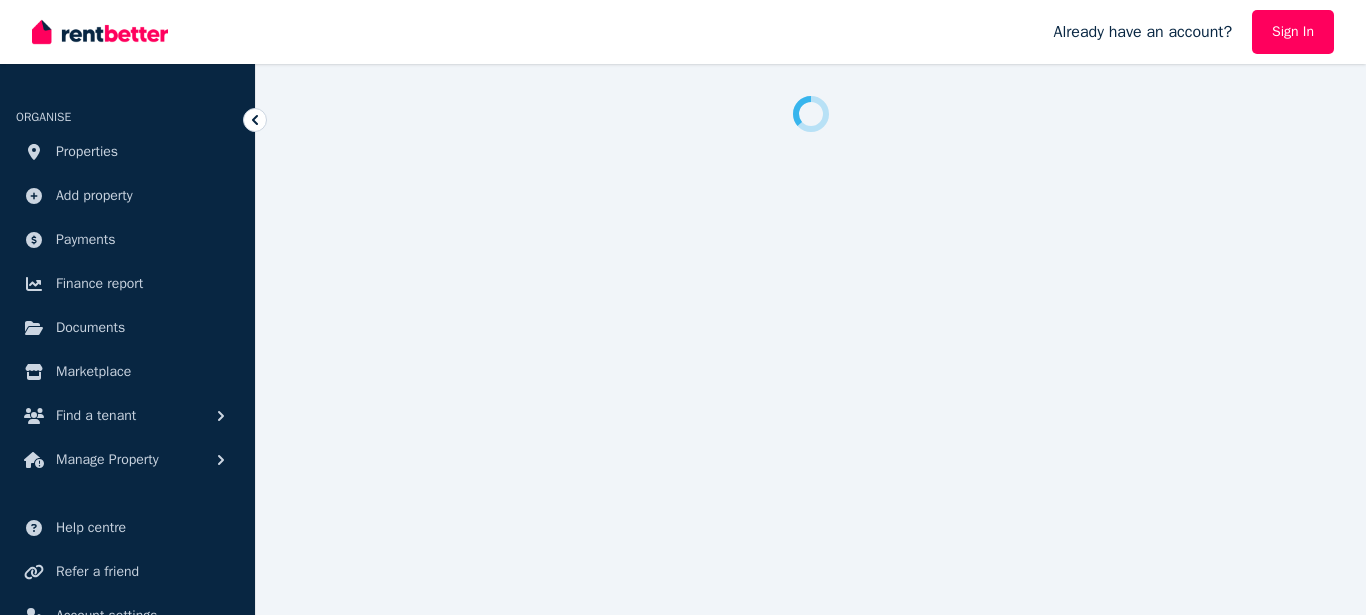 scroll, scrollTop: 0, scrollLeft: 0, axis: both 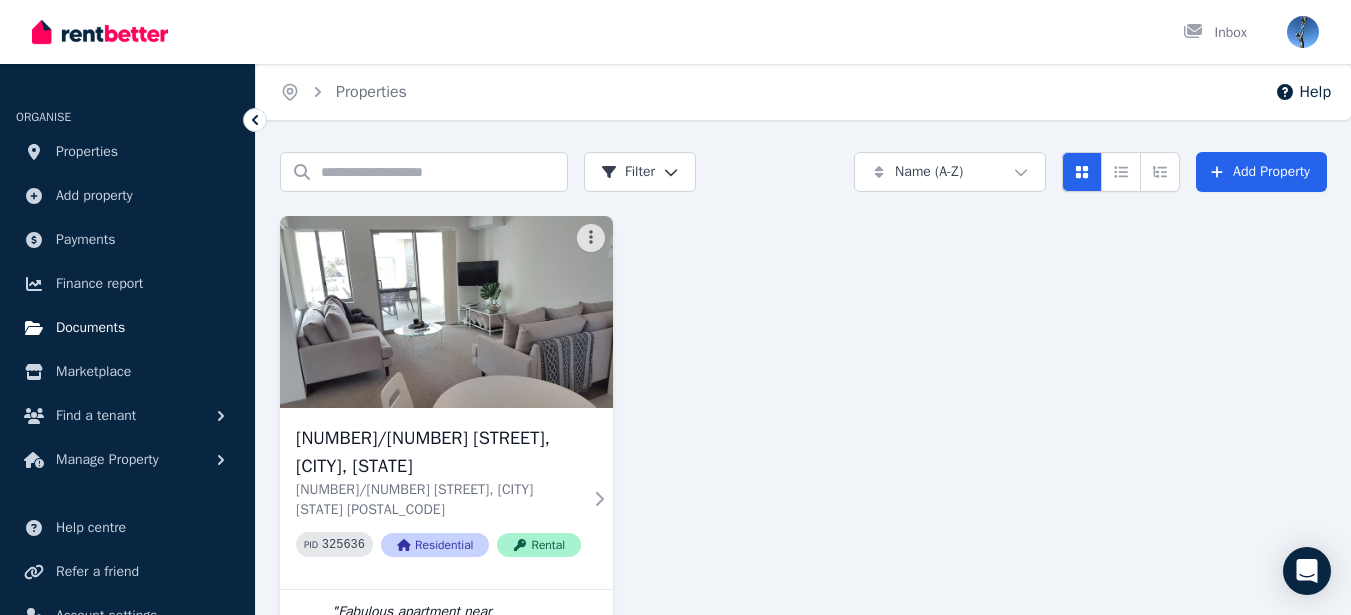 click on "Documents" at bounding box center (90, 328) 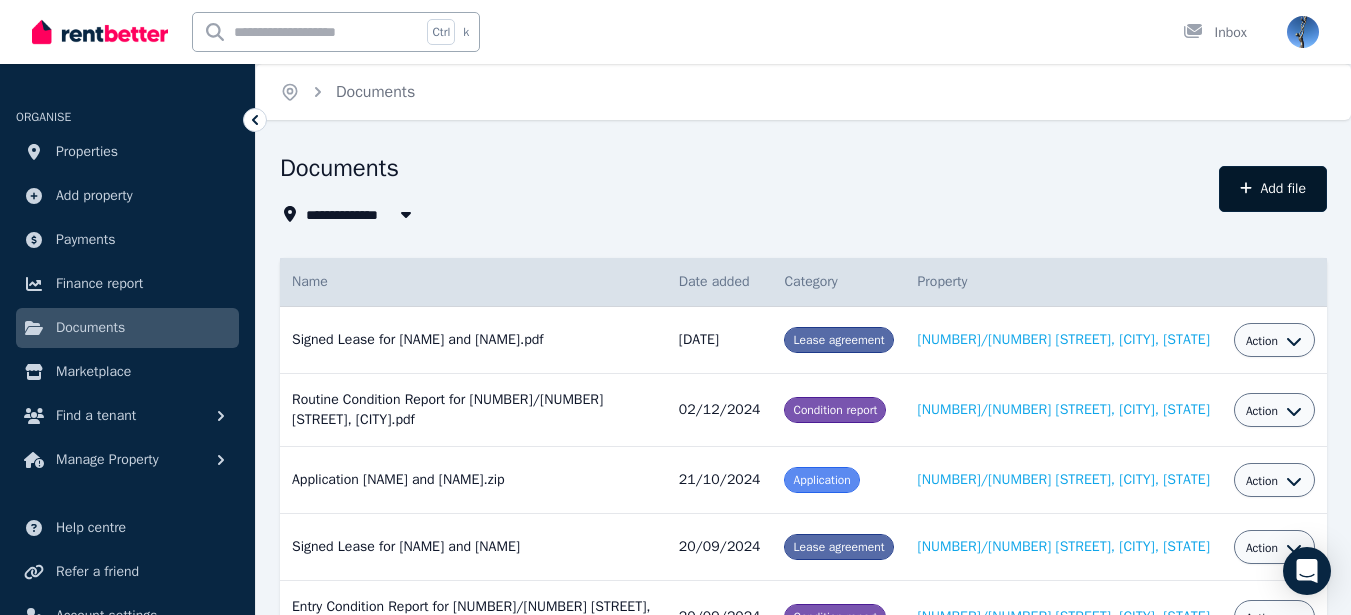 click on "Add file" at bounding box center [1273, 189] 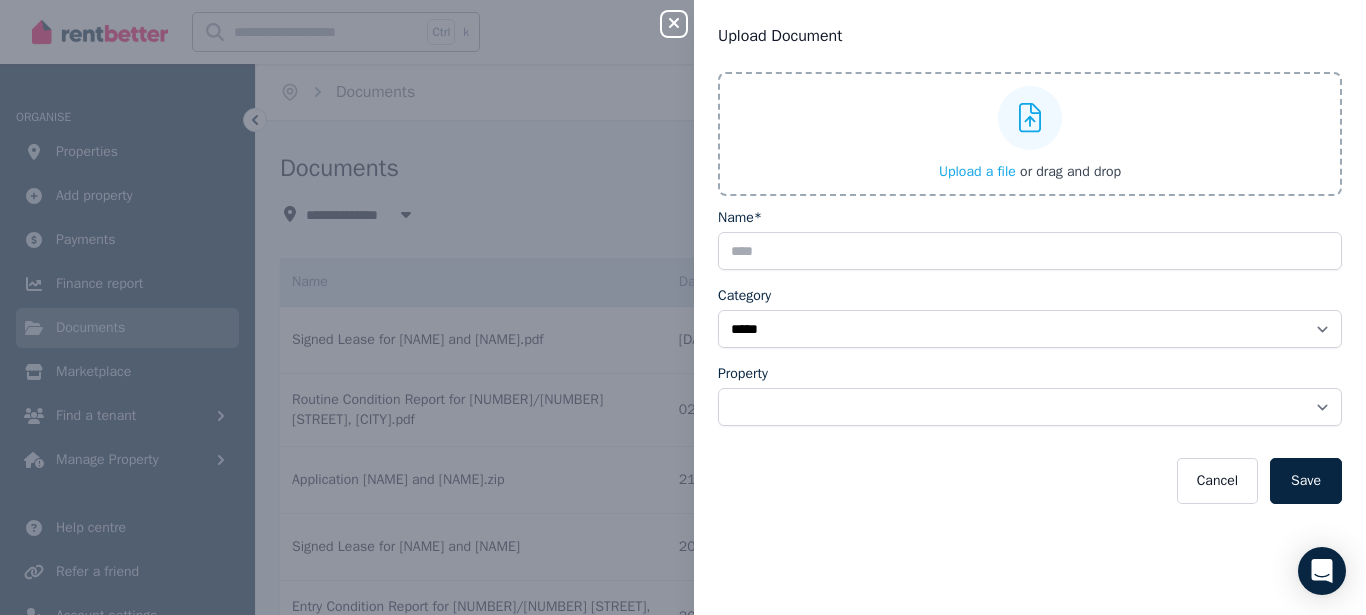 click 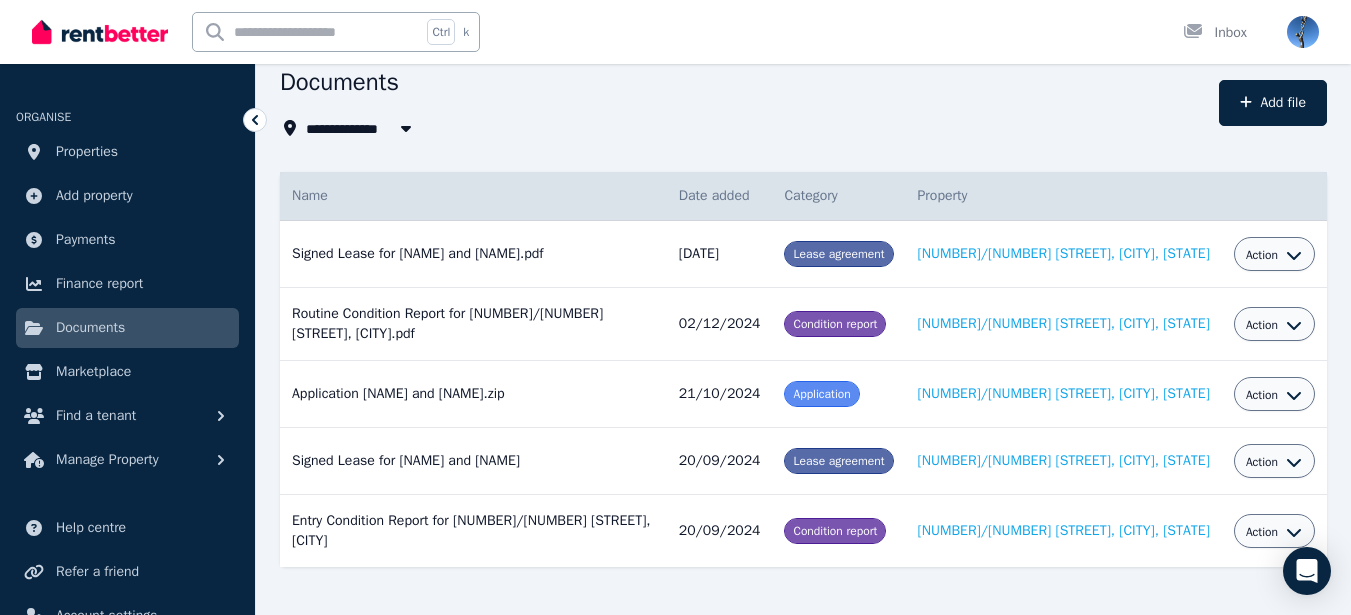 scroll, scrollTop: 98, scrollLeft: 0, axis: vertical 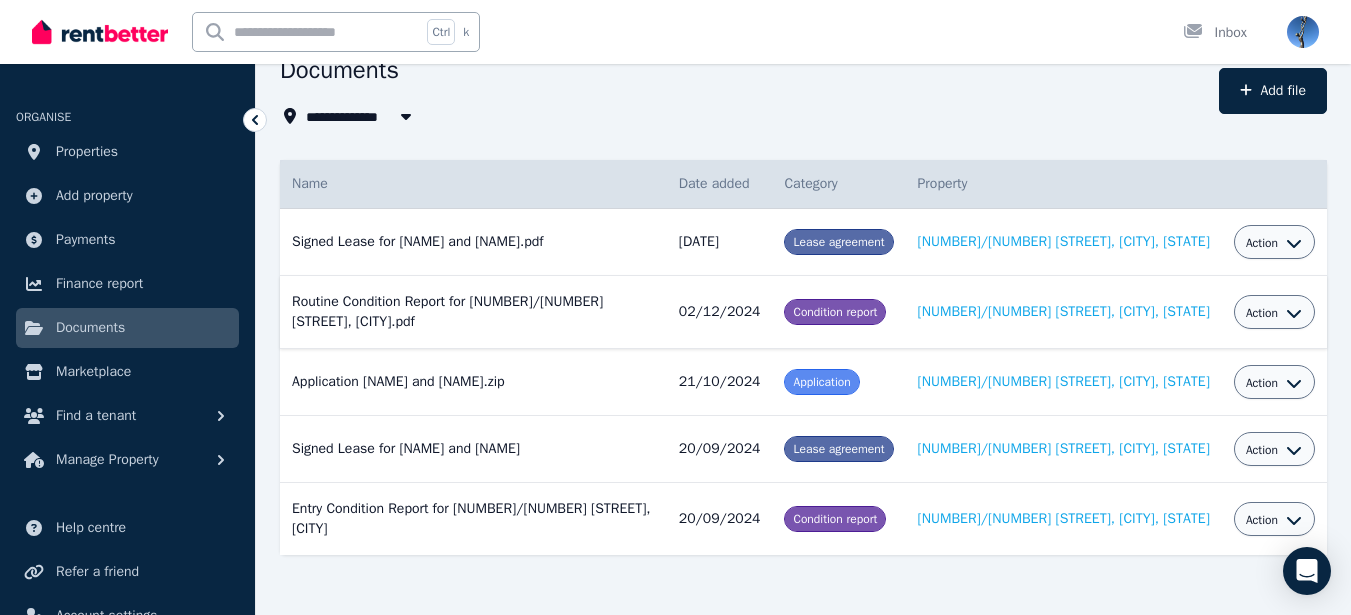 click 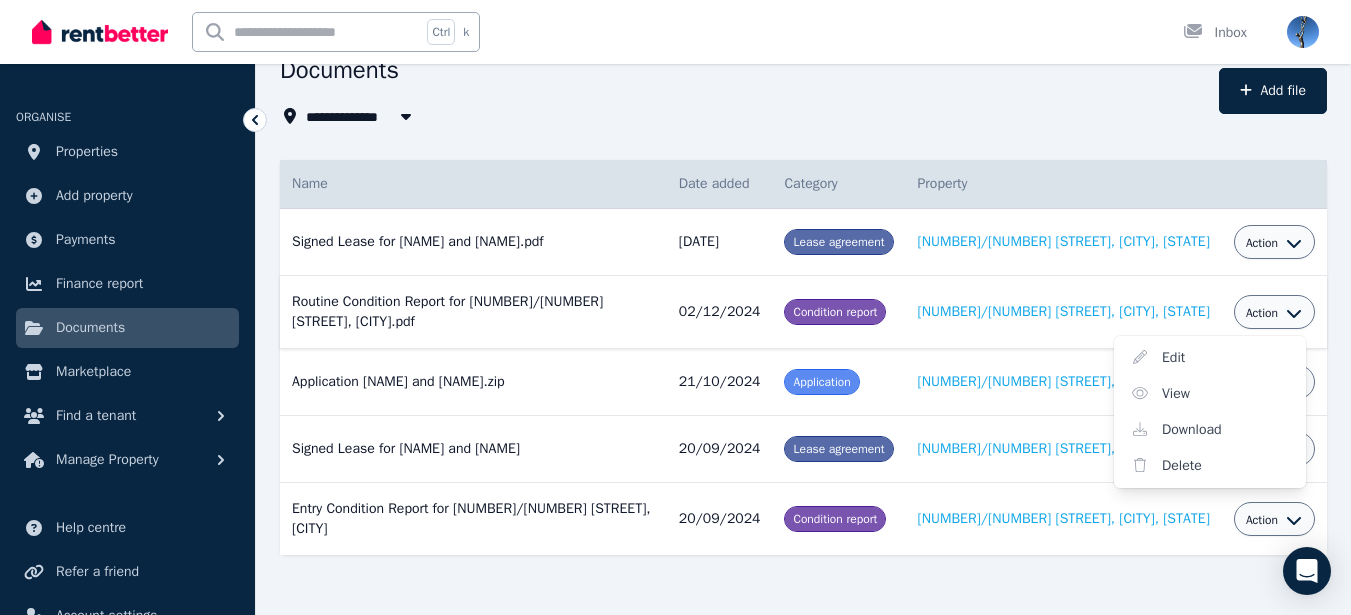 click 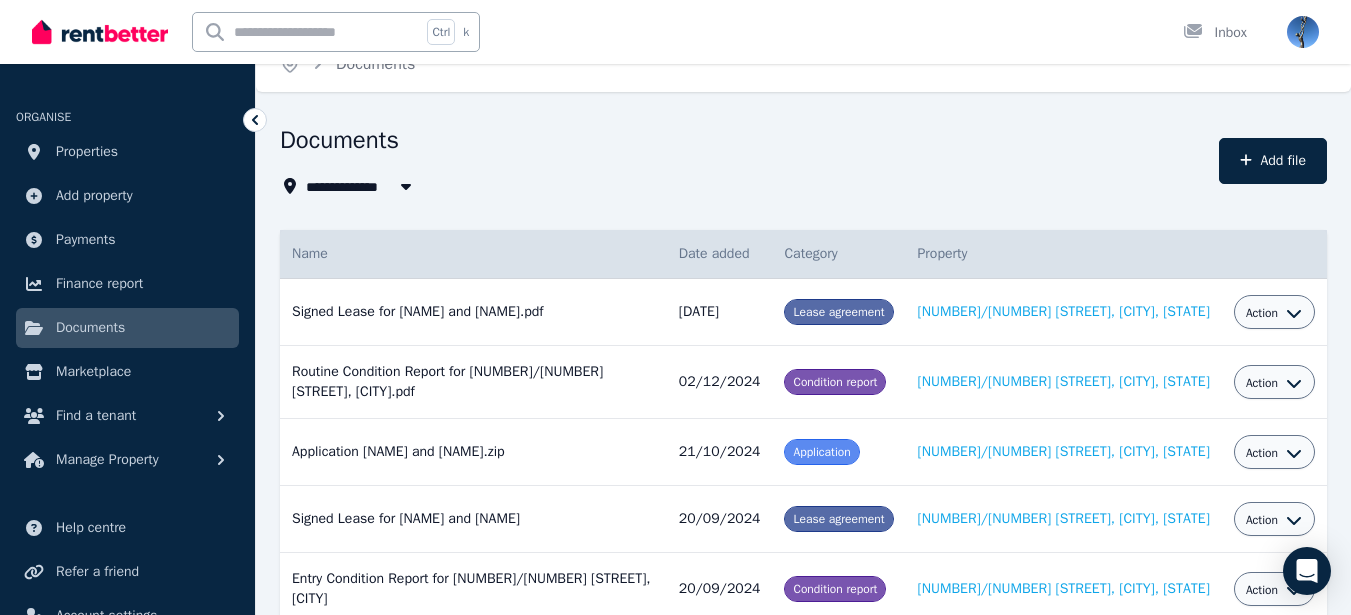 scroll, scrollTop: 0, scrollLeft: 0, axis: both 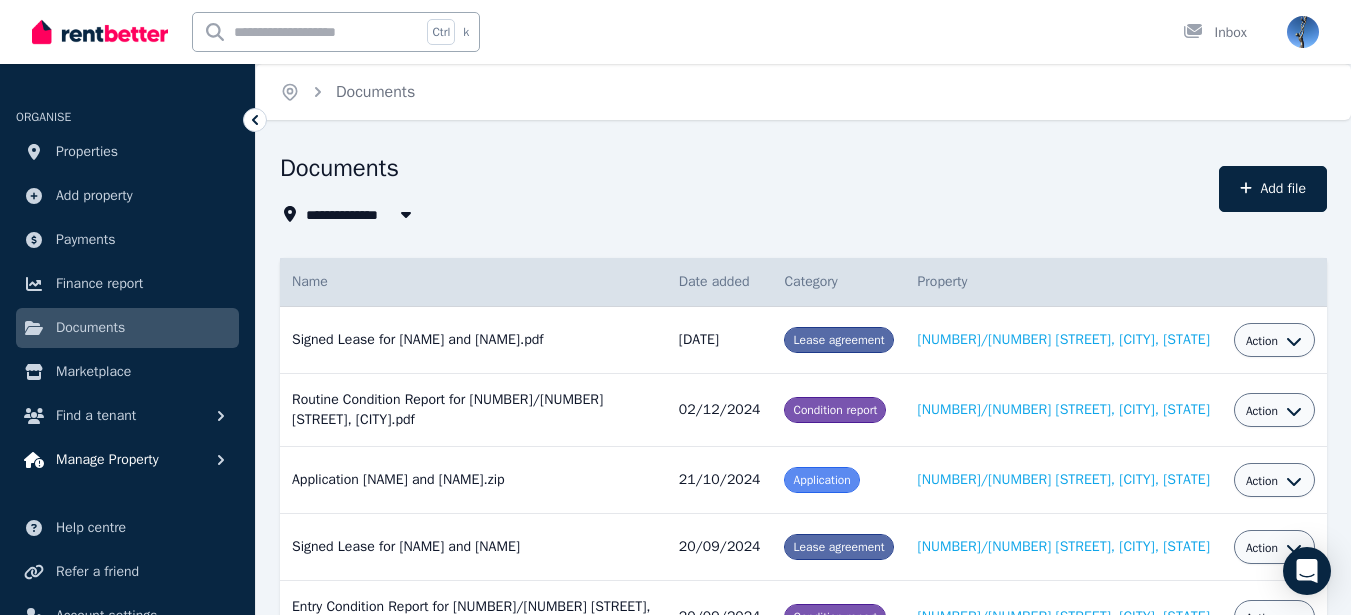 click on "Manage Property" at bounding box center (127, 460) 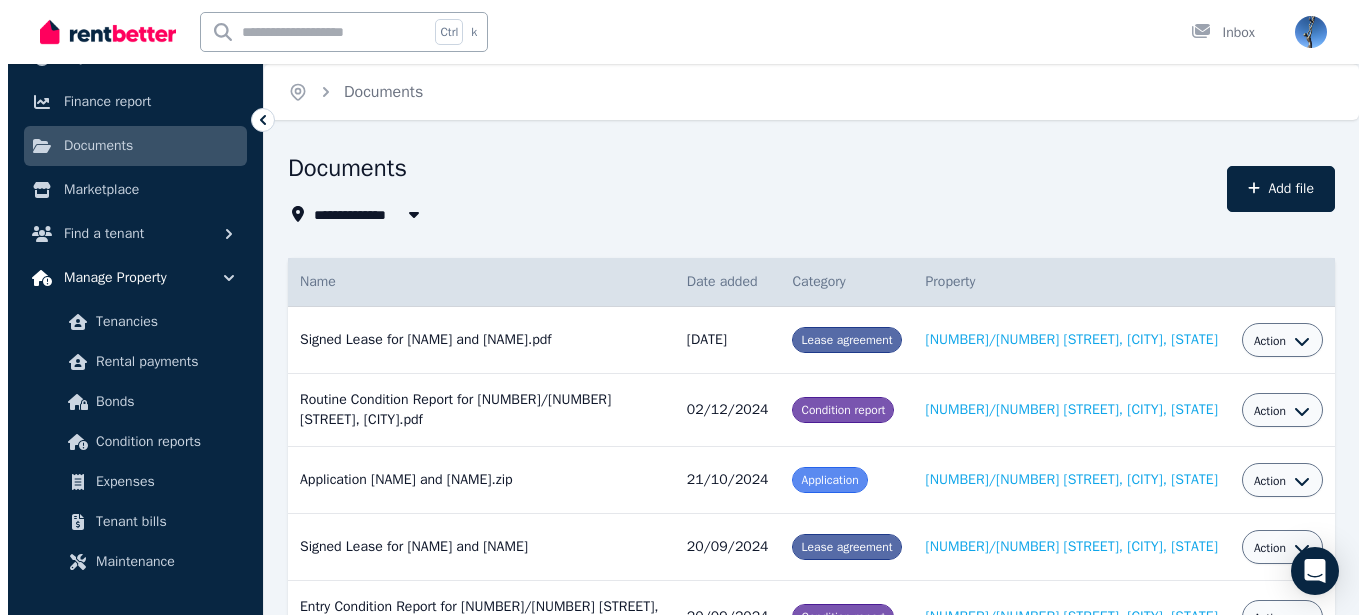 scroll, scrollTop: 200, scrollLeft: 0, axis: vertical 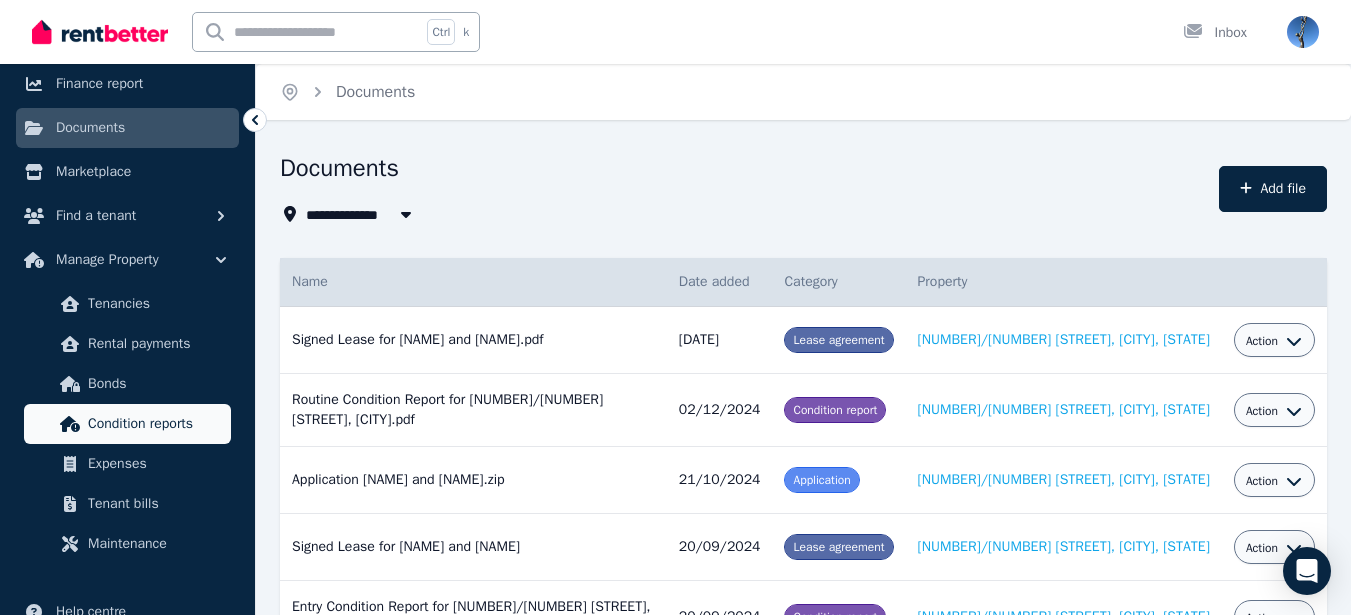 click on "Condition reports" at bounding box center (155, 424) 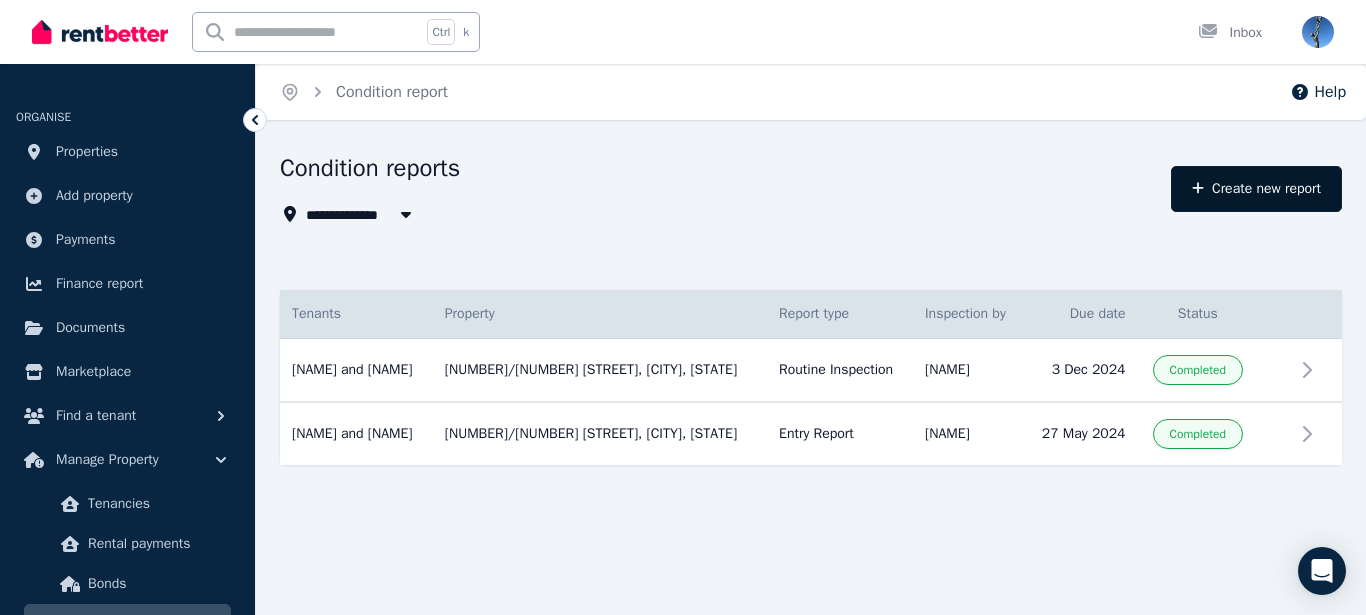 click on "Create new report" at bounding box center [1256, 189] 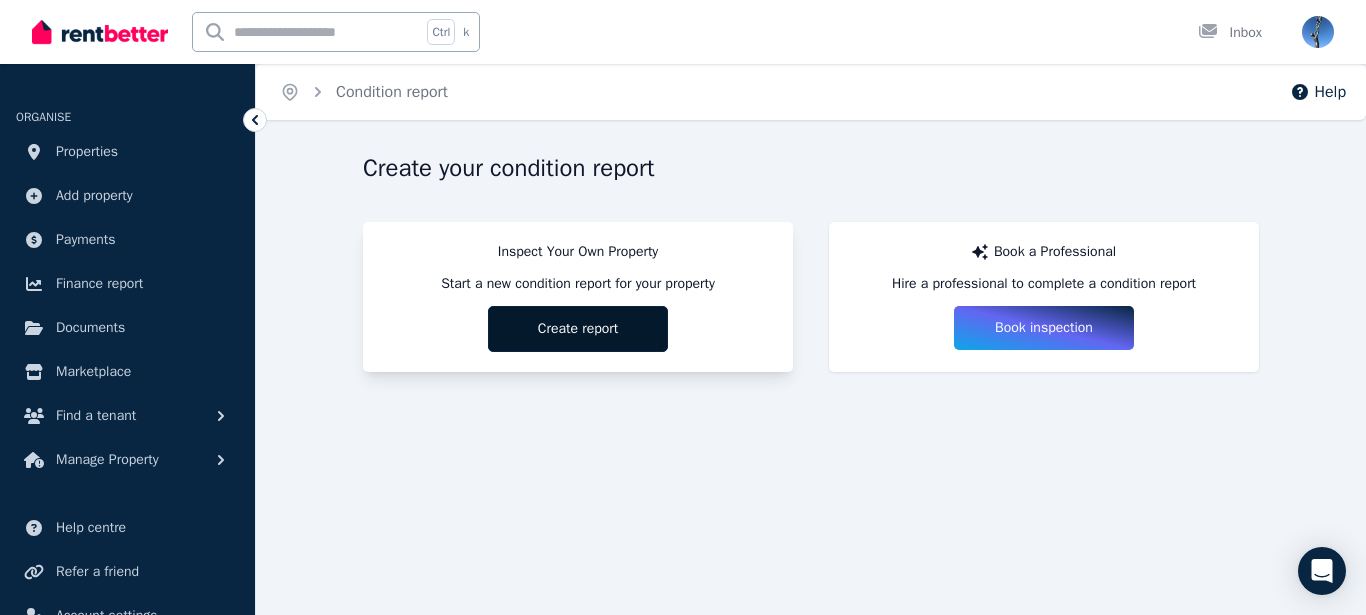 click on "Create report" at bounding box center (578, 329) 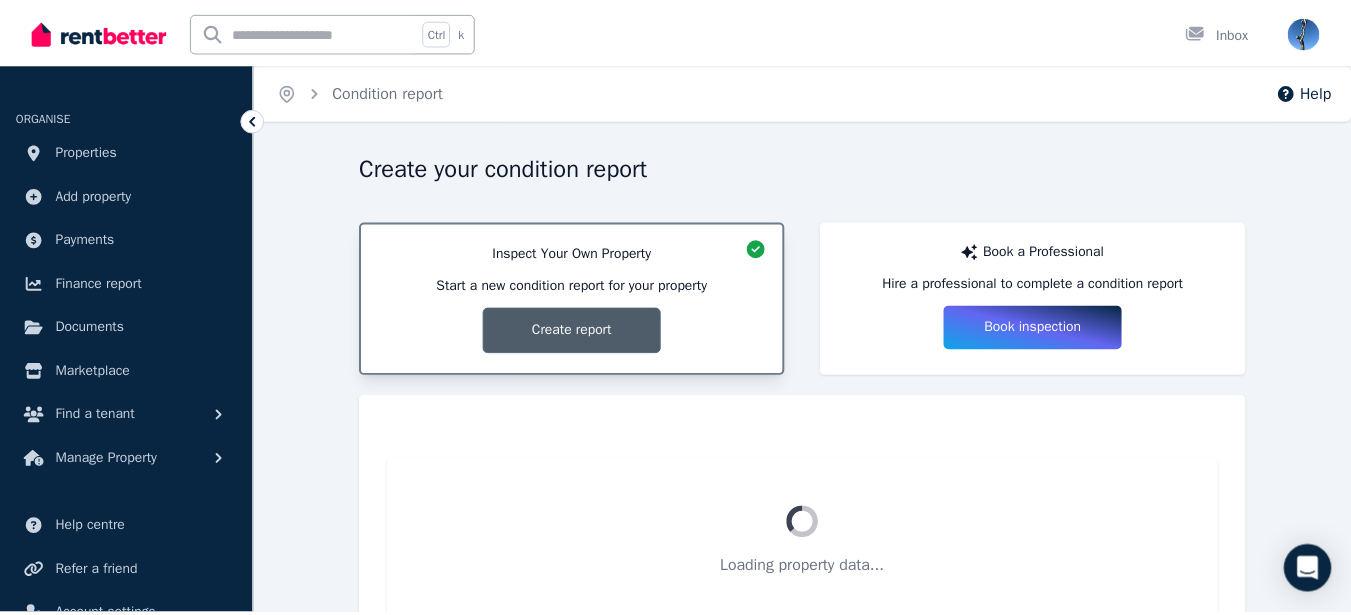 scroll, scrollTop: 77, scrollLeft: 0, axis: vertical 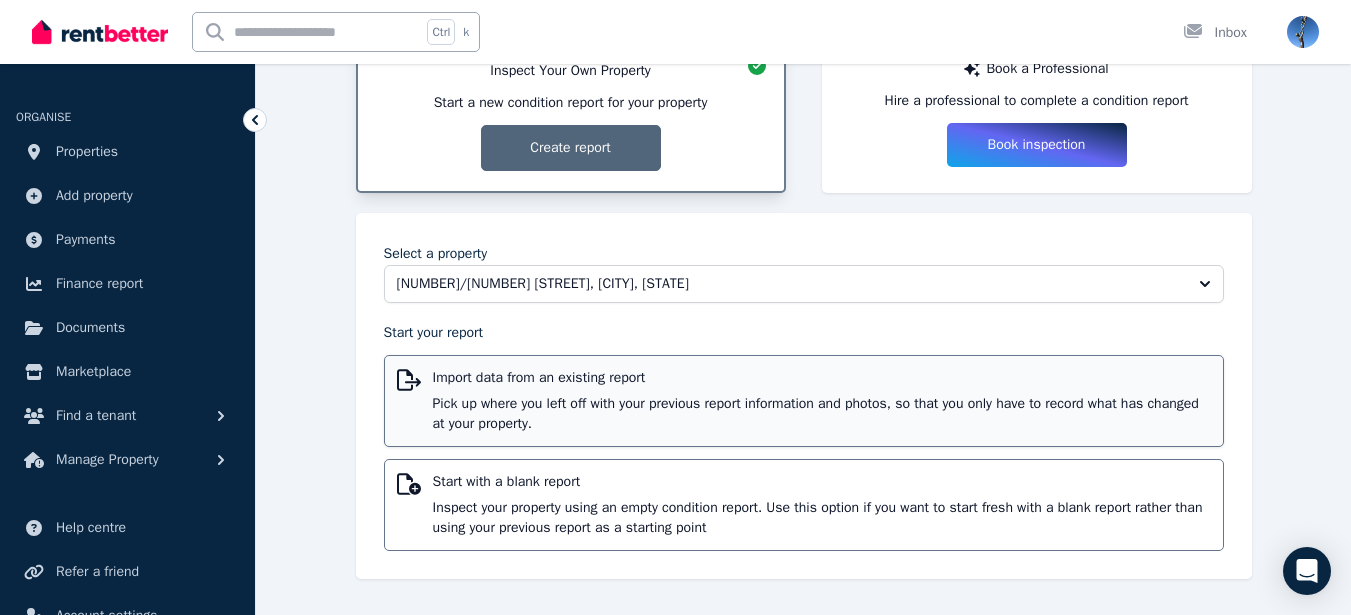 click on "Pick up where you left off with your previous report information and photos, so that you only have to record what has changed at your property." at bounding box center [822, 414] 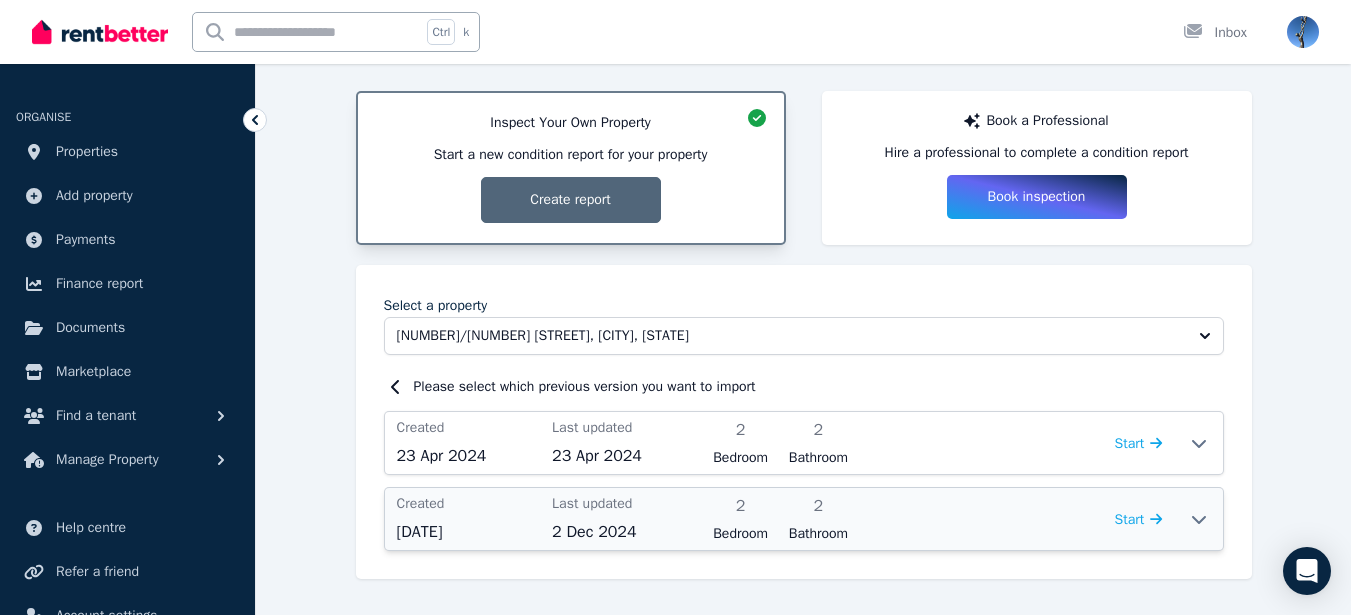 click on "Last updated" at bounding box center [624, 504] 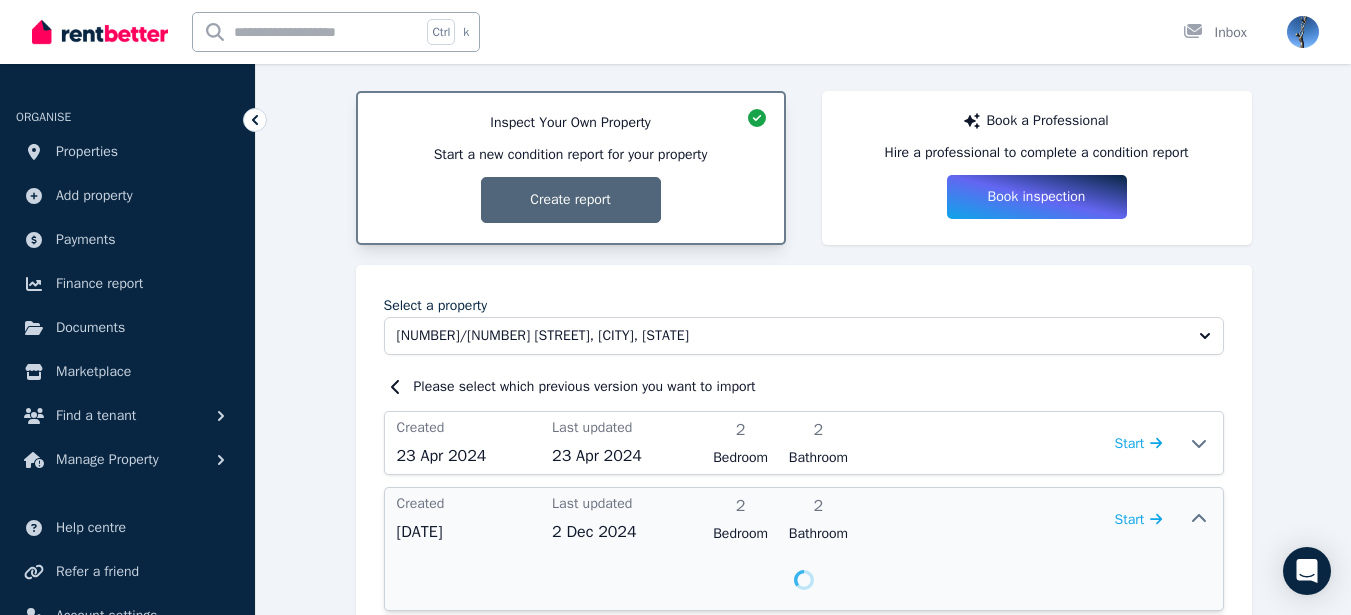 scroll, scrollTop: 183, scrollLeft: 0, axis: vertical 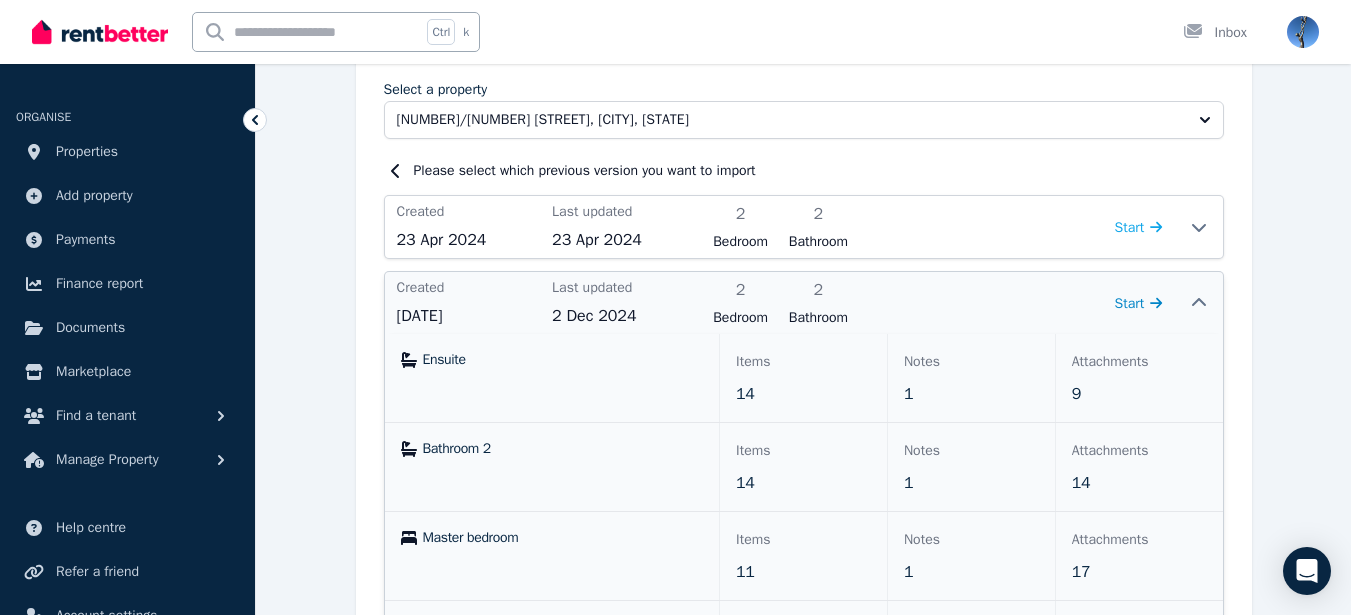 click on "Start" at bounding box center (1130, 303) 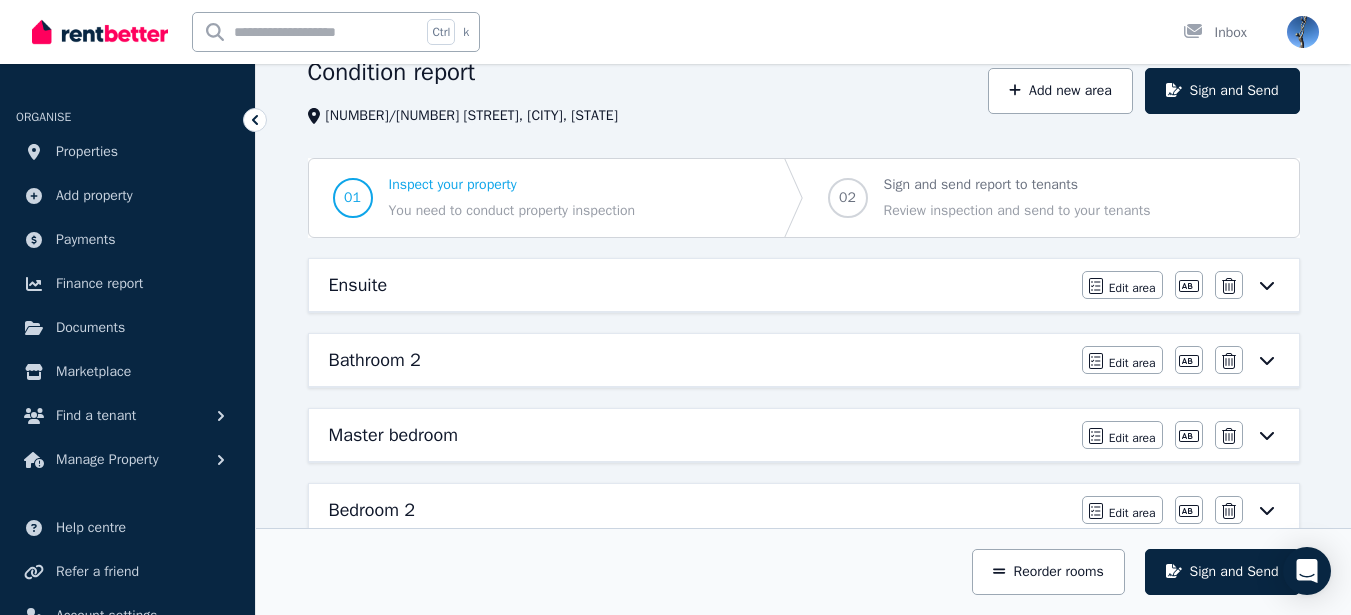 scroll, scrollTop: 68, scrollLeft: 0, axis: vertical 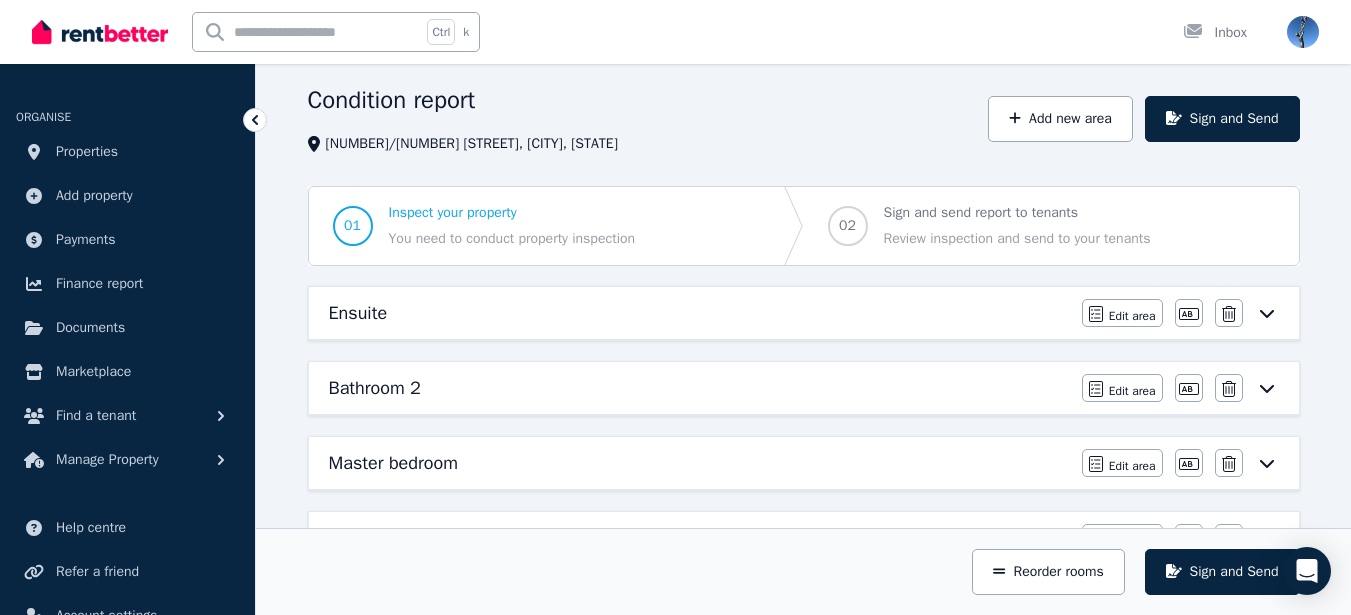click 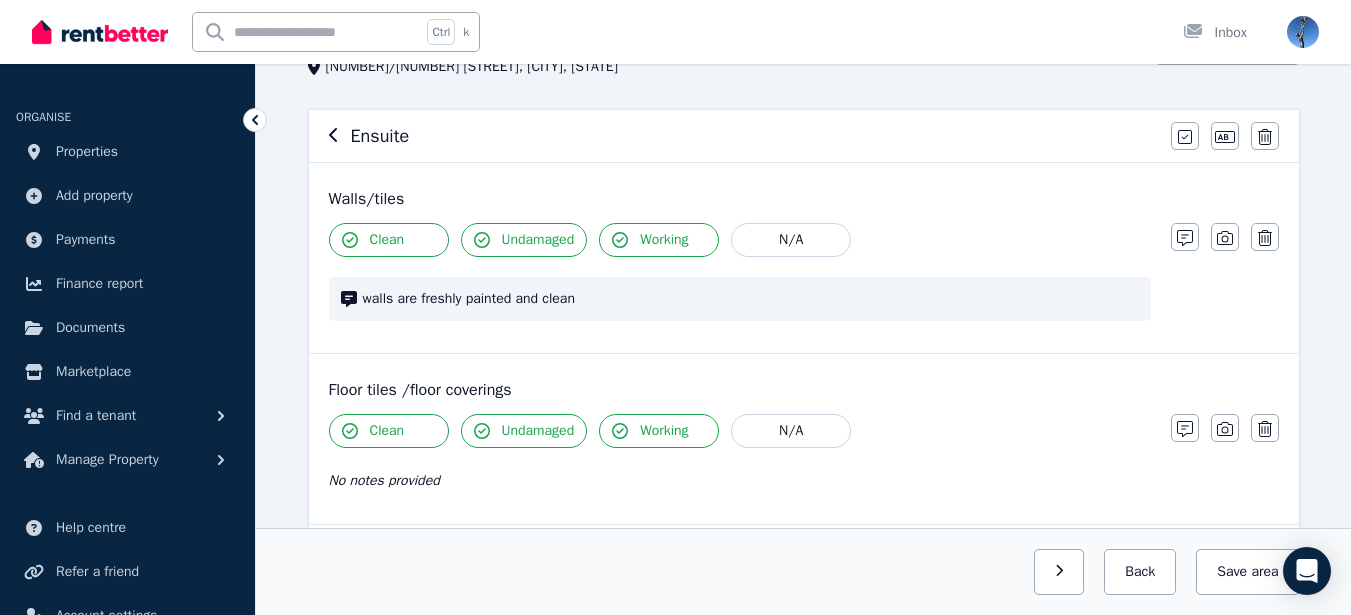scroll, scrollTop: 173, scrollLeft: 0, axis: vertical 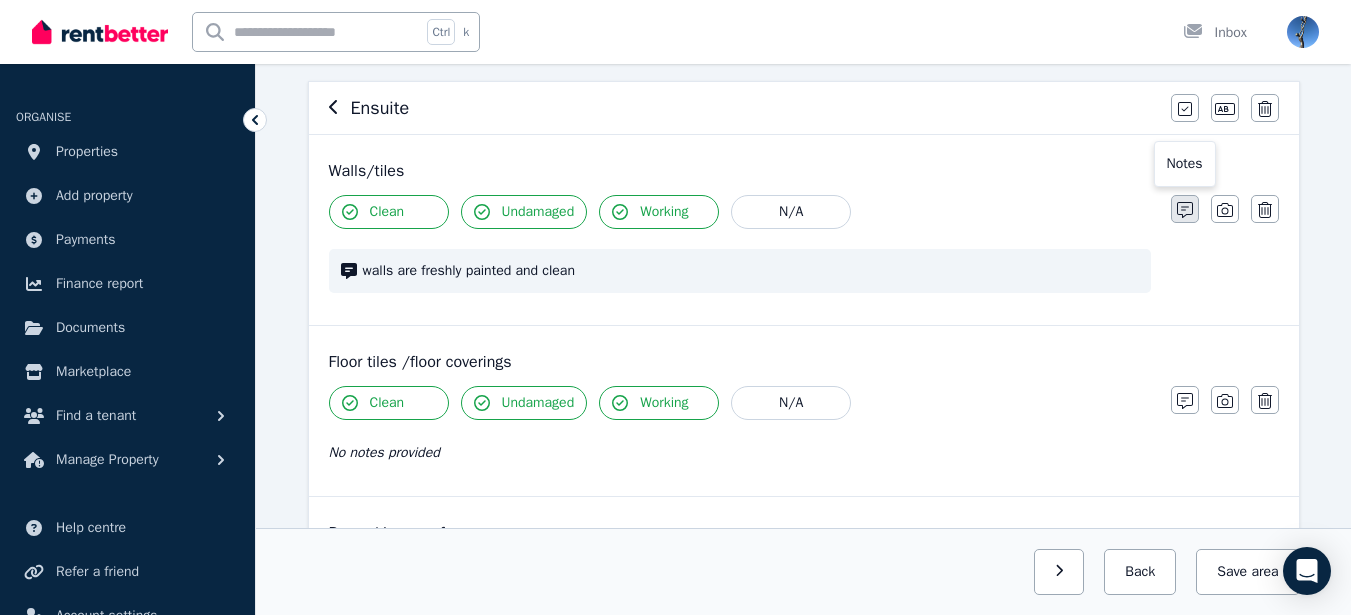 click 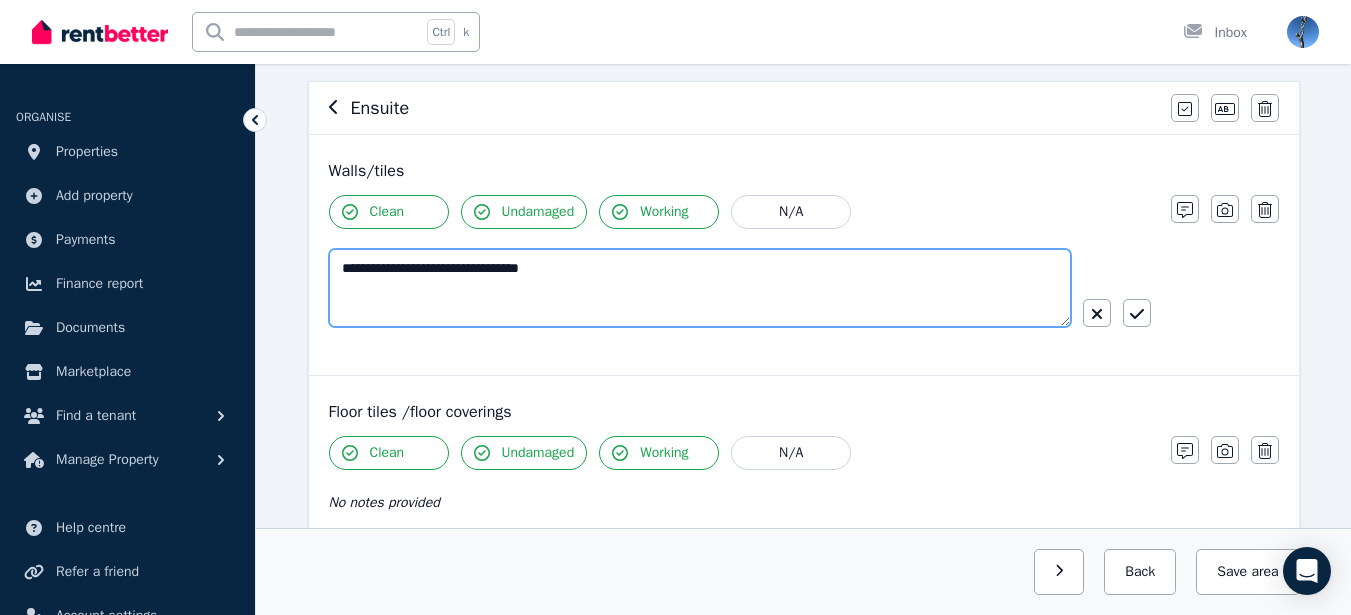 click on "**********" at bounding box center [700, 288] 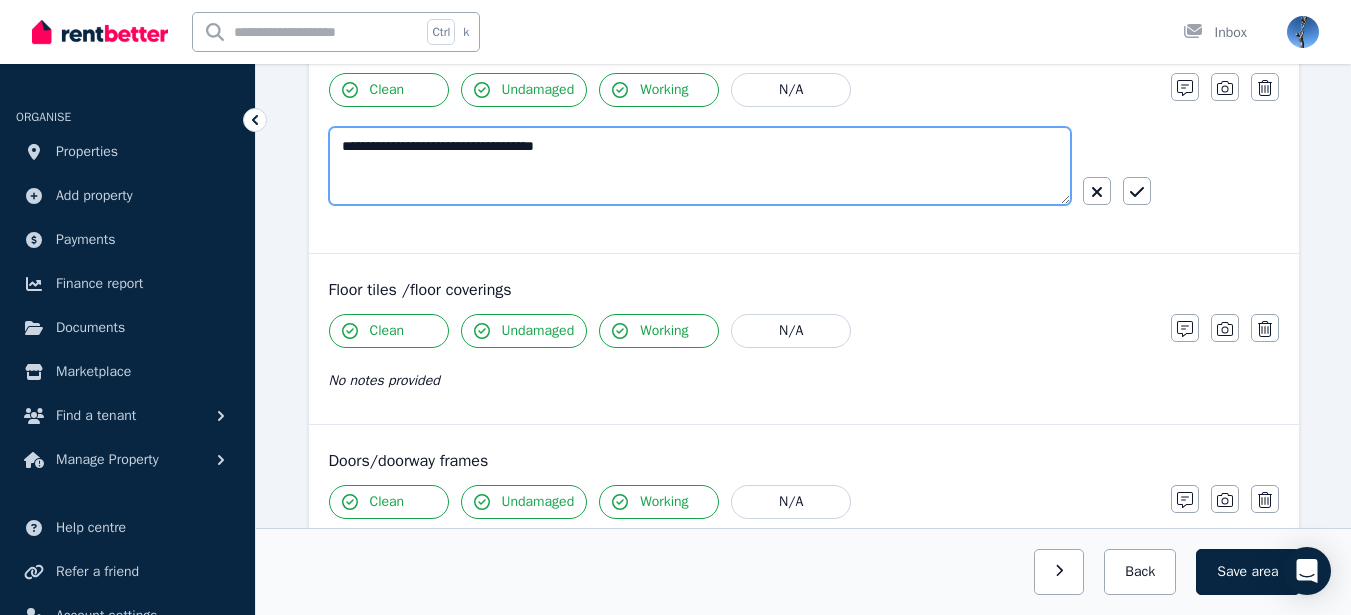 scroll, scrollTop: 351, scrollLeft: 0, axis: vertical 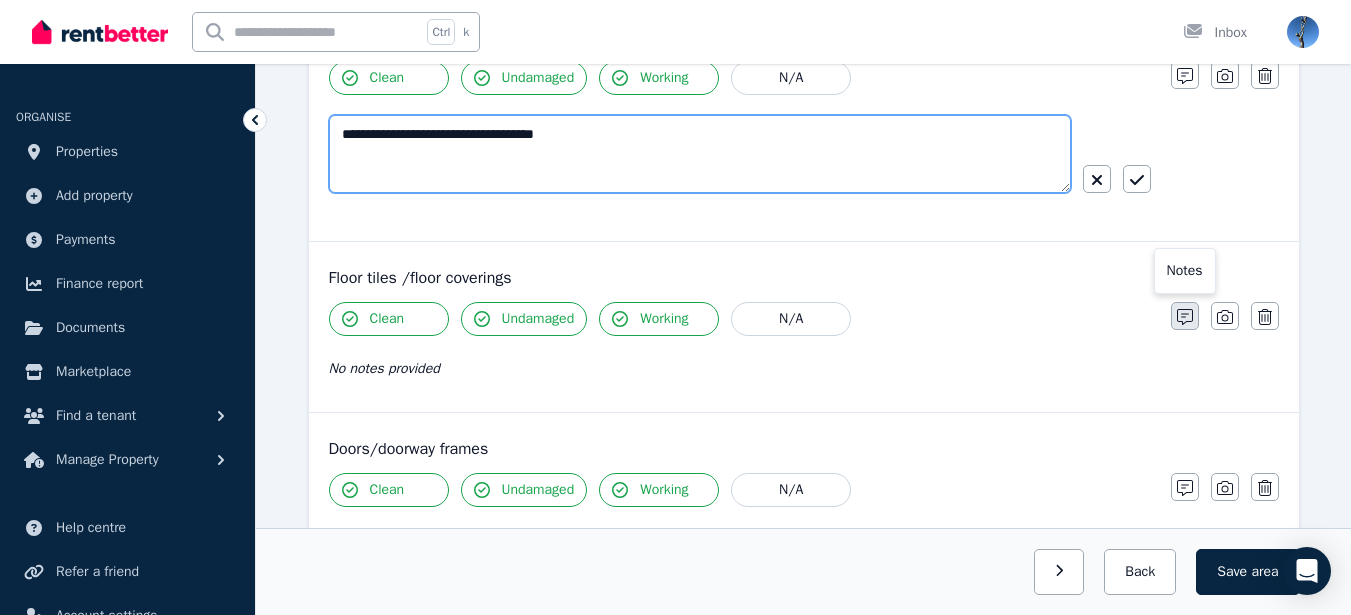 type on "**********" 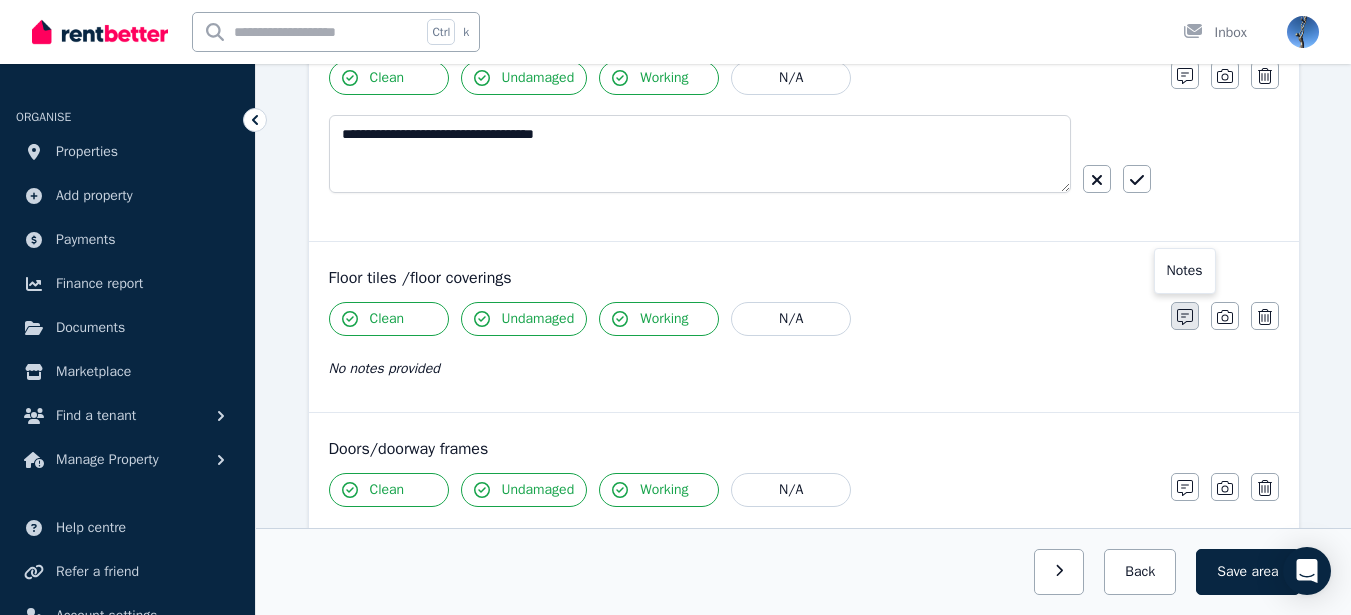 click 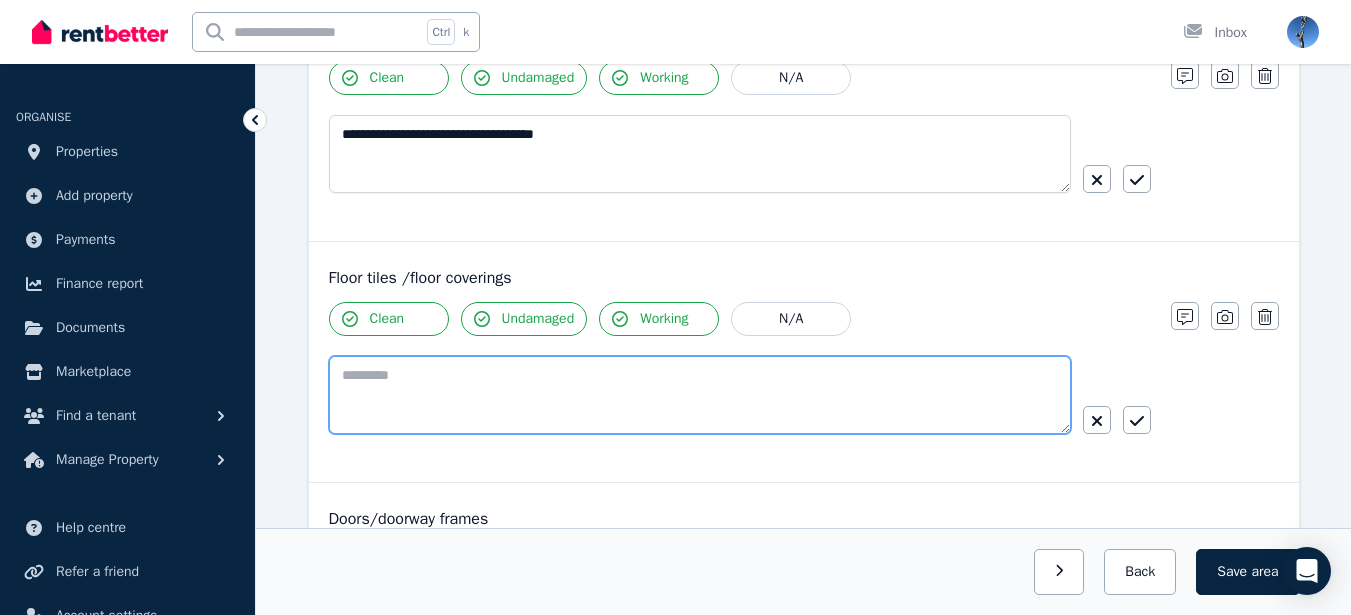 click at bounding box center [700, 395] 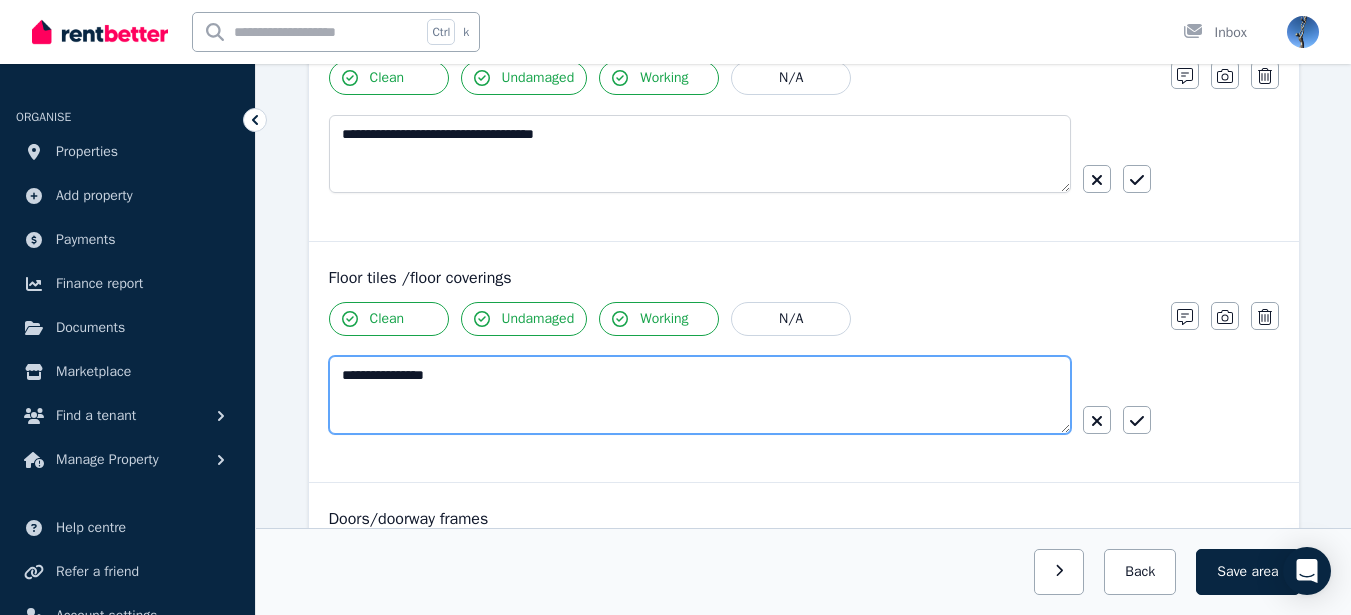 click on "**********" at bounding box center (700, 395) 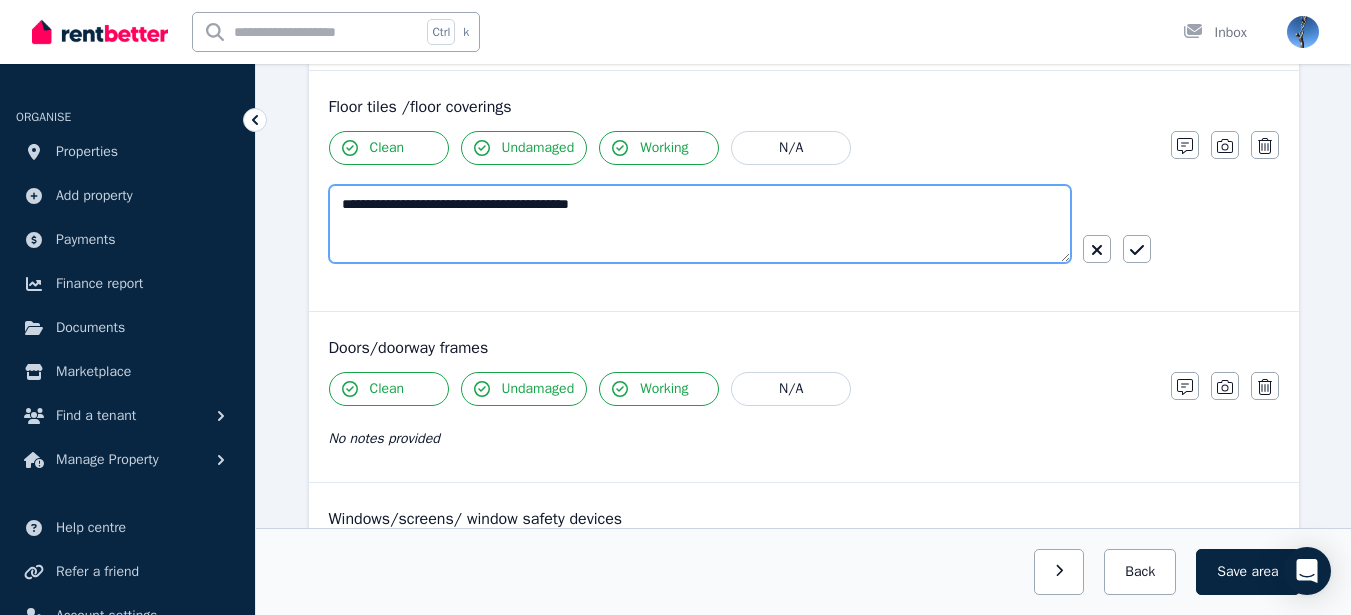 scroll, scrollTop: 541, scrollLeft: 0, axis: vertical 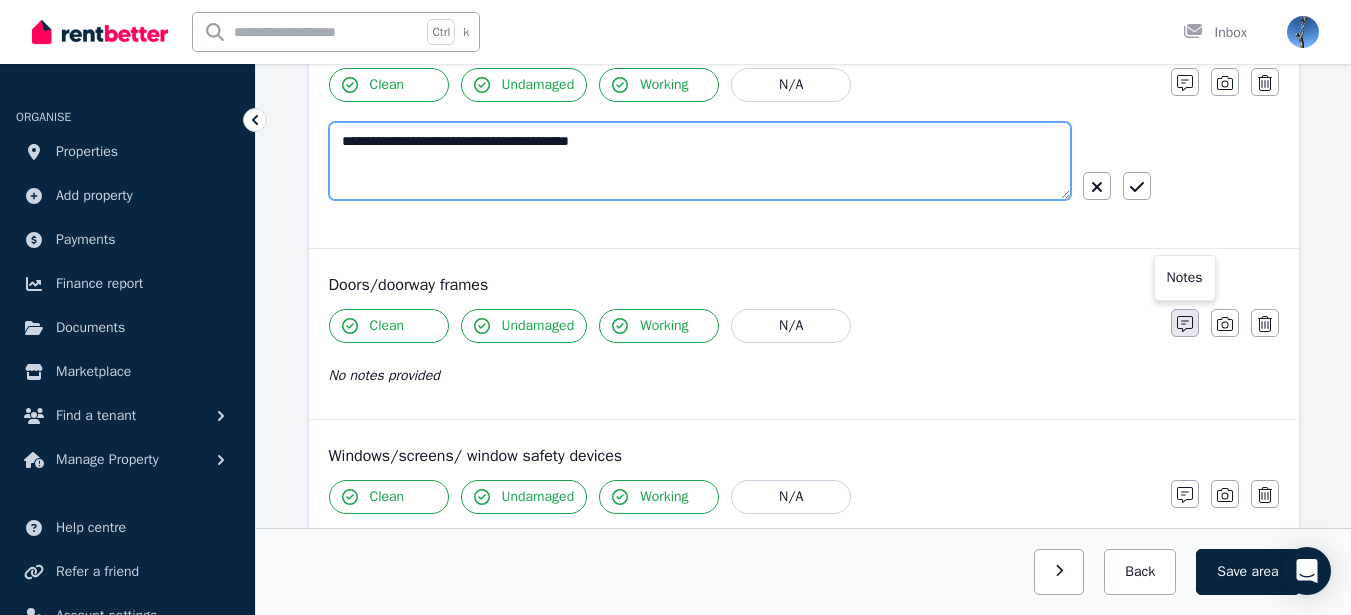 type on "**********" 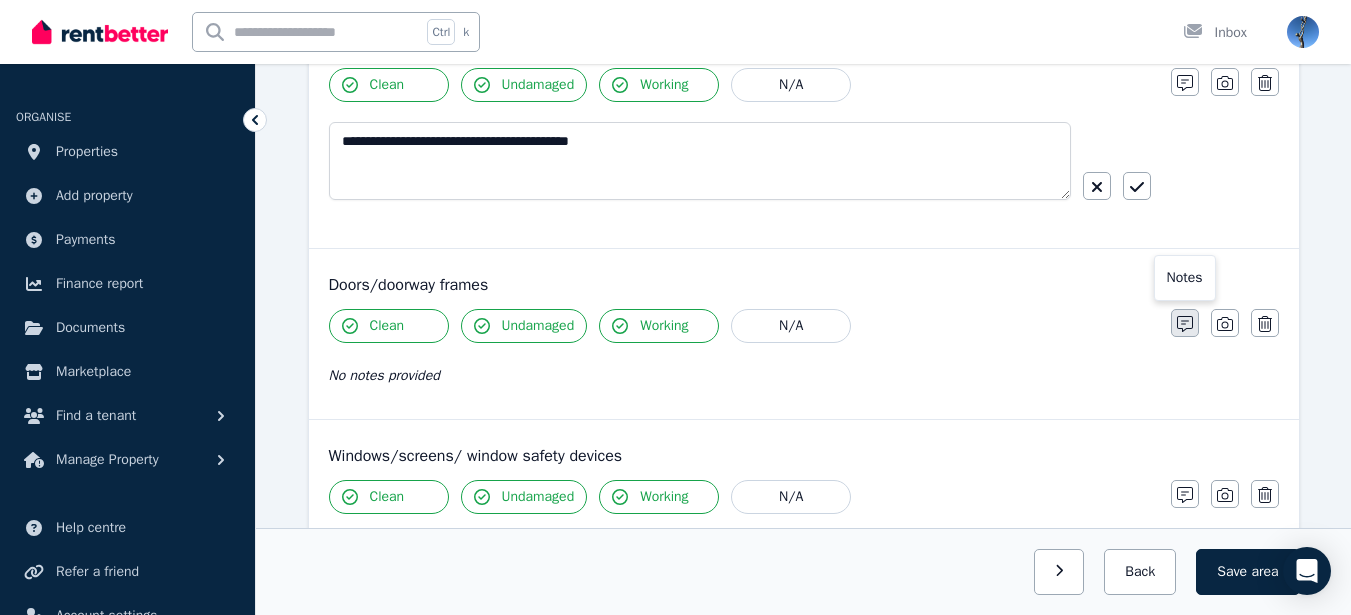 click 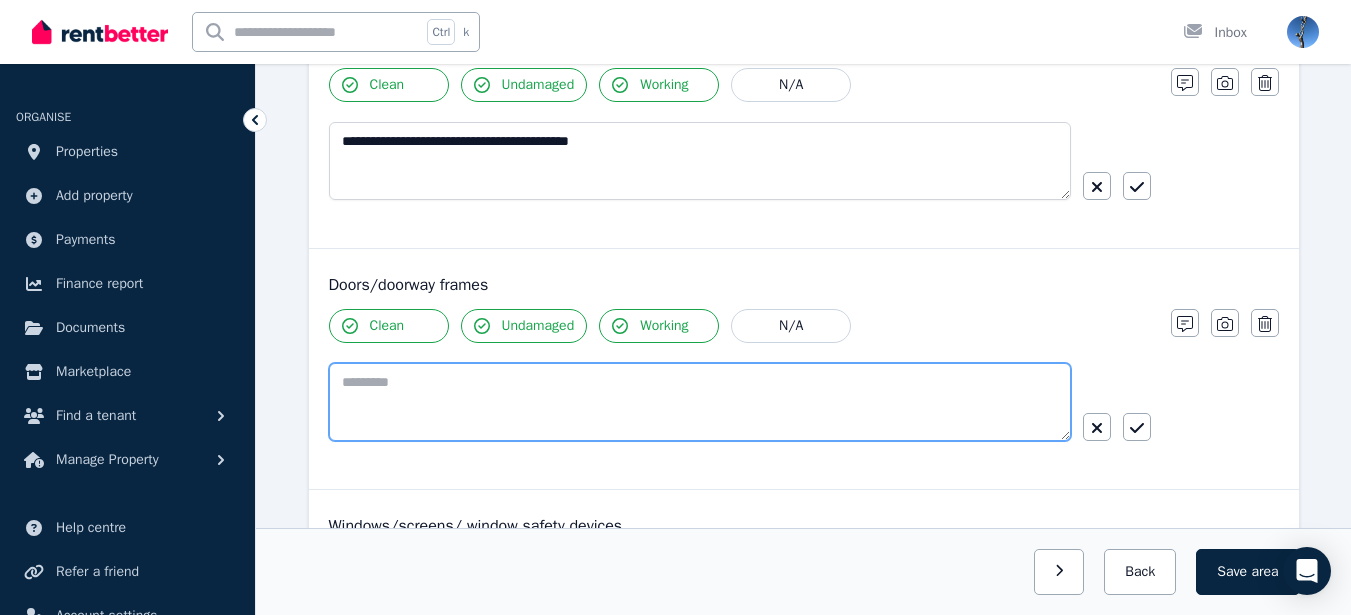 click at bounding box center [700, 402] 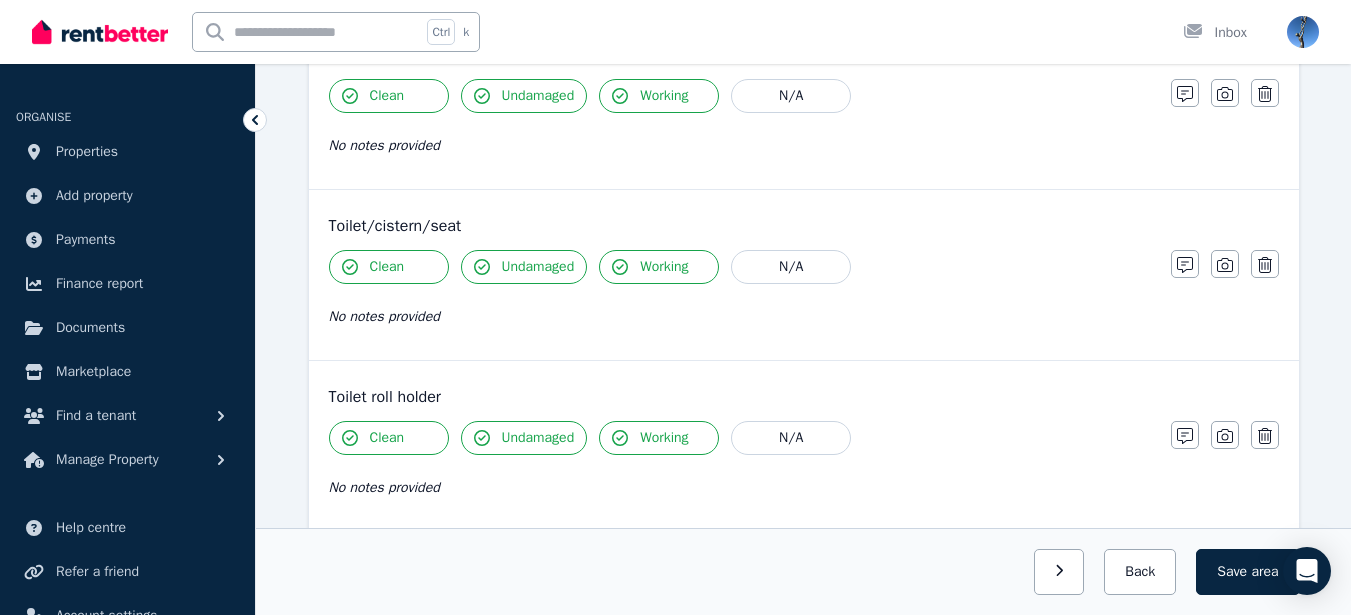 scroll, scrollTop: 2256, scrollLeft: 0, axis: vertical 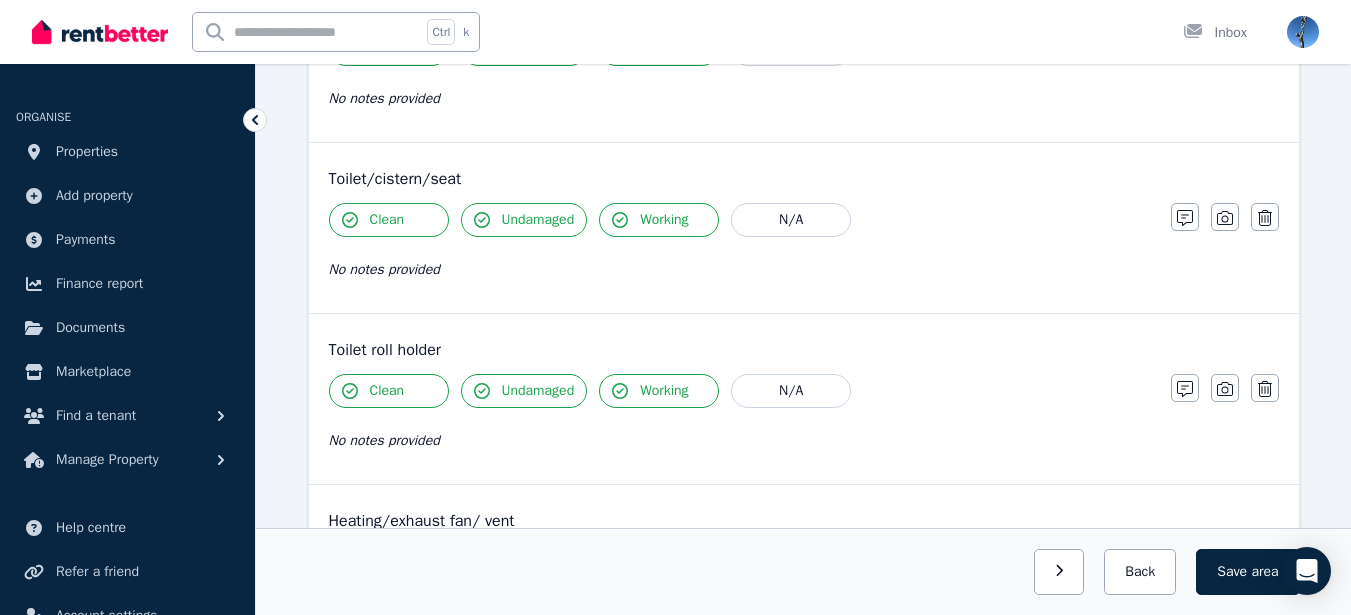 click on "No notes provided" at bounding box center (384, 269) 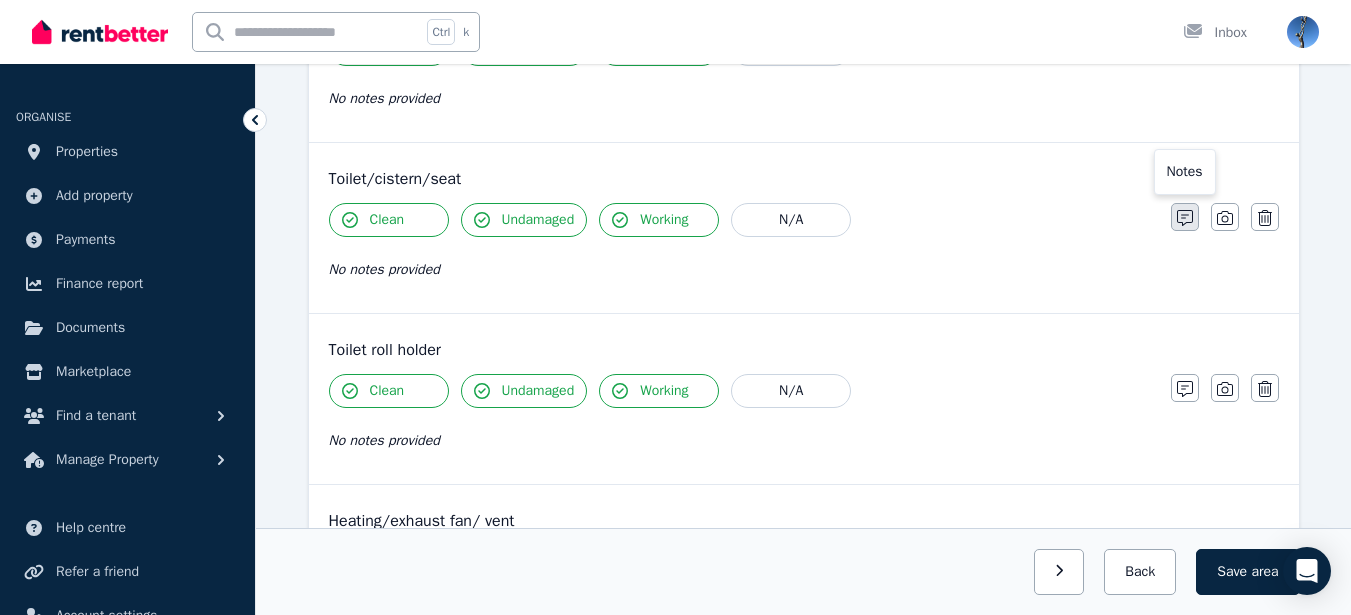 click 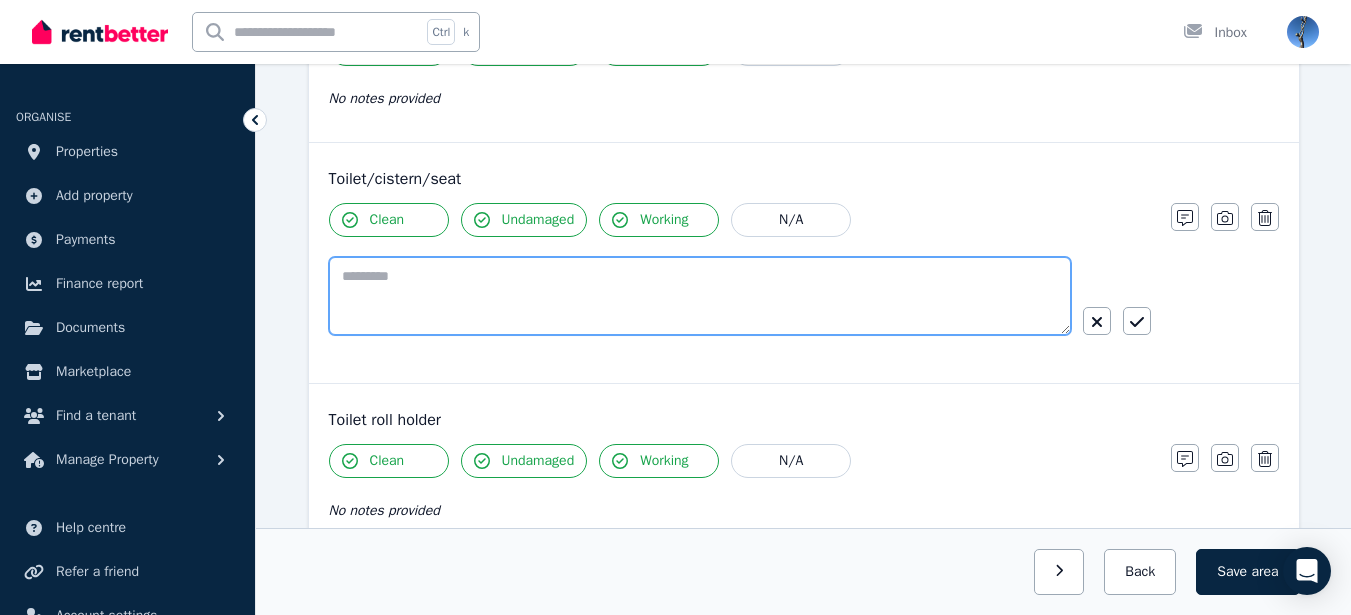 click at bounding box center (700, 296) 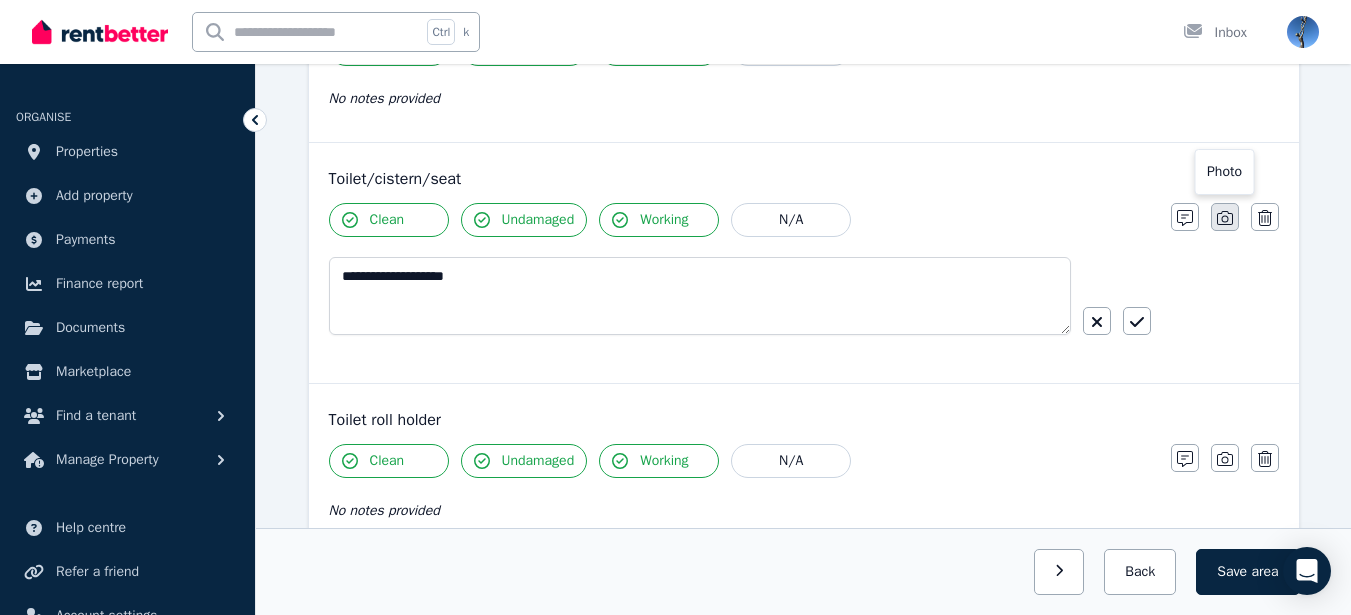 click 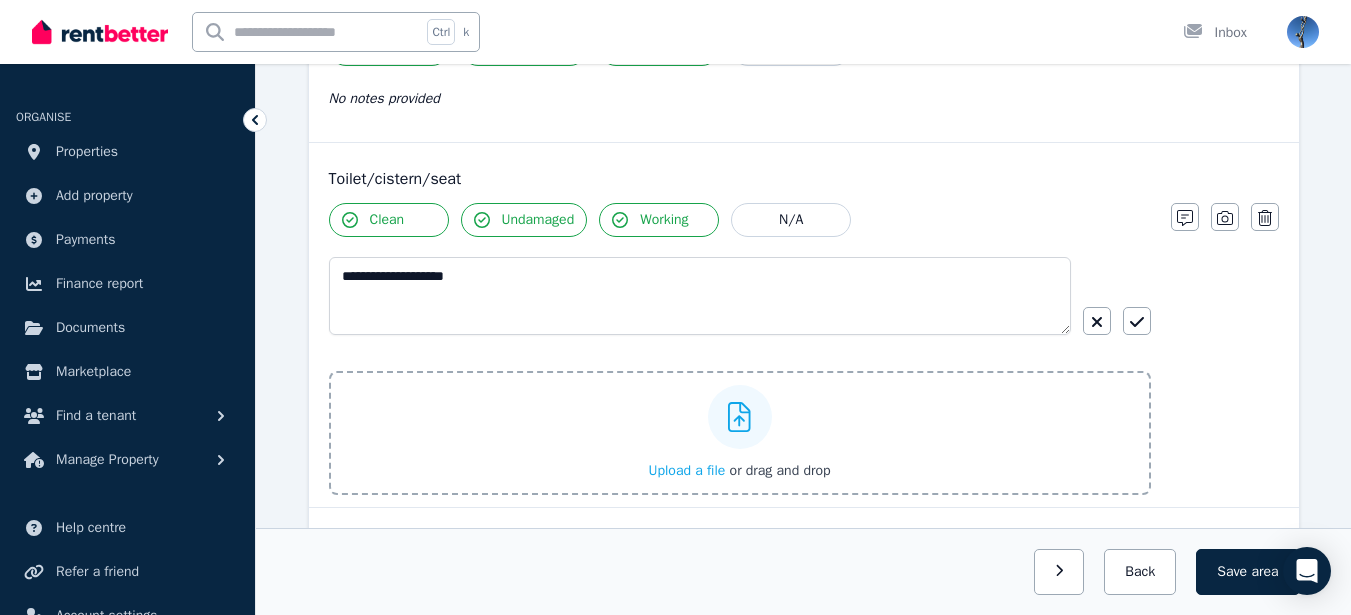 click 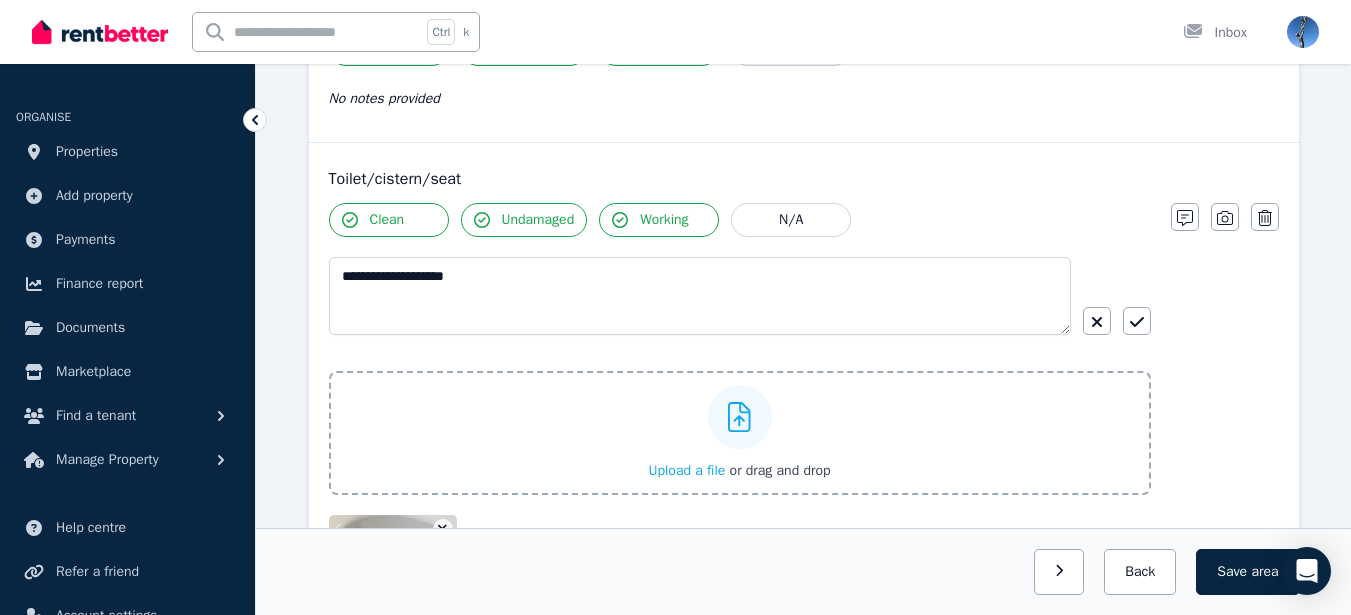 scroll, scrollTop: 2429, scrollLeft: 0, axis: vertical 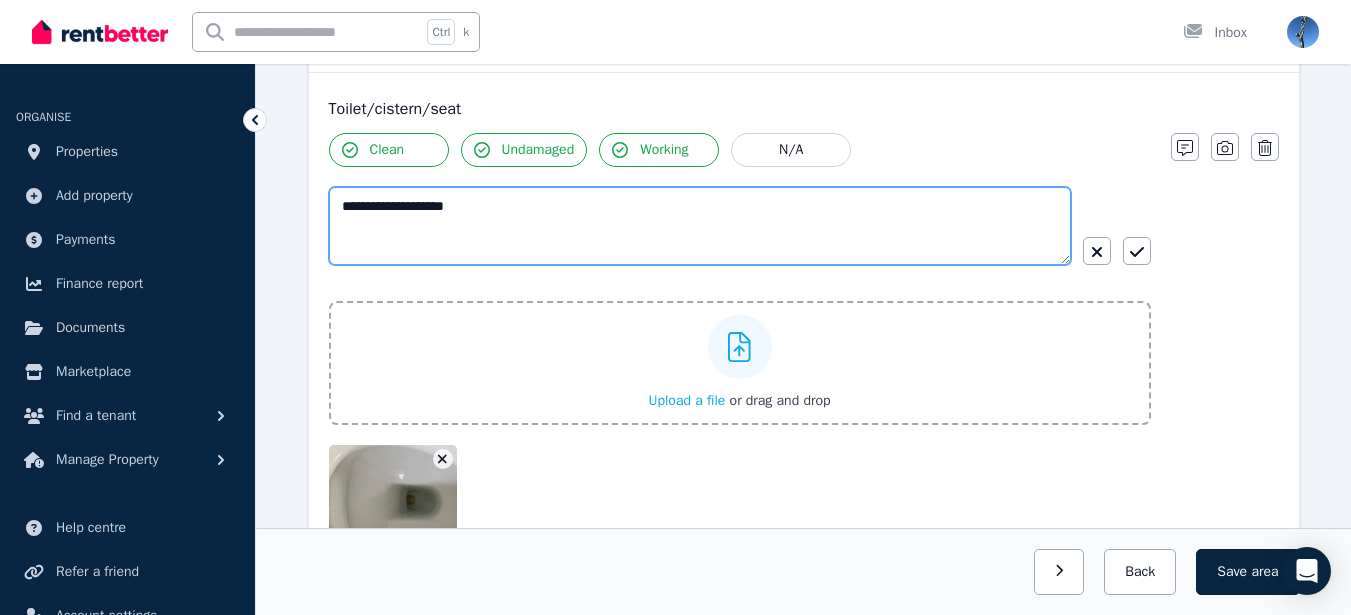 click on "**********" at bounding box center [700, 226] 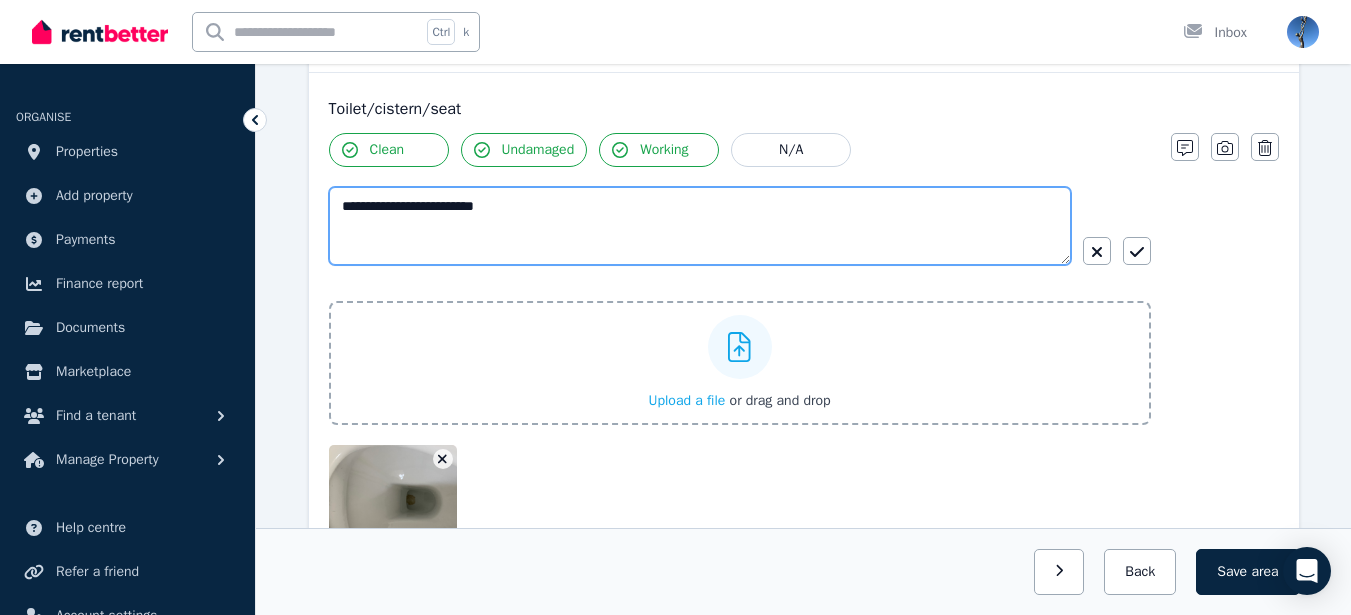 click on "**********" at bounding box center [700, 226] 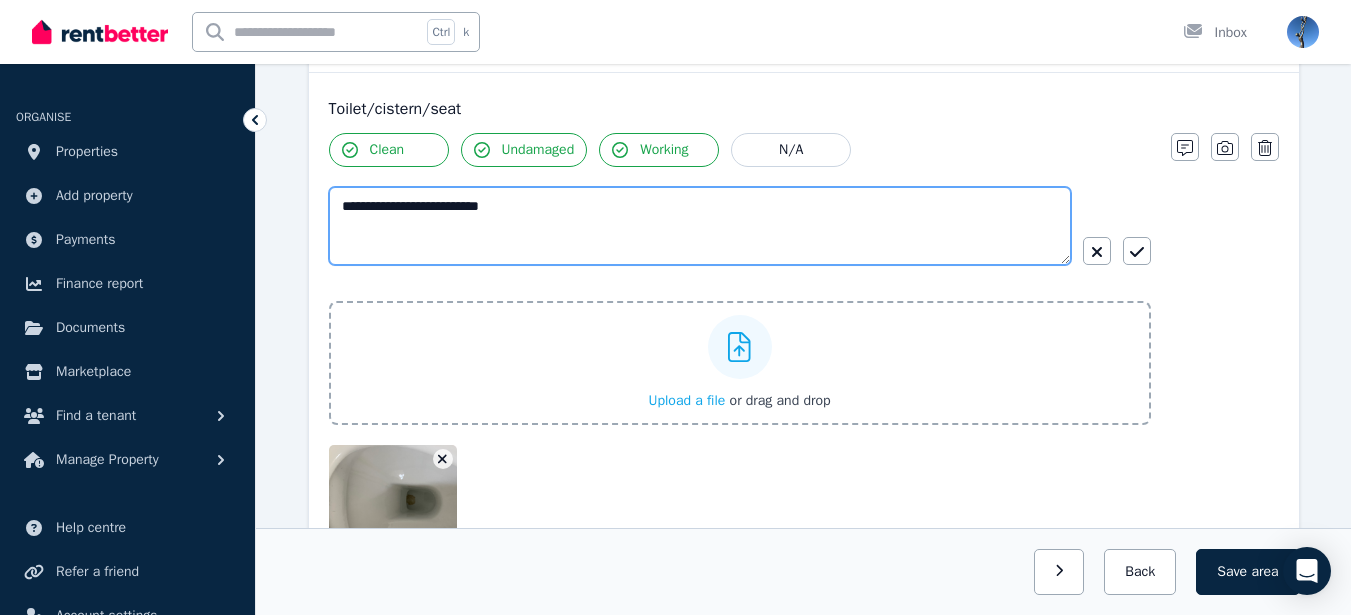click on "**********" at bounding box center [700, 226] 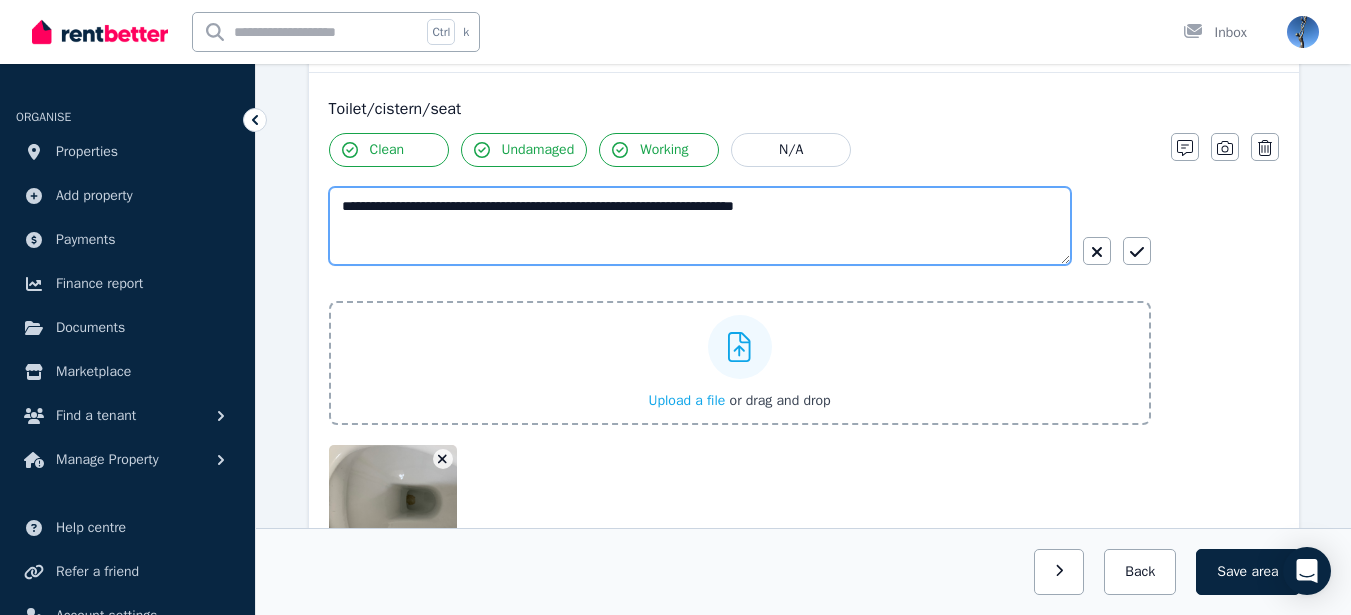 type on "**********" 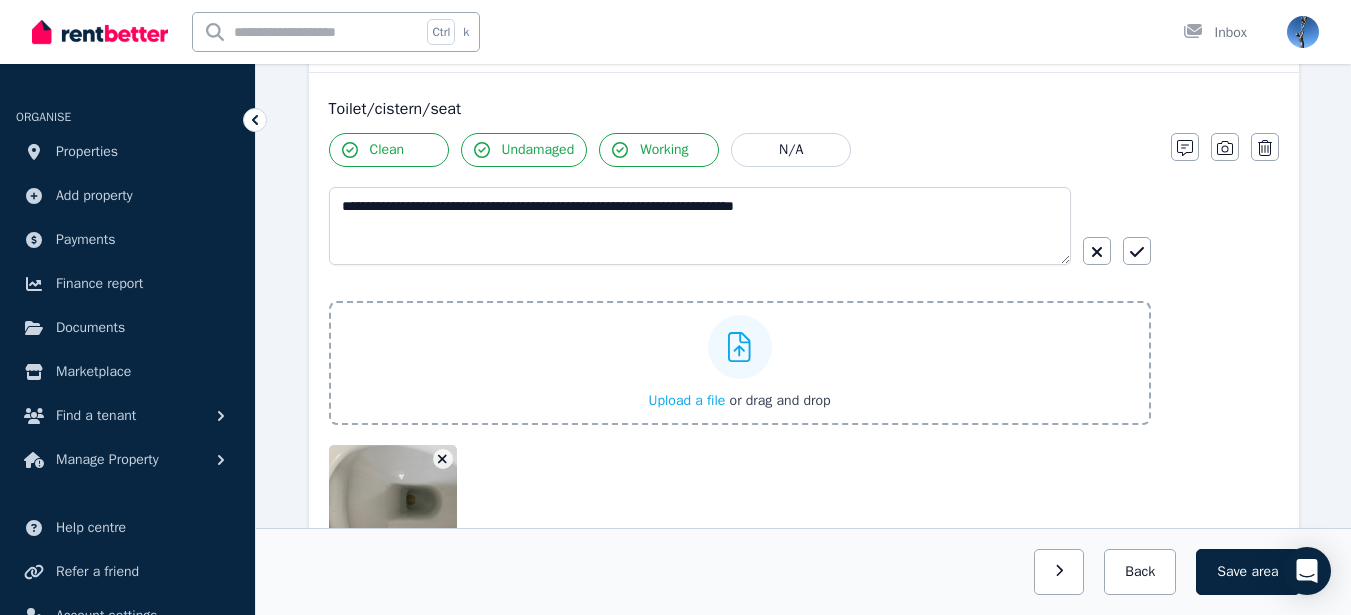 click on "Upload a file" at bounding box center [686, 400] 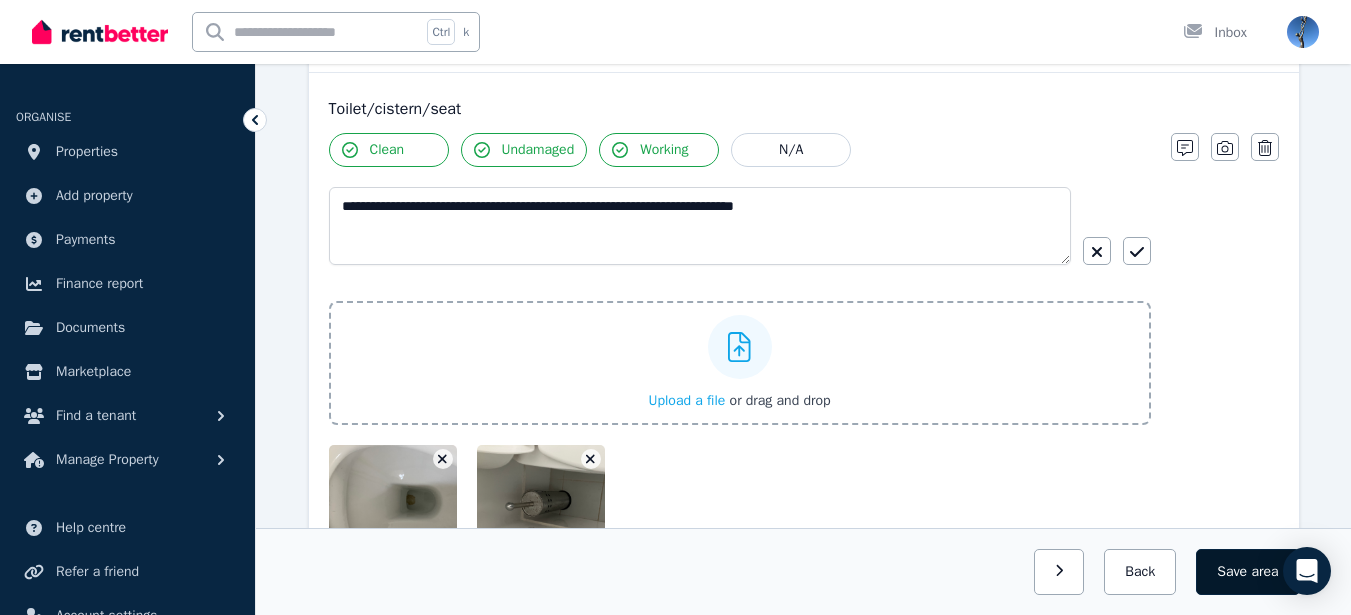 click on "Save   area" at bounding box center (1247, 572) 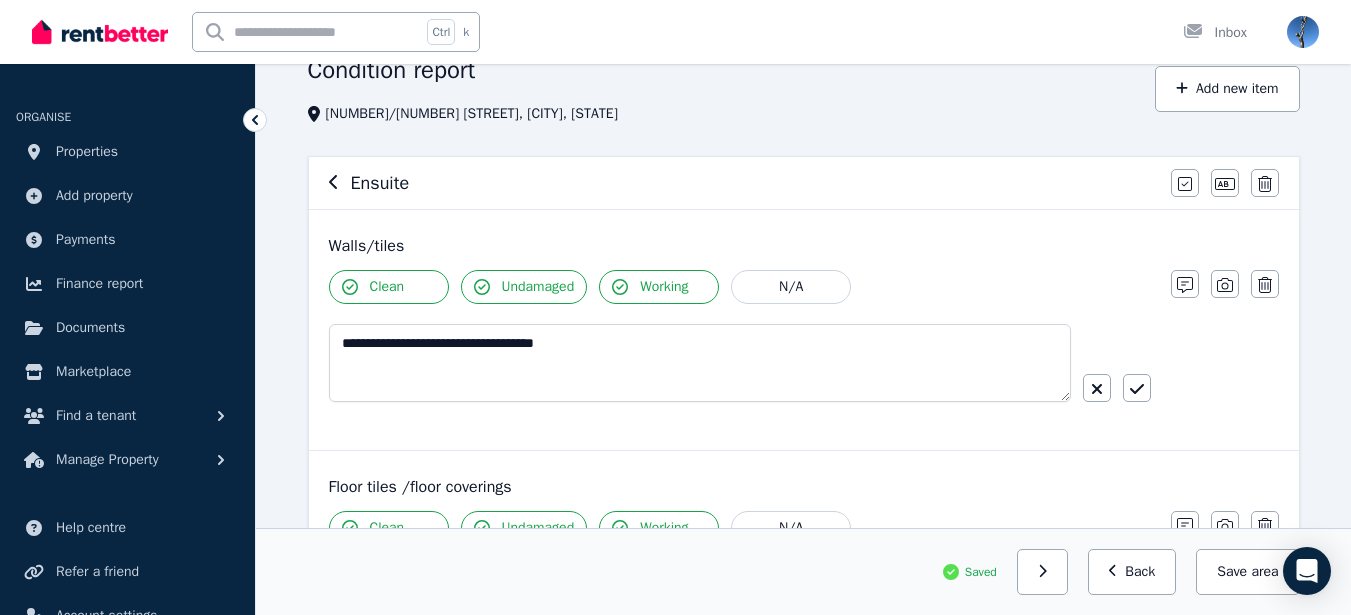 scroll, scrollTop: 111, scrollLeft: 0, axis: vertical 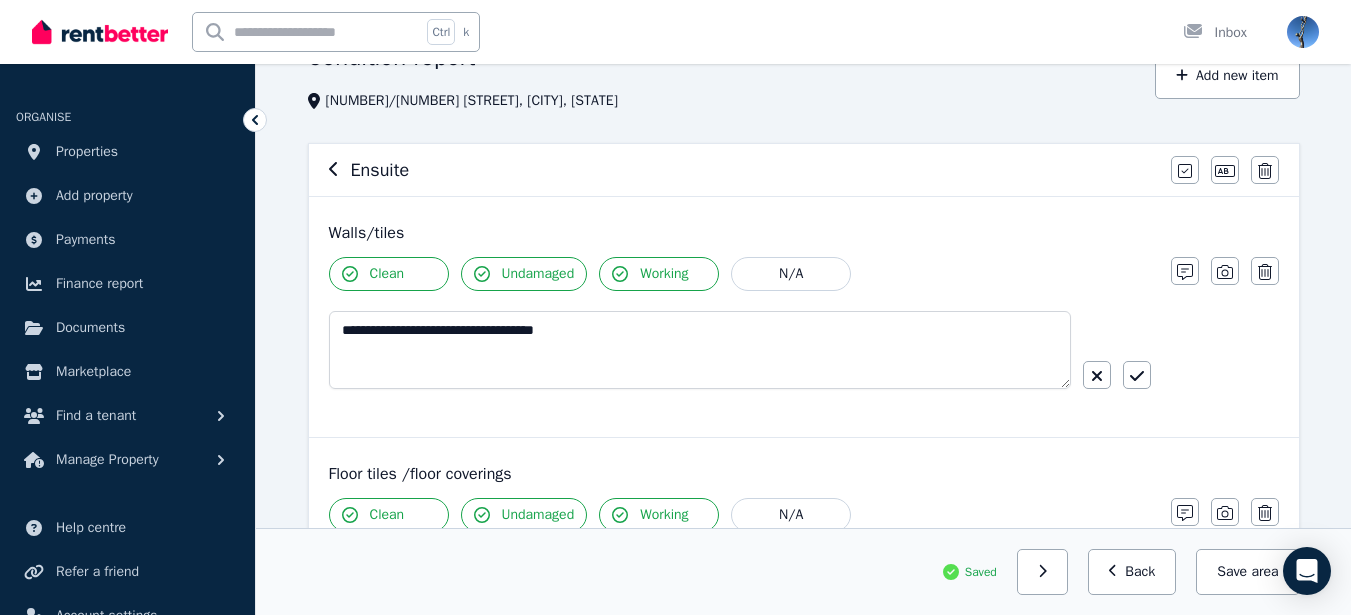 click 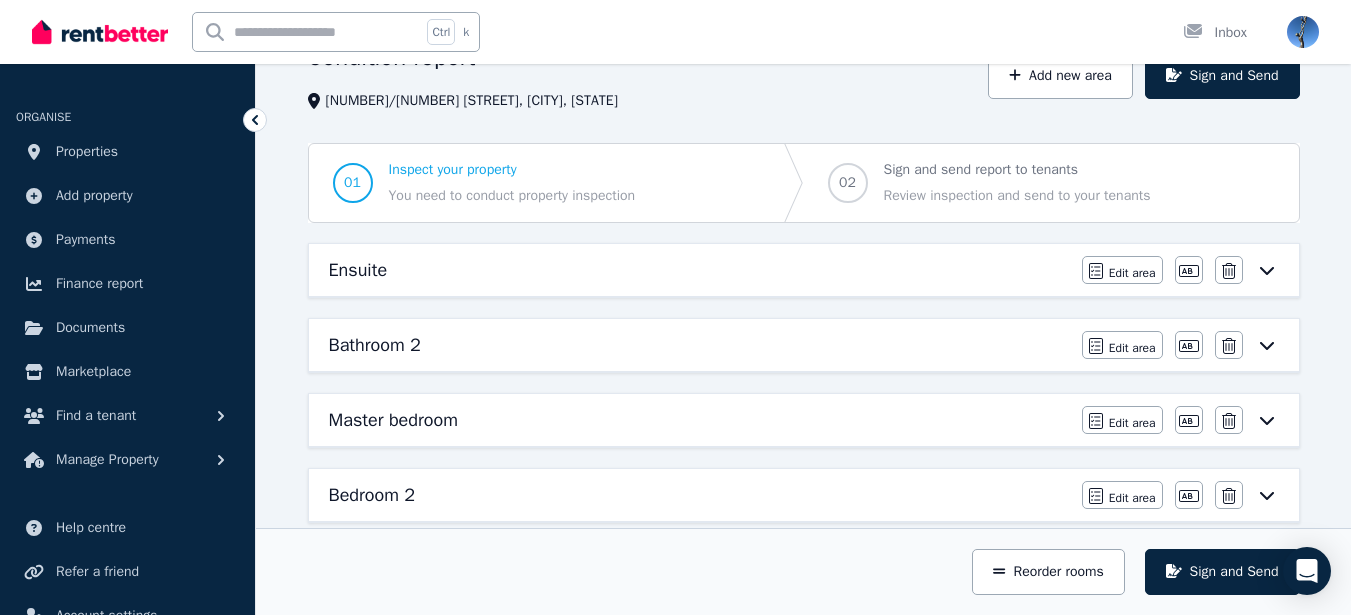 click 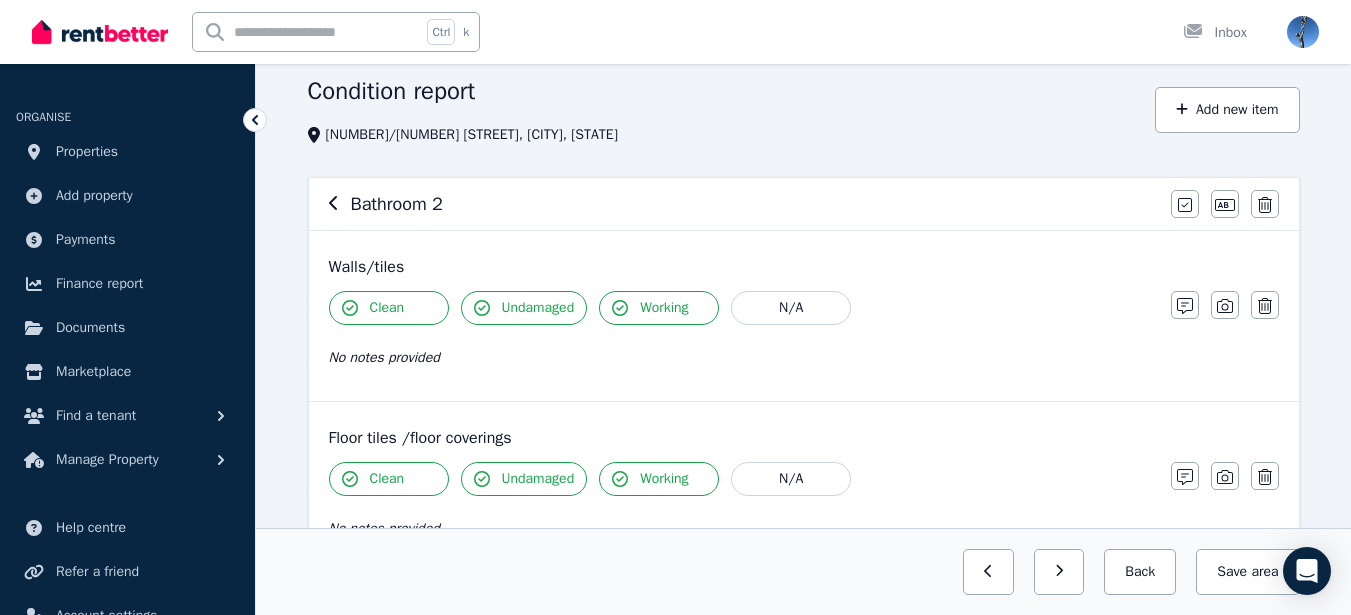 scroll, scrollTop: 0, scrollLeft: 0, axis: both 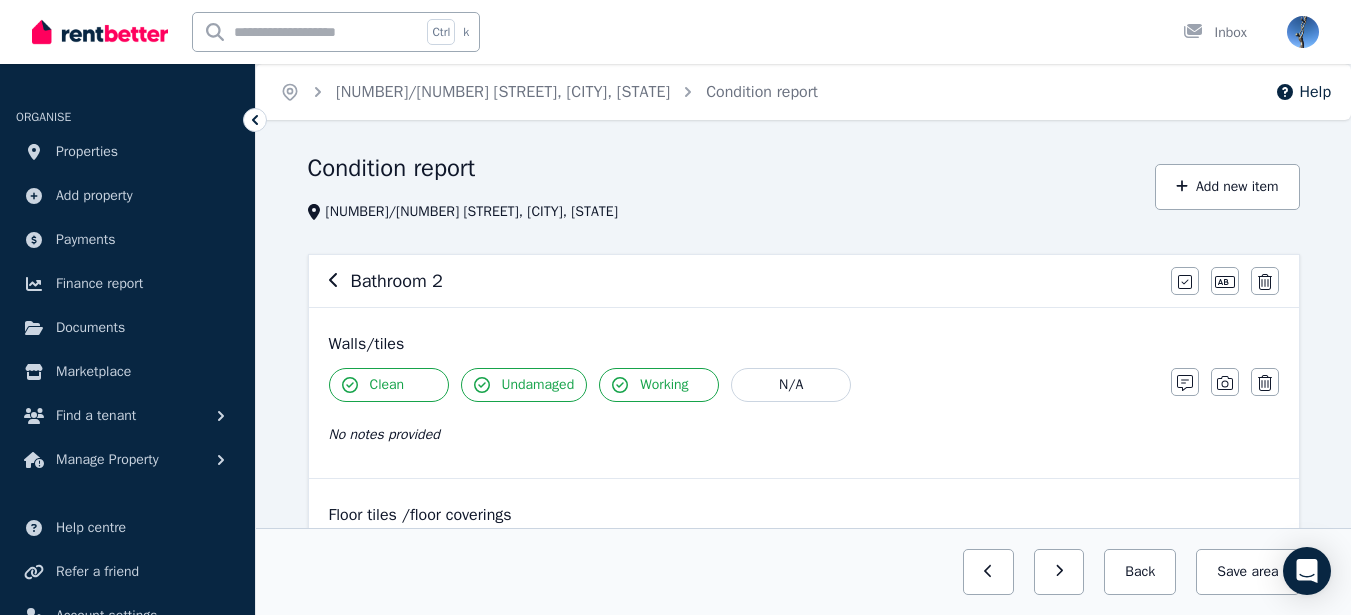 click on "Bathroom 2 Mark all items as good Edit name Delete" at bounding box center [804, 281] 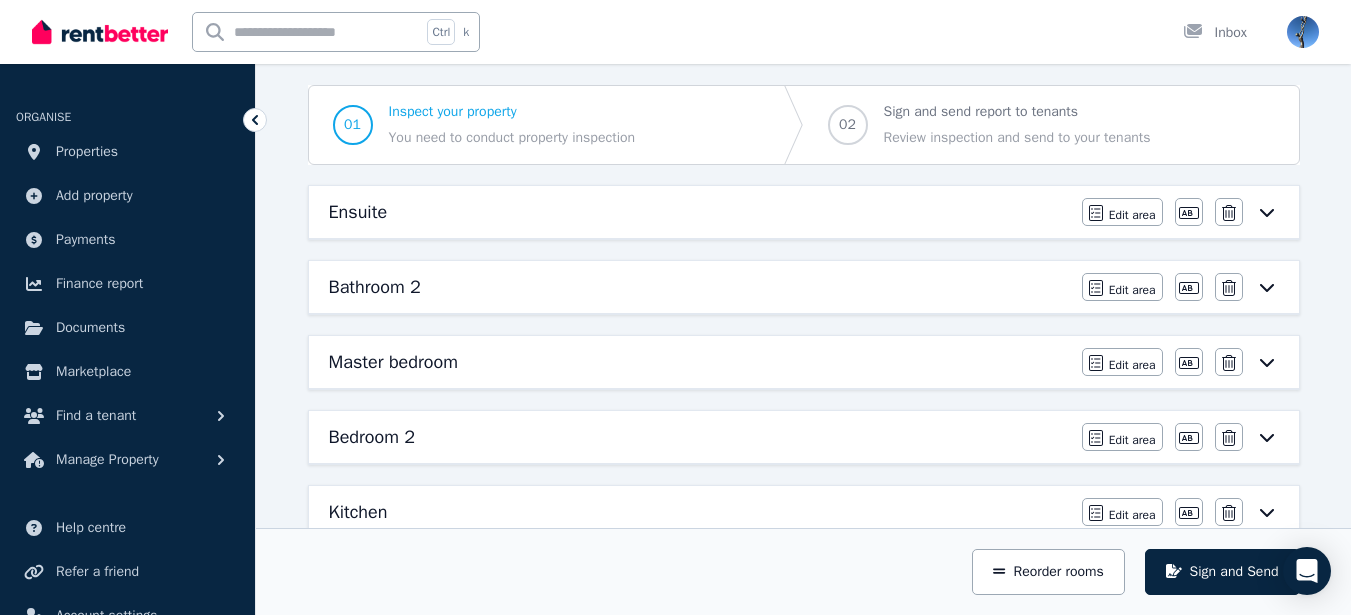 scroll, scrollTop: 148, scrollLeft: 0, axis: vertical 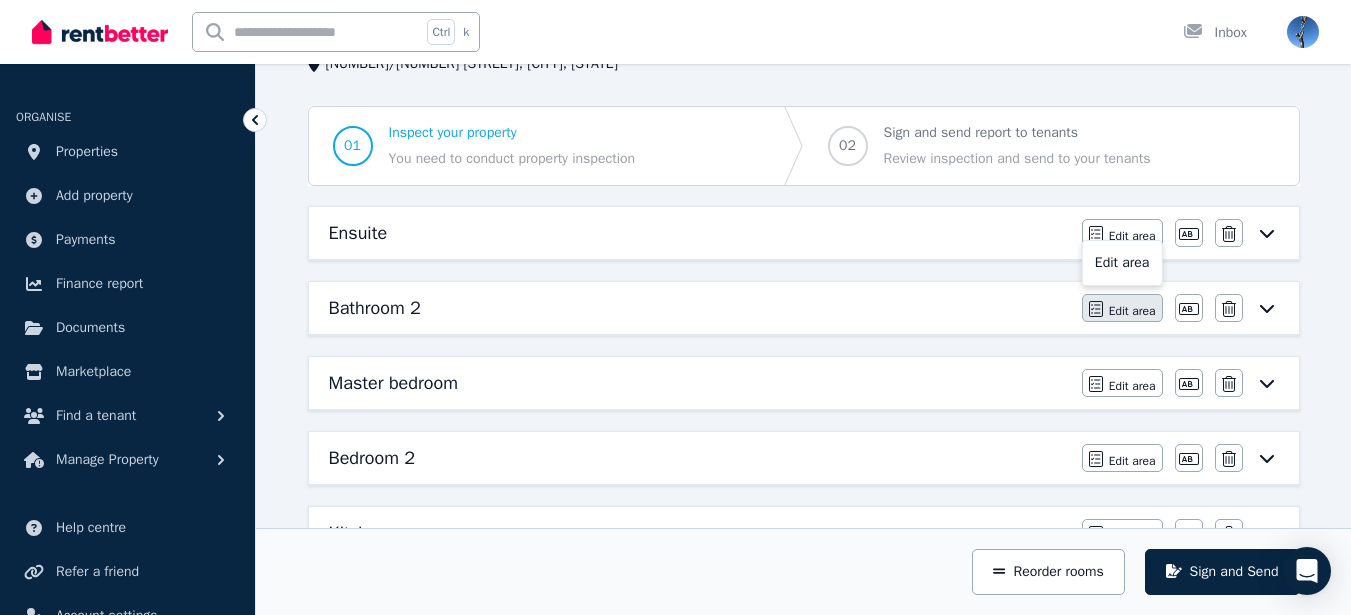 click on "Edit area" at bounding box center (1132, 311) 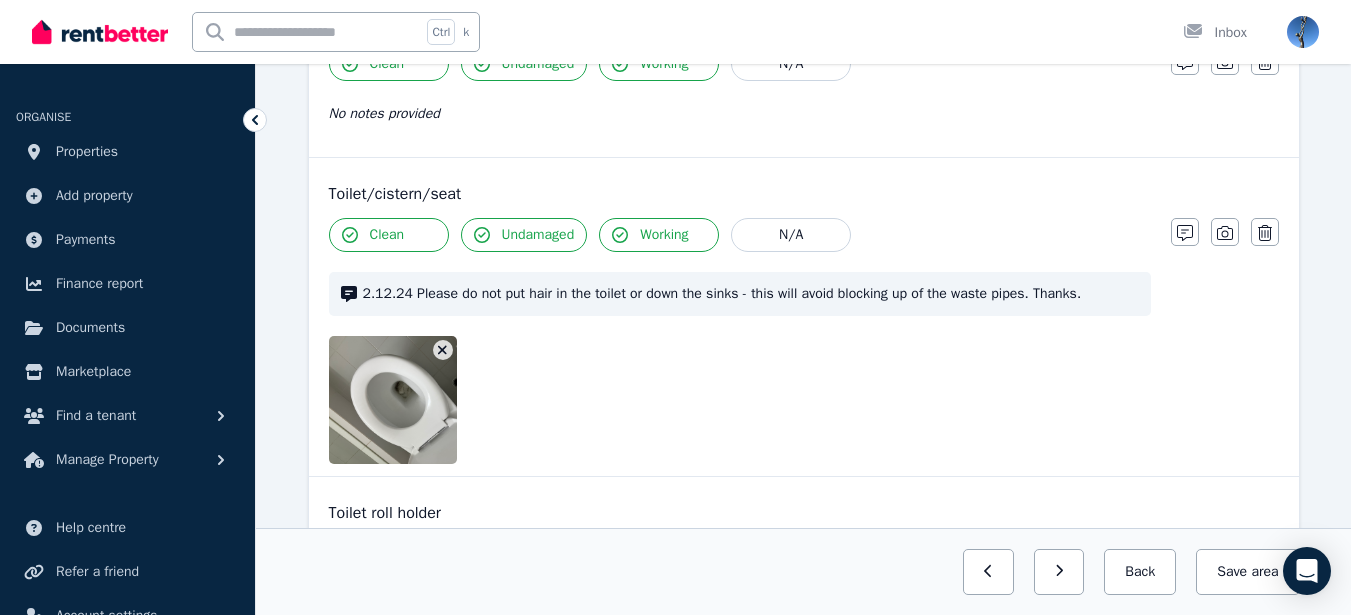 scroll, scrollTop: 2071, scrollLeft: 0, axis: vertical 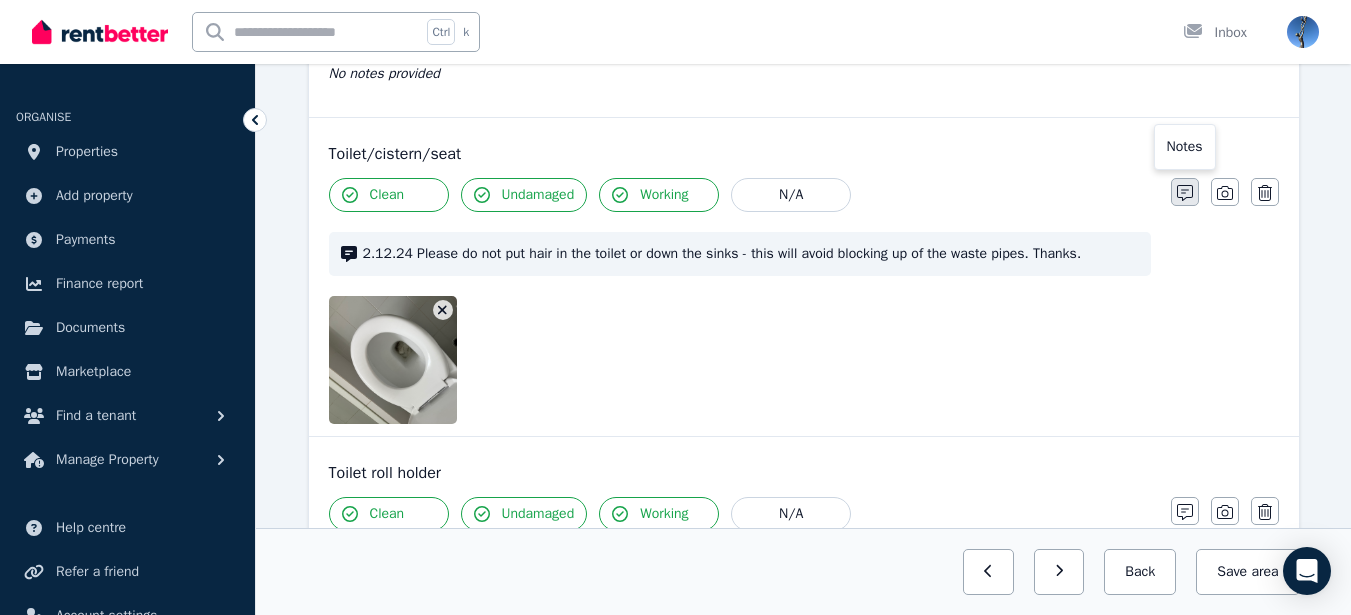 click 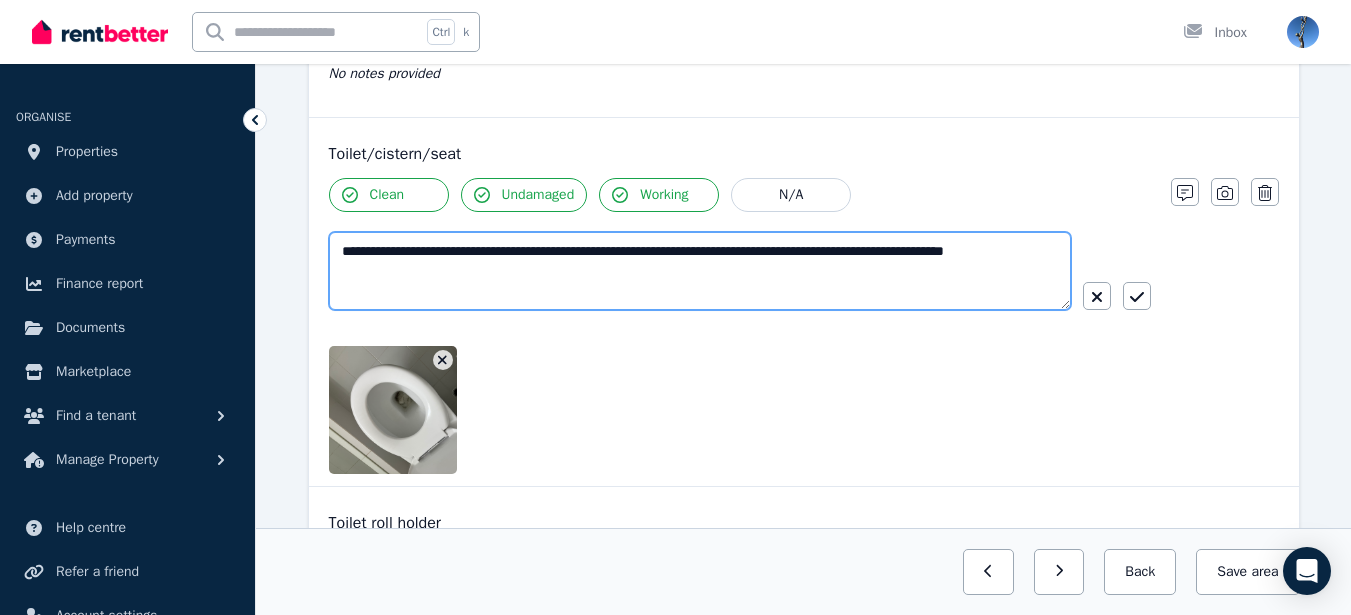 drag, startPoint x: 1060, startPoint y: 255, endPoint x: 1045, endPoint y: 296, distance: 43.65776 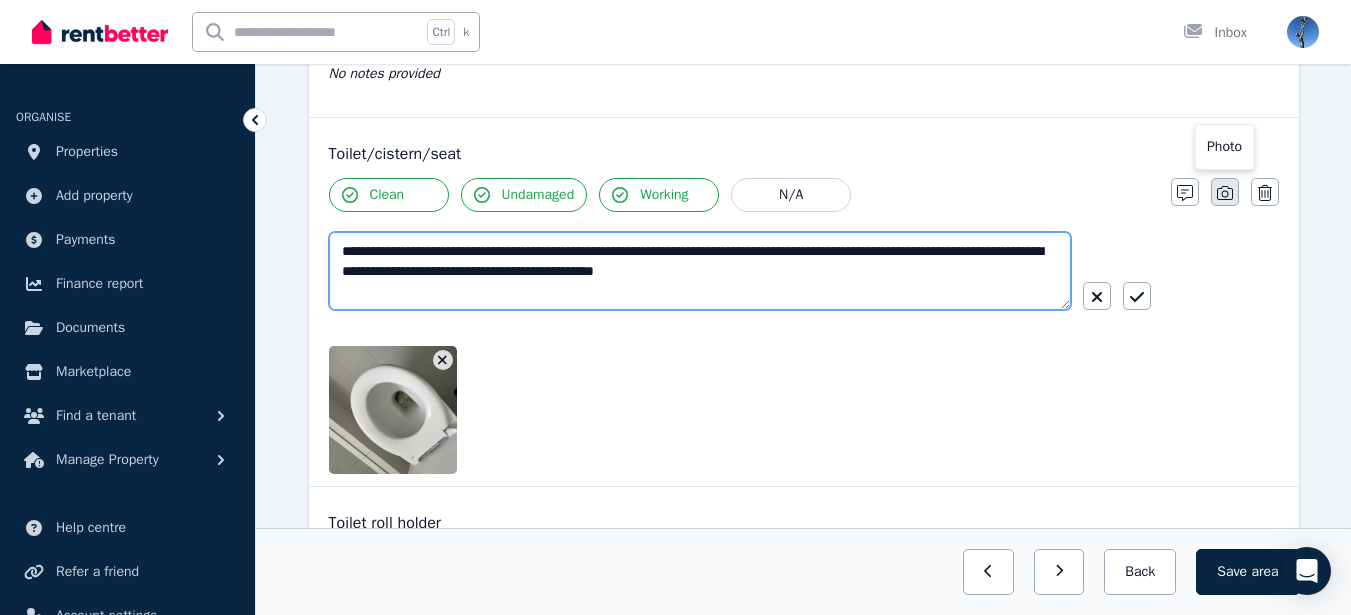 type on "**********" 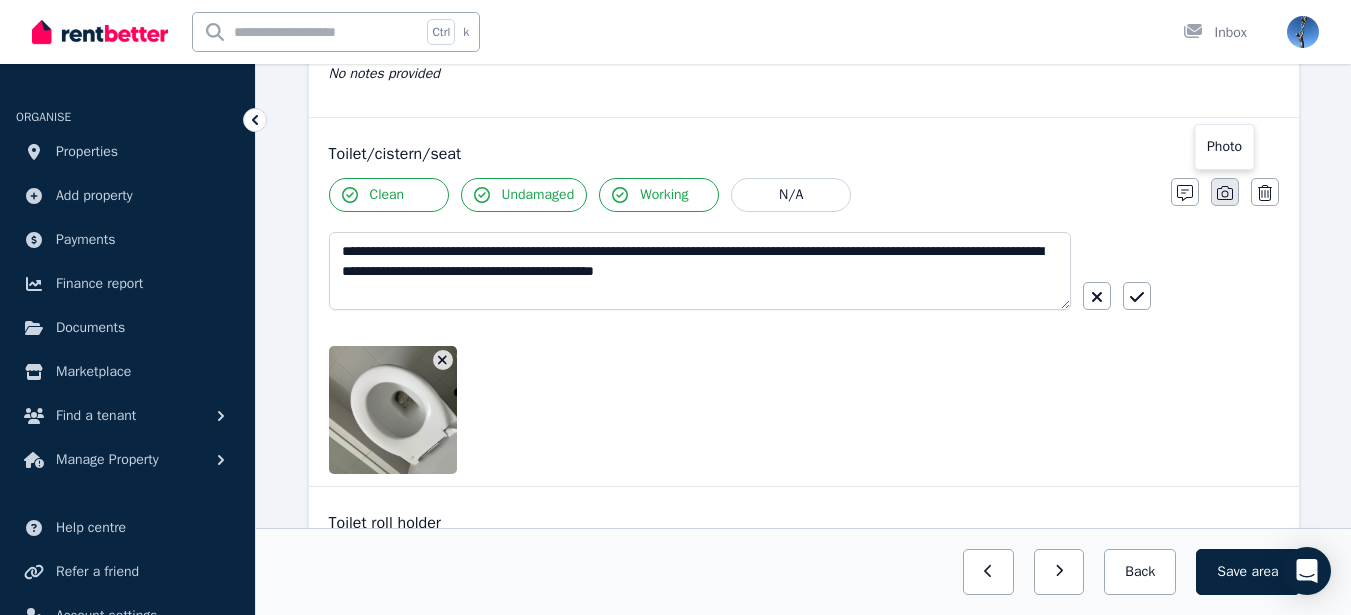 click 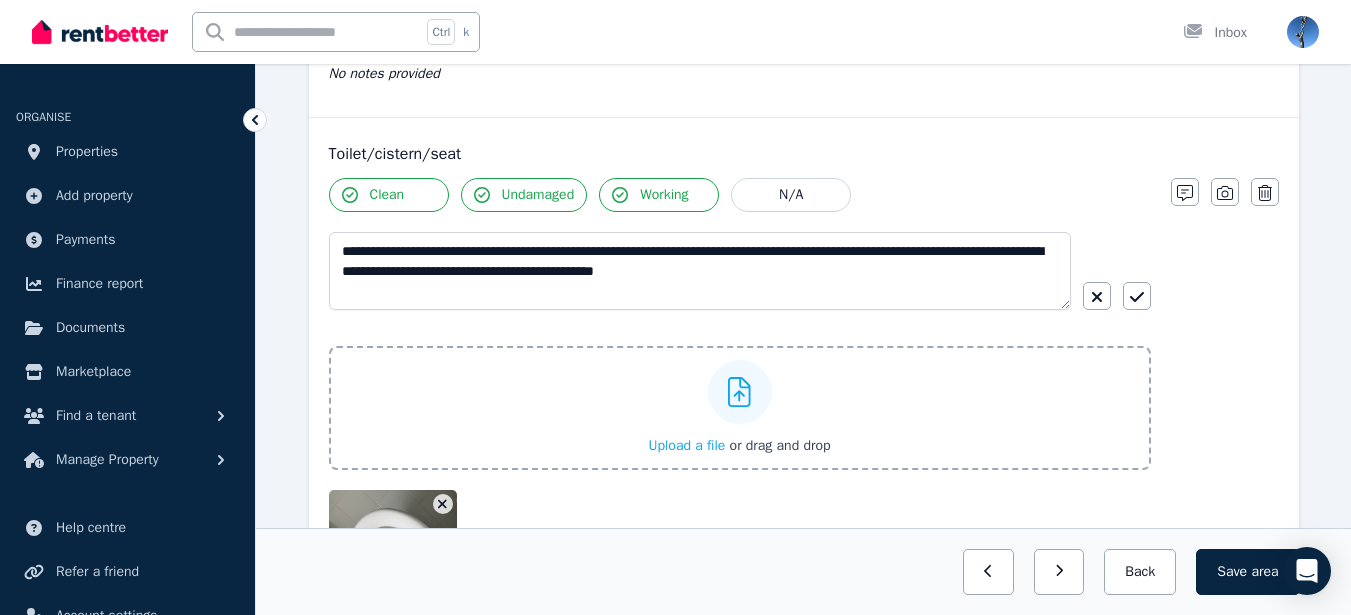 click on "Upload a file" at bounding box center [686, 445] 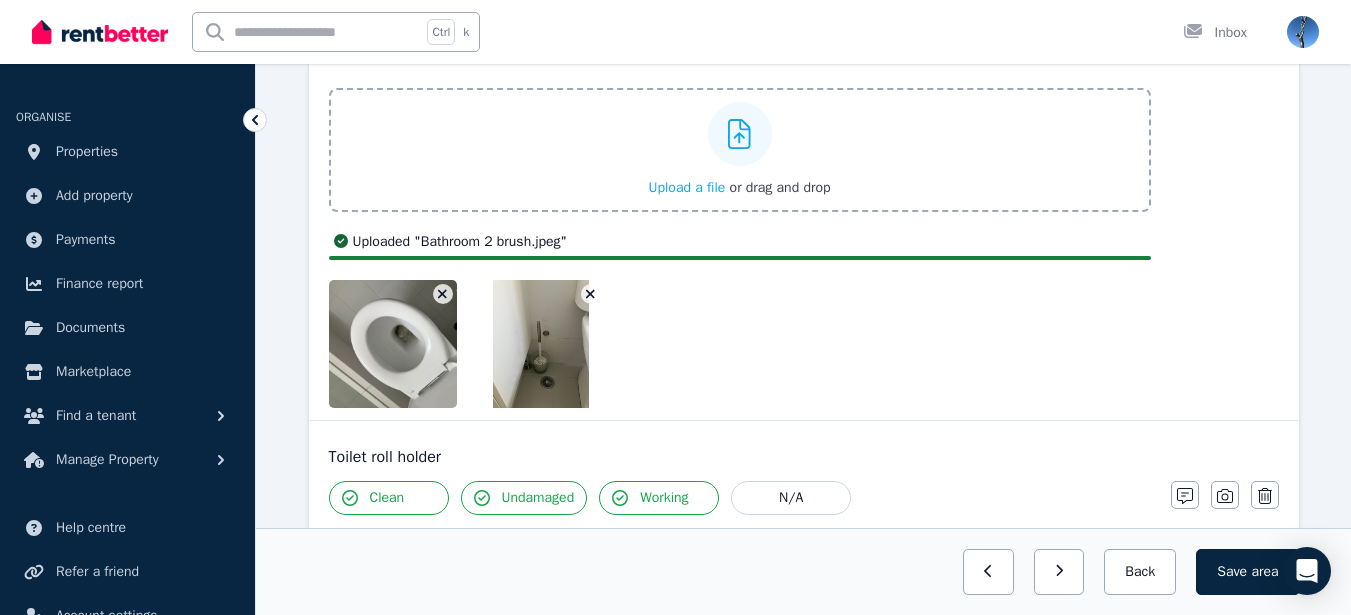 scroll, scrollTop: 2378, scrollLeft: 0, axis: vertical 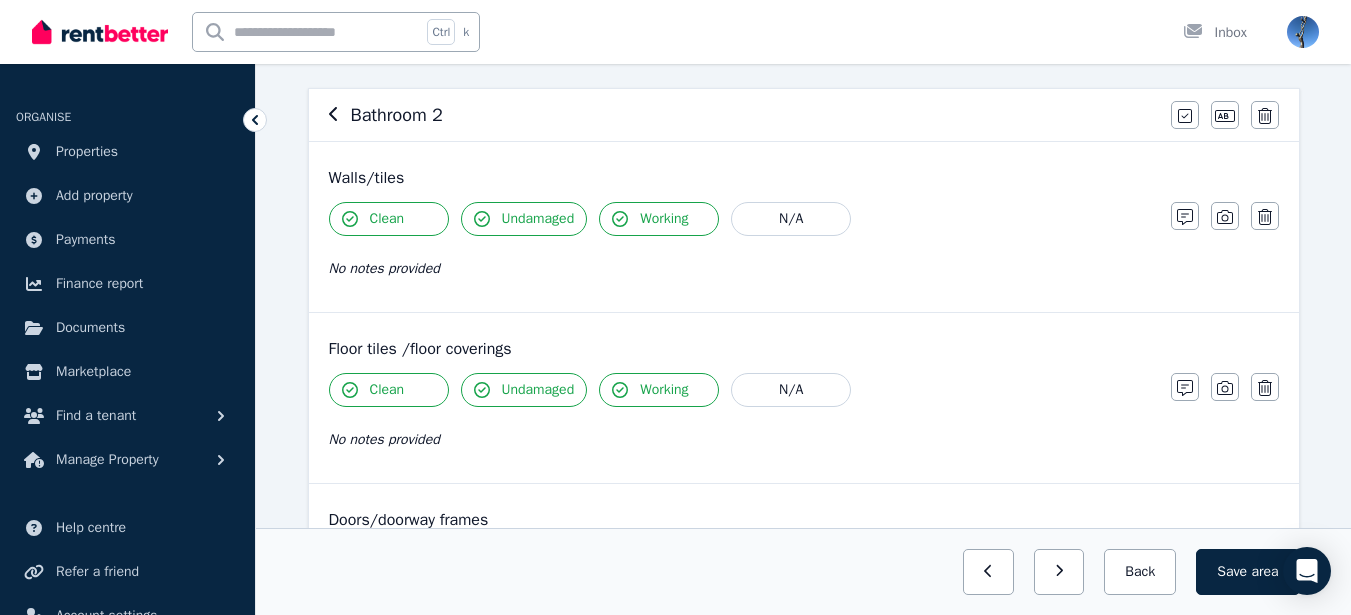 click 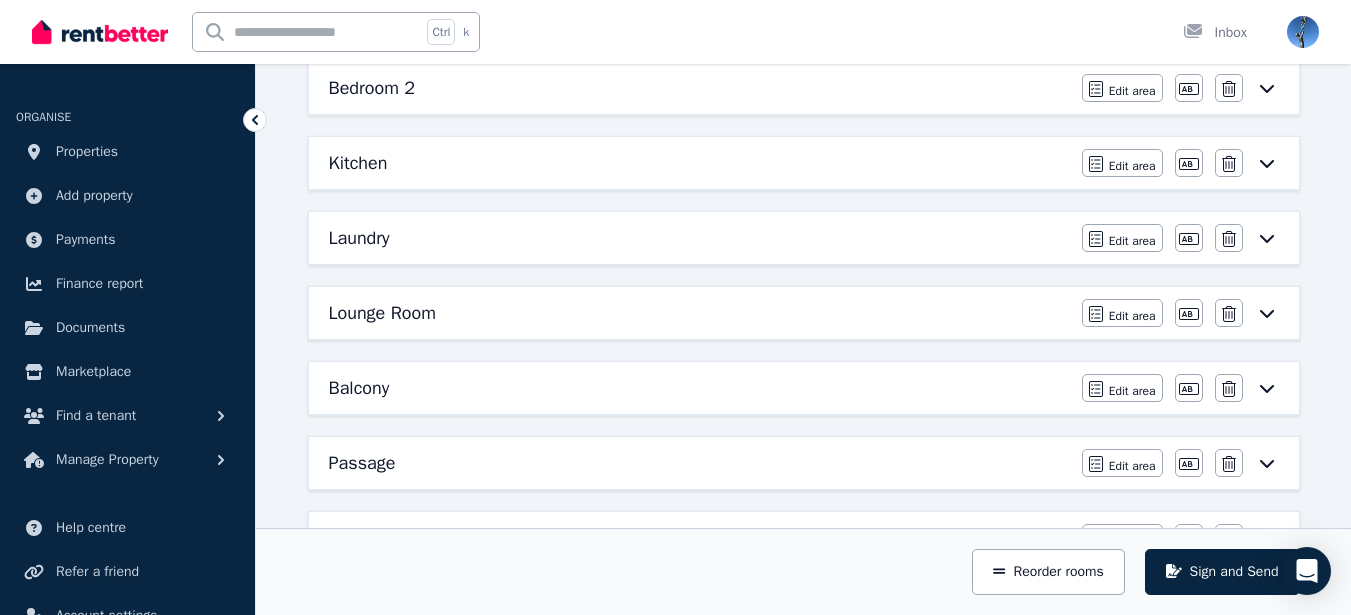 scroll, scrollTop: 529, scrollLeft: 0, axis: vertical 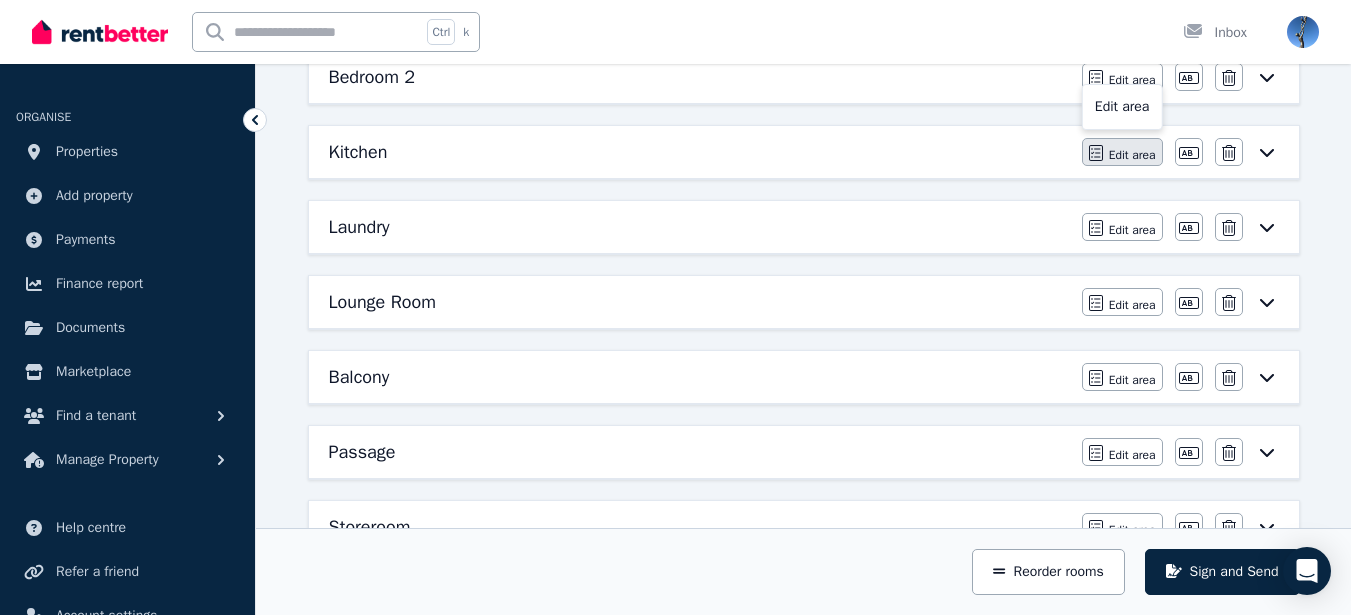click on "Edit area" at bounding box center [1132, 155] 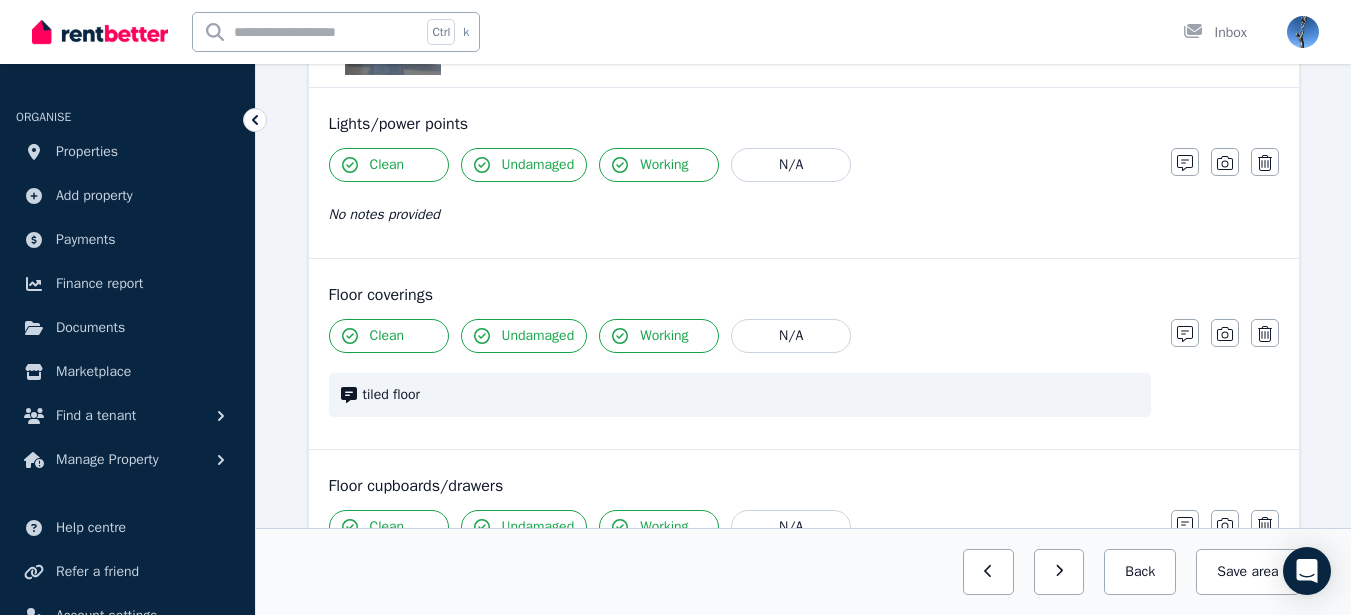 scroll, scrollTop: 988, scrollLeft: 0, axis: vertical 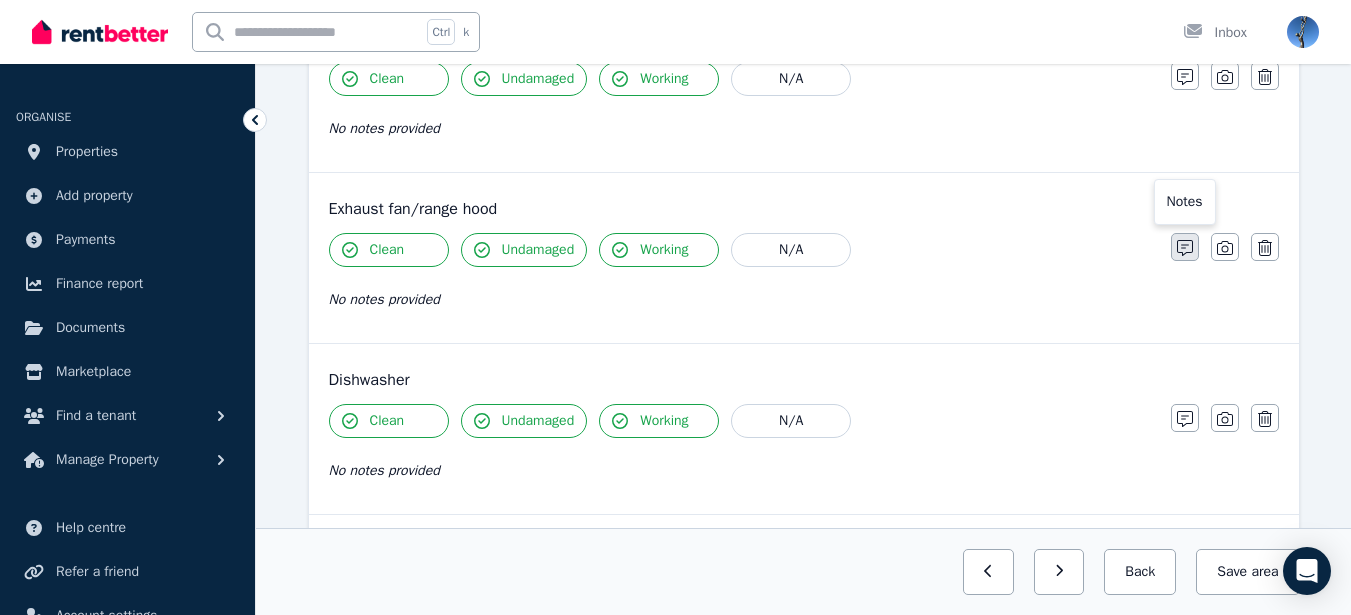 click 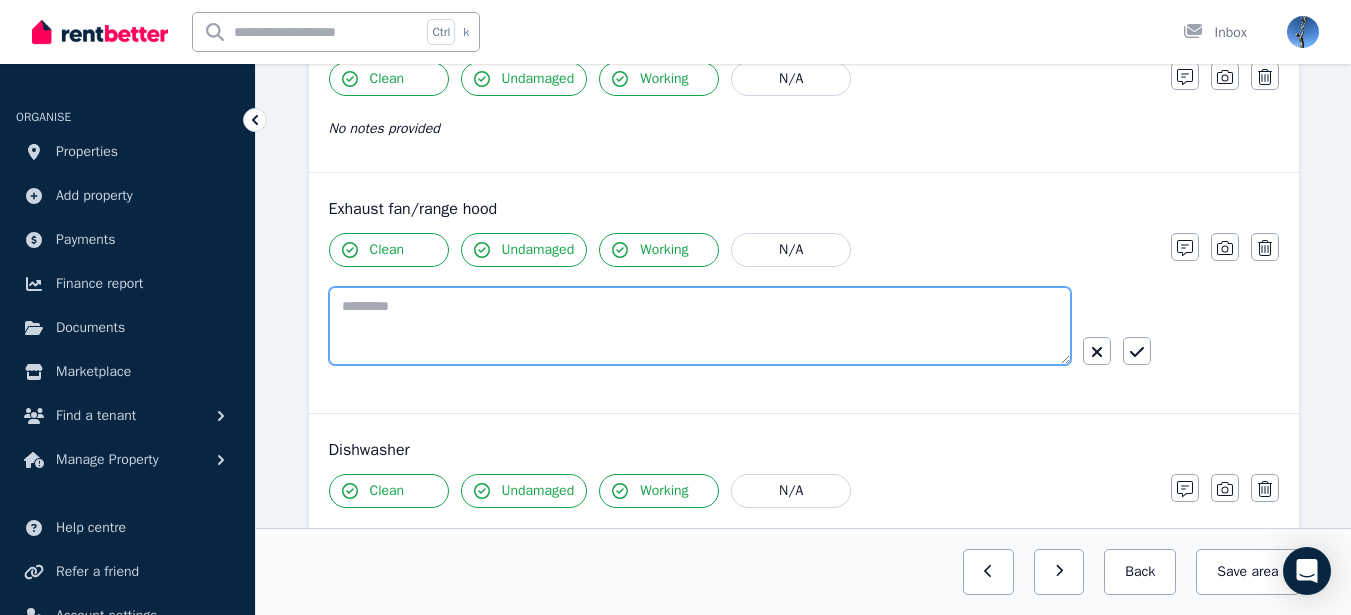 click at bounding box center [700, 326] 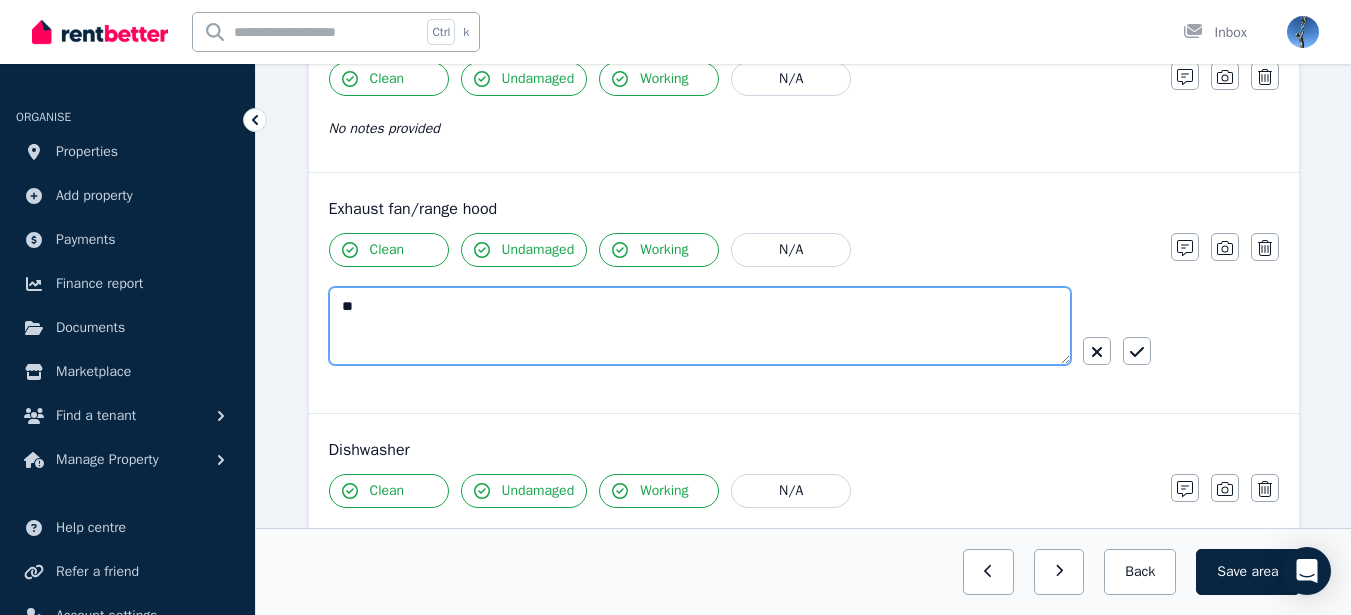 type on "*" 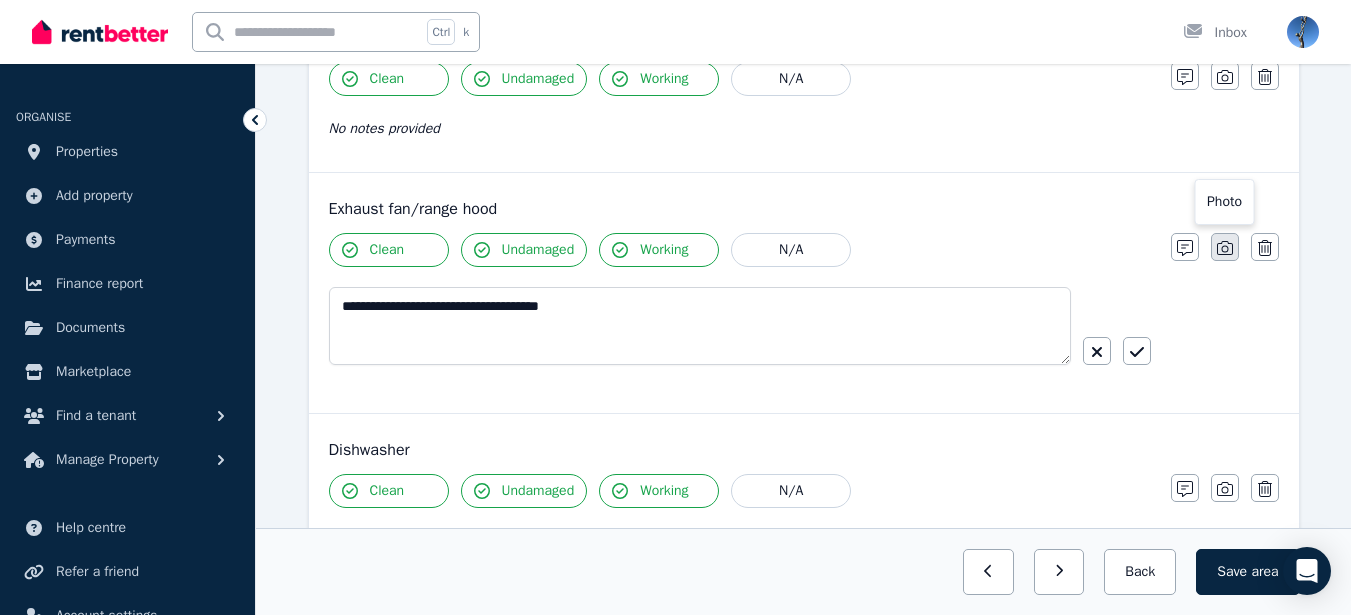 click 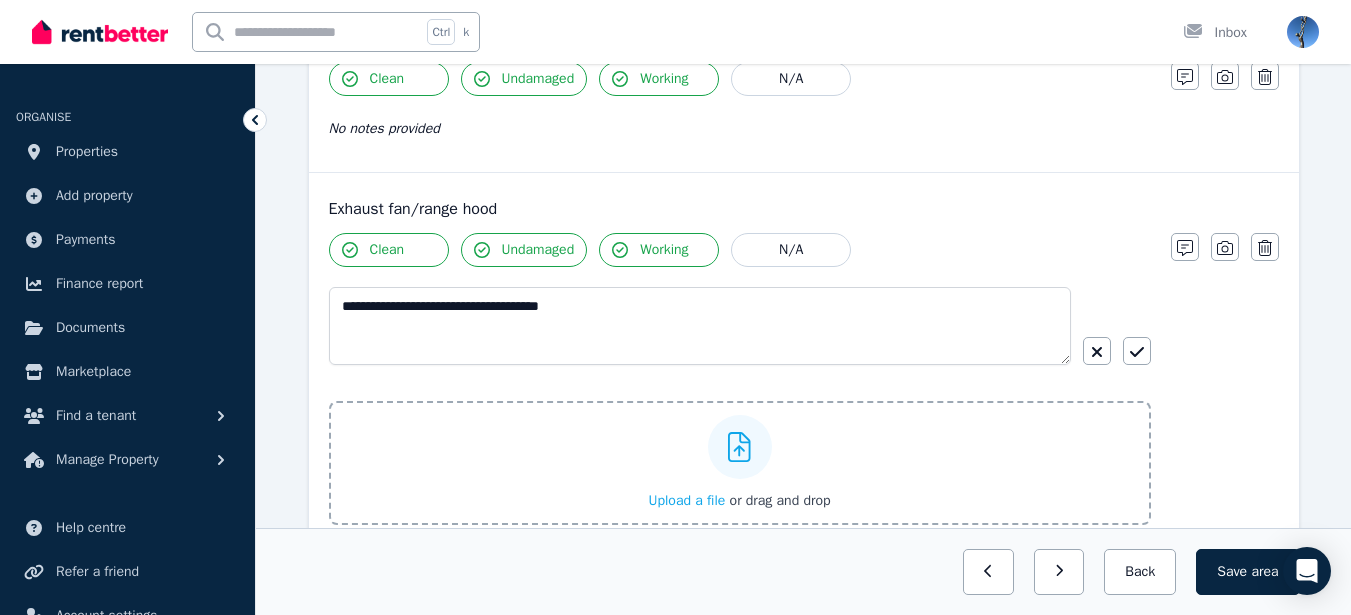 click on "Upload a file" at bounding box center [686, 500] 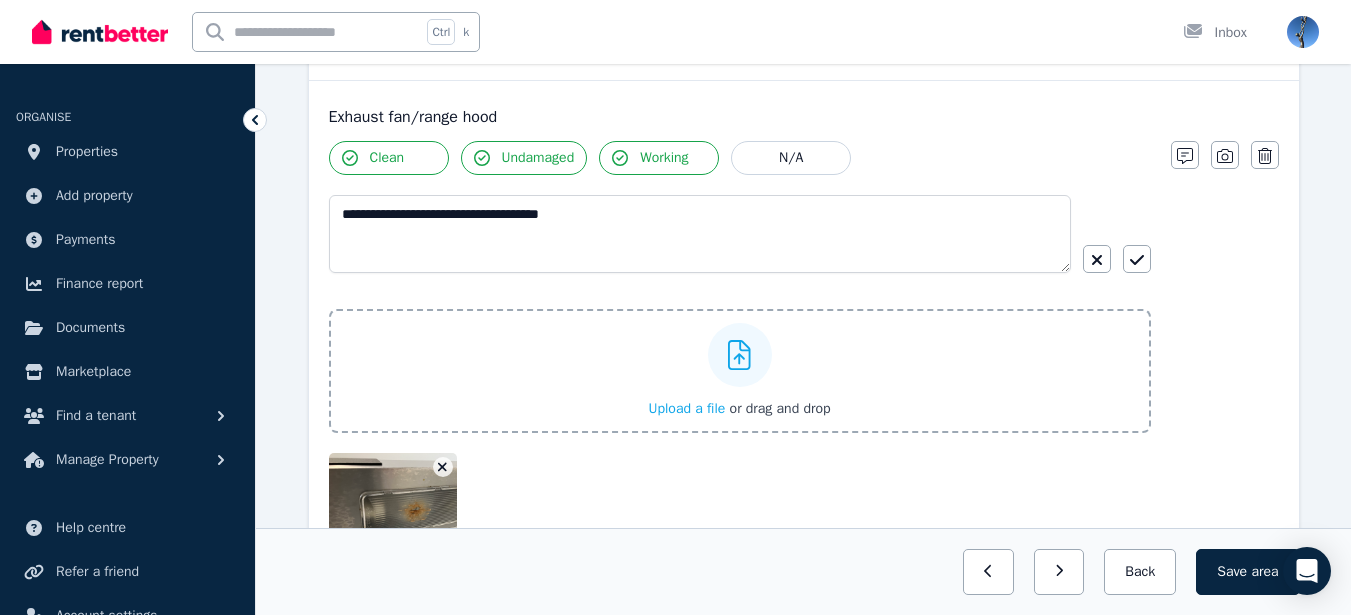 scroll, scrollTop: 2309, scrollLeft: 0, axis: vertical 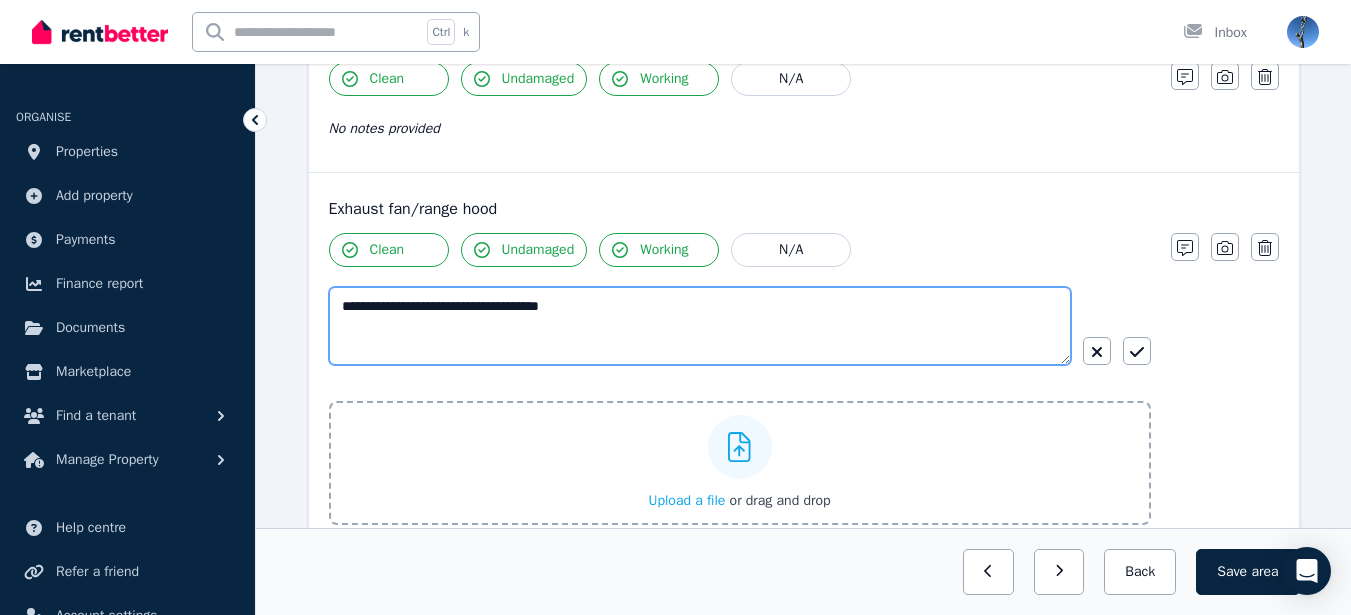 click on "**********" at bounding box center (700, 326) 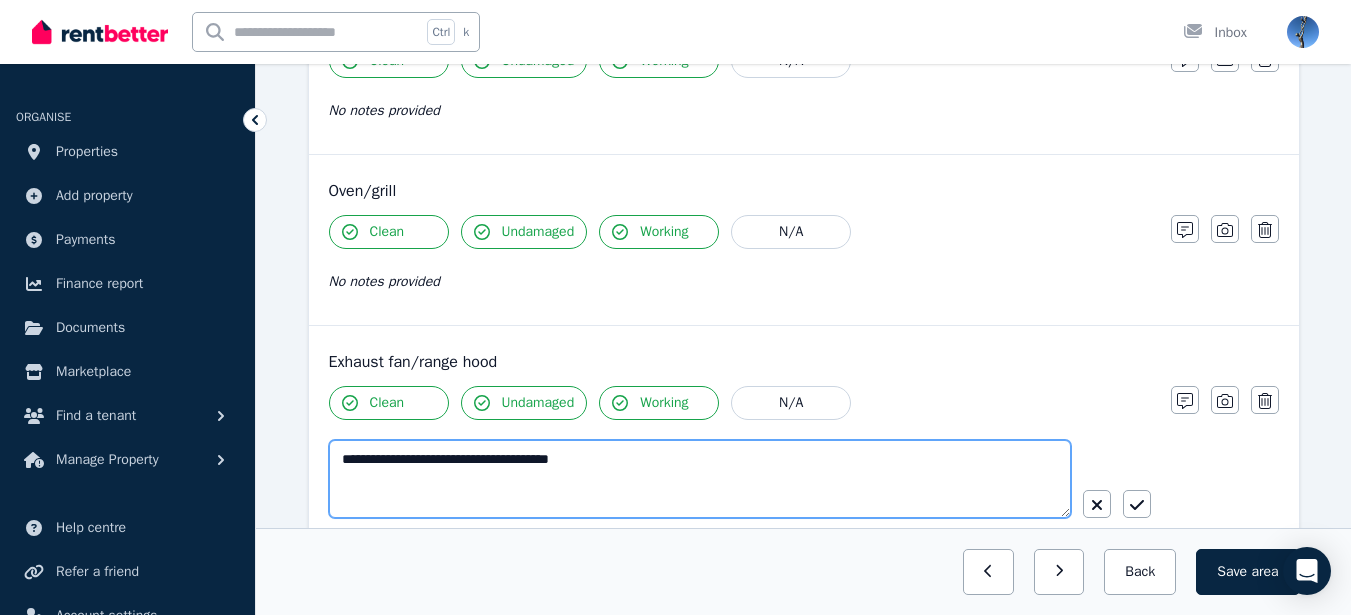 scroll, scrollTop: 2079, scrollLeft: 0, axis: vertical 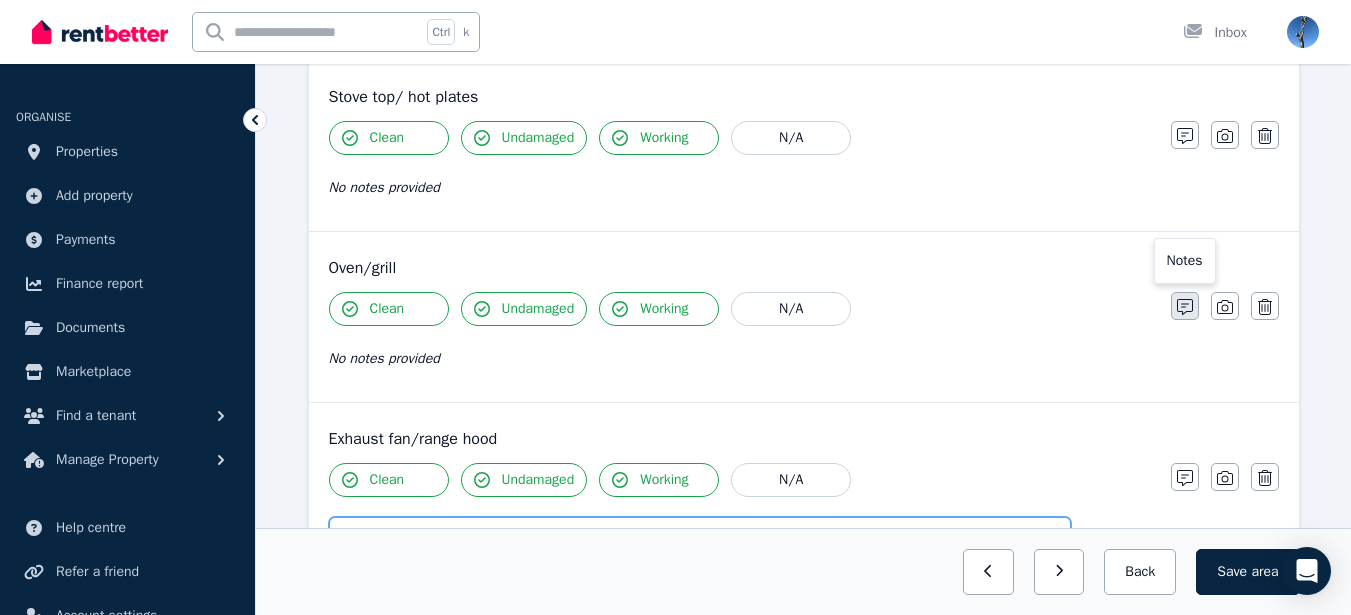 type on "**********" 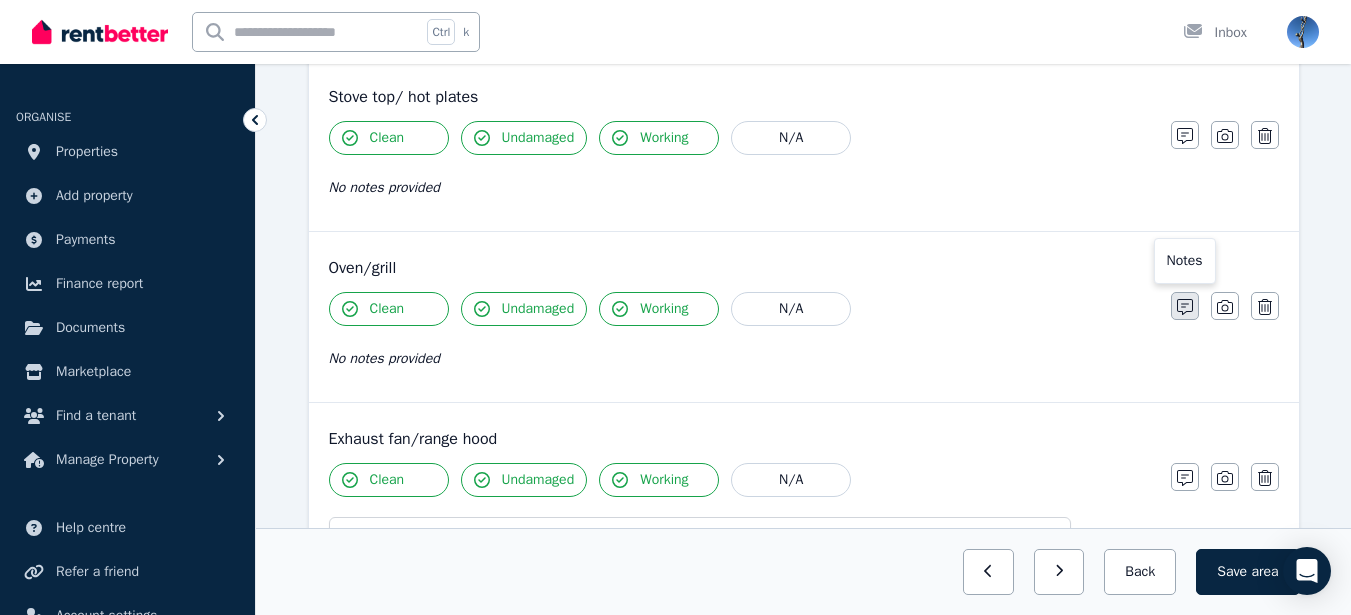 click 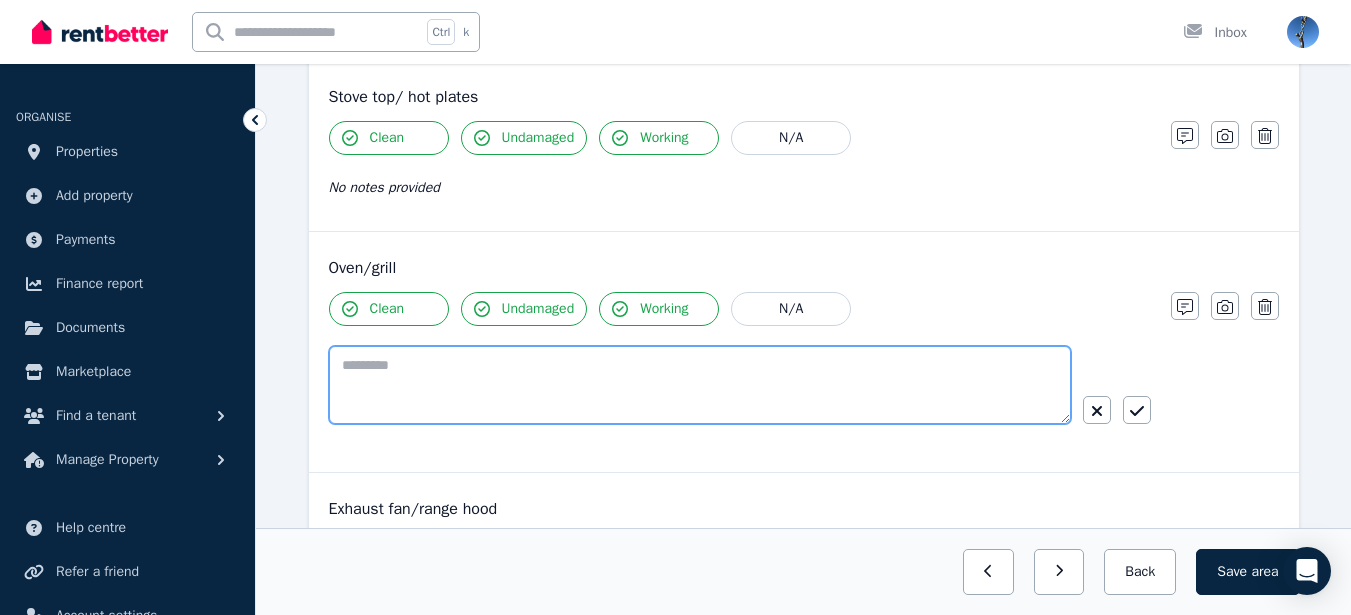click at bounding box center (700, 385) 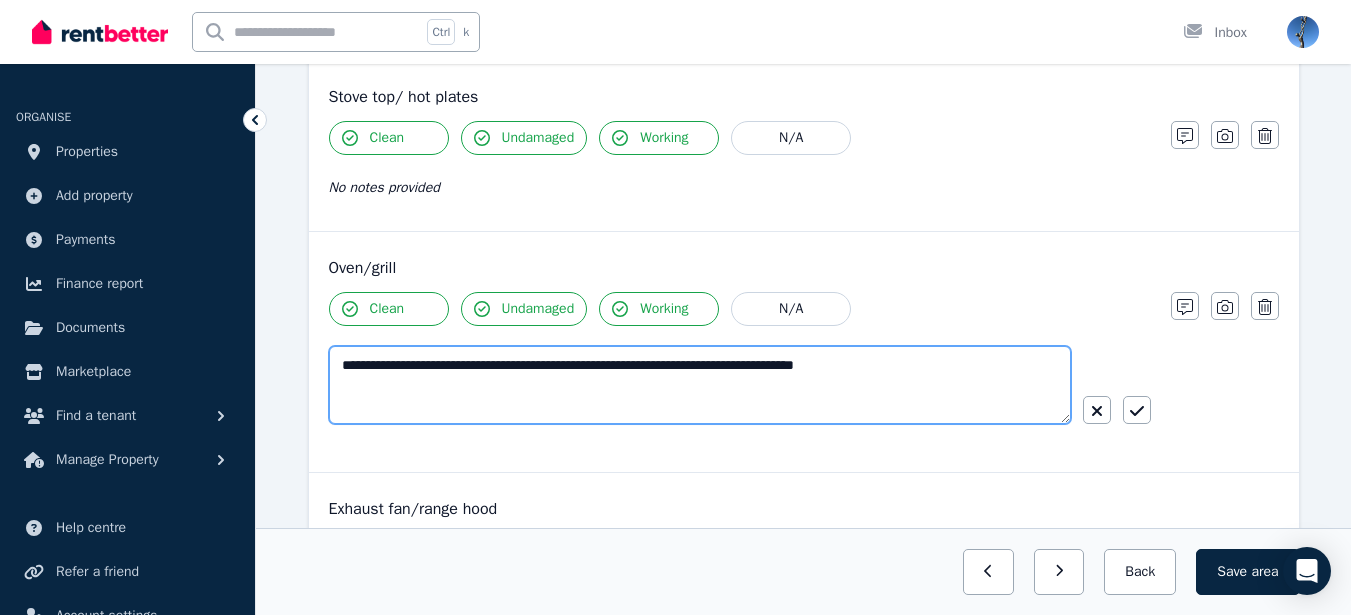 click on "**********" at bounding box center [700, 385] 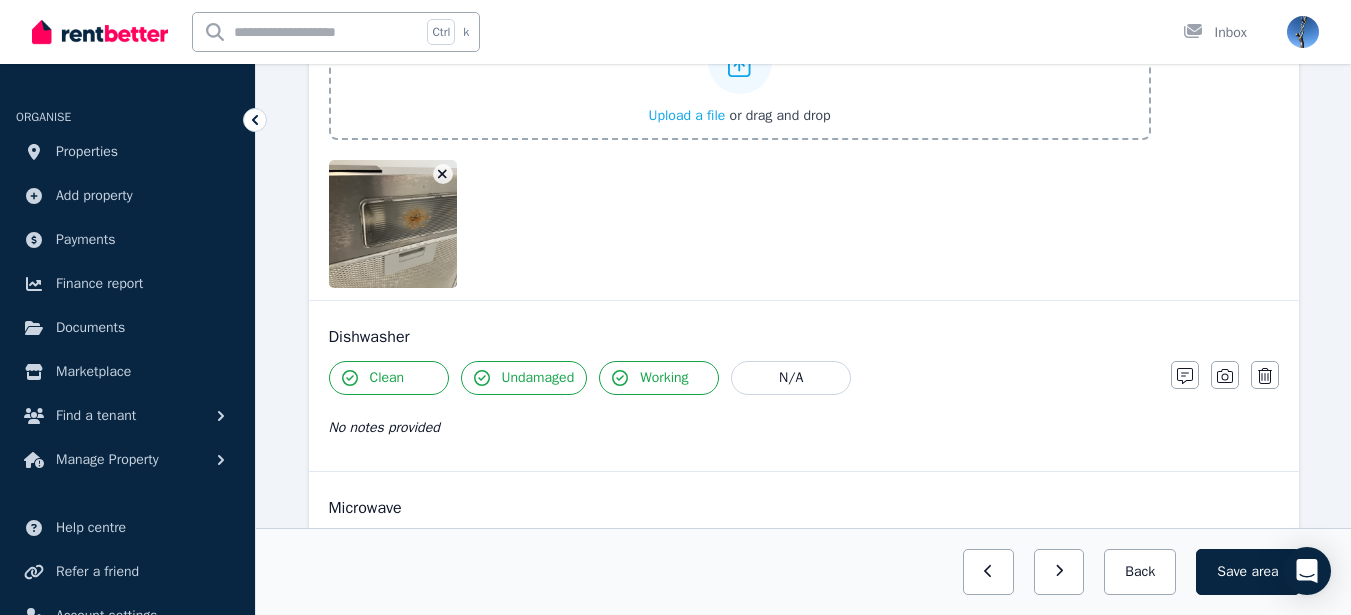 scroll, scrollTop: 2911, scrollLeft: 0, axis: vertical 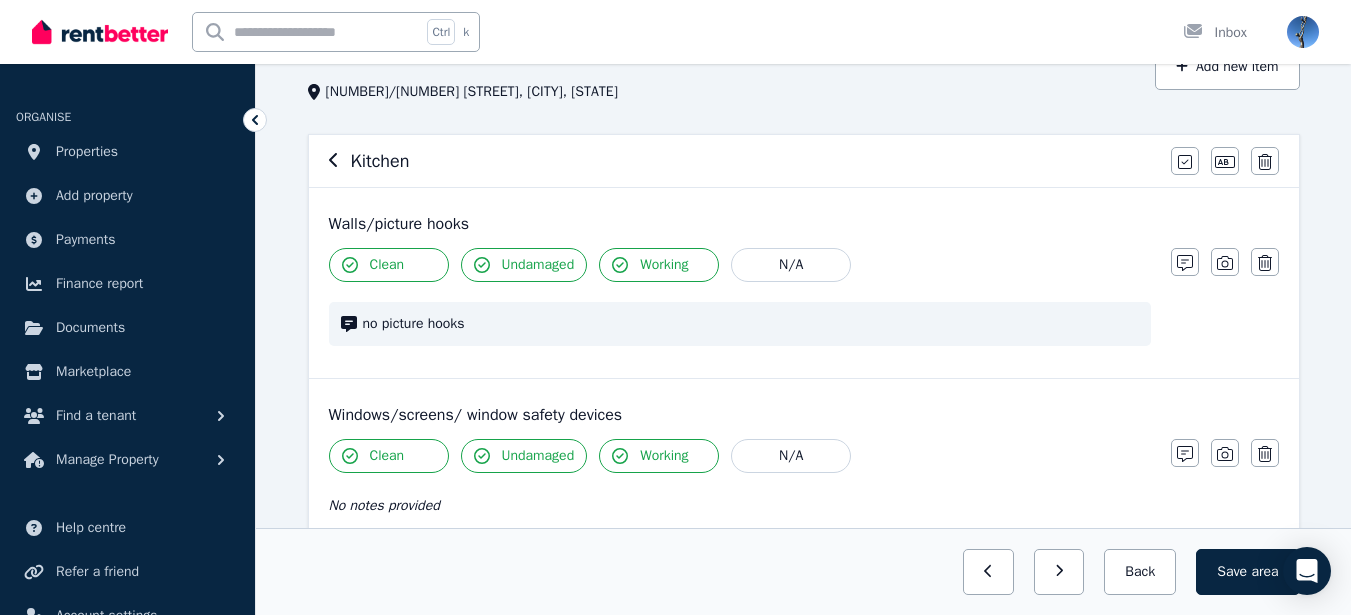 type on "**********" 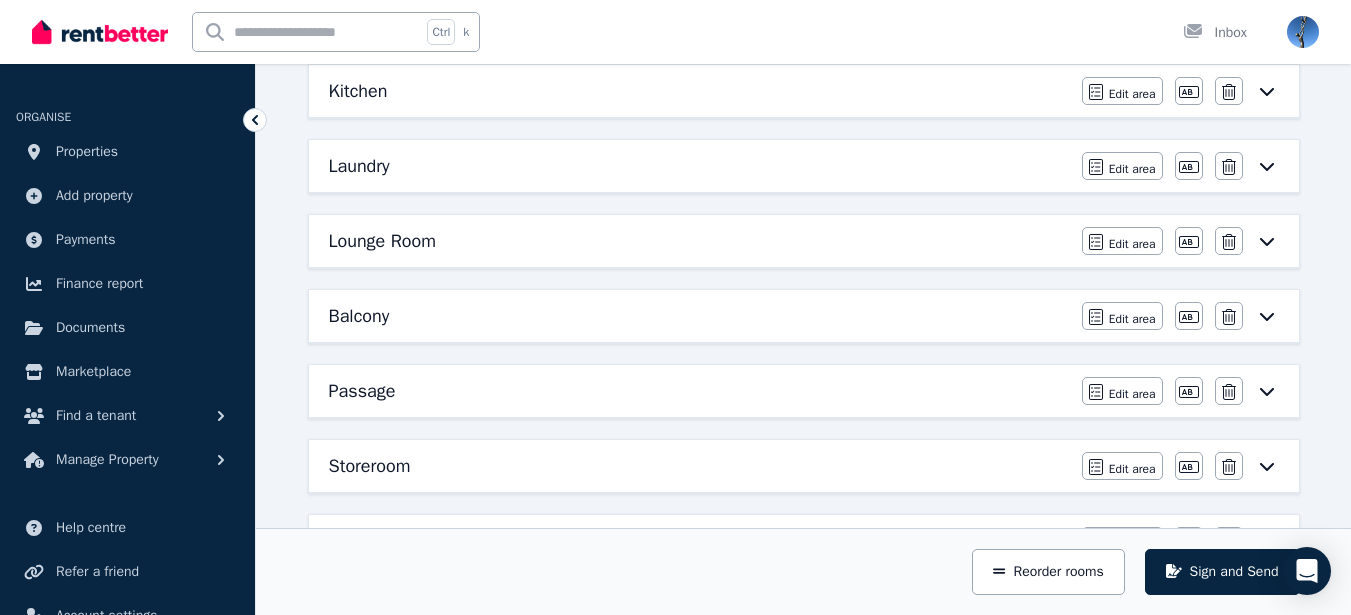 scroll, scrollTop: 637, scrollLeft: 0, axis: vertical 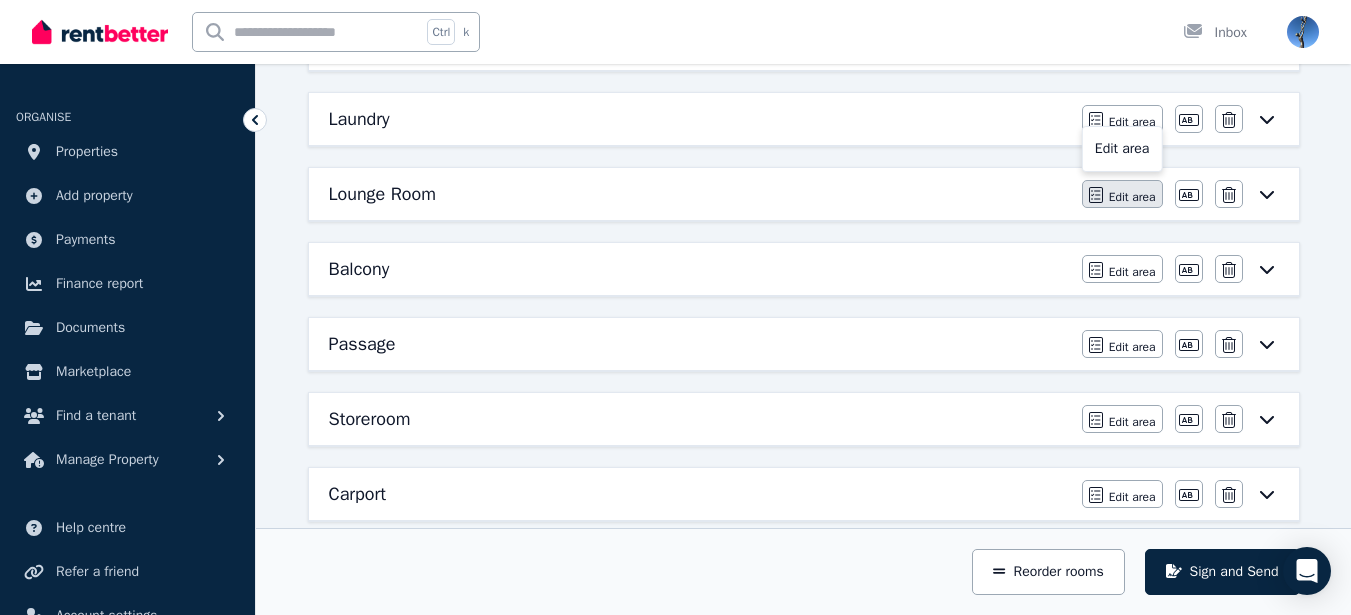 click 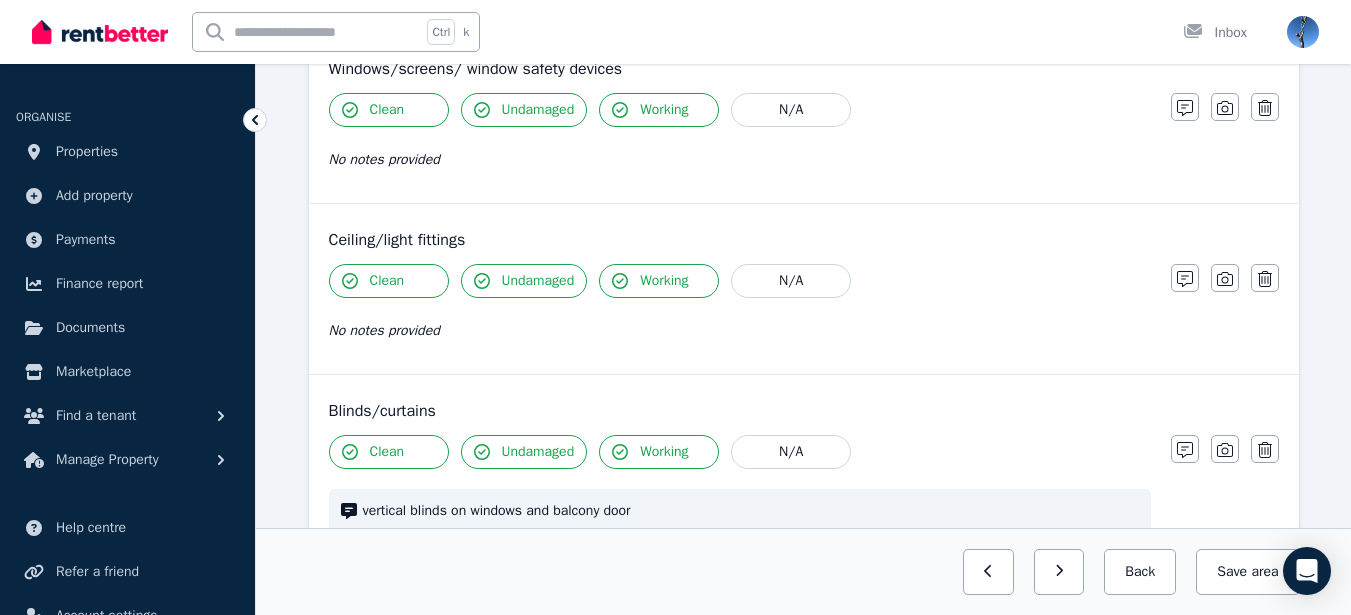 scroll, scrollTop: 417, scrollLeft: 0, axis: vertical 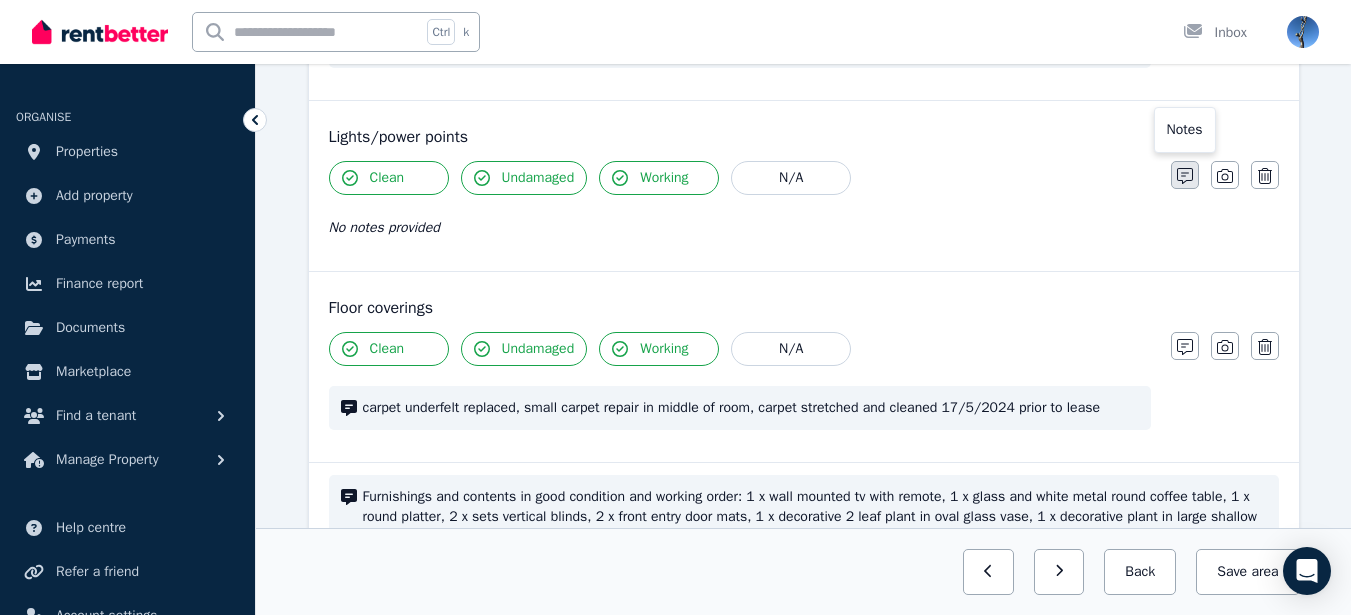 click 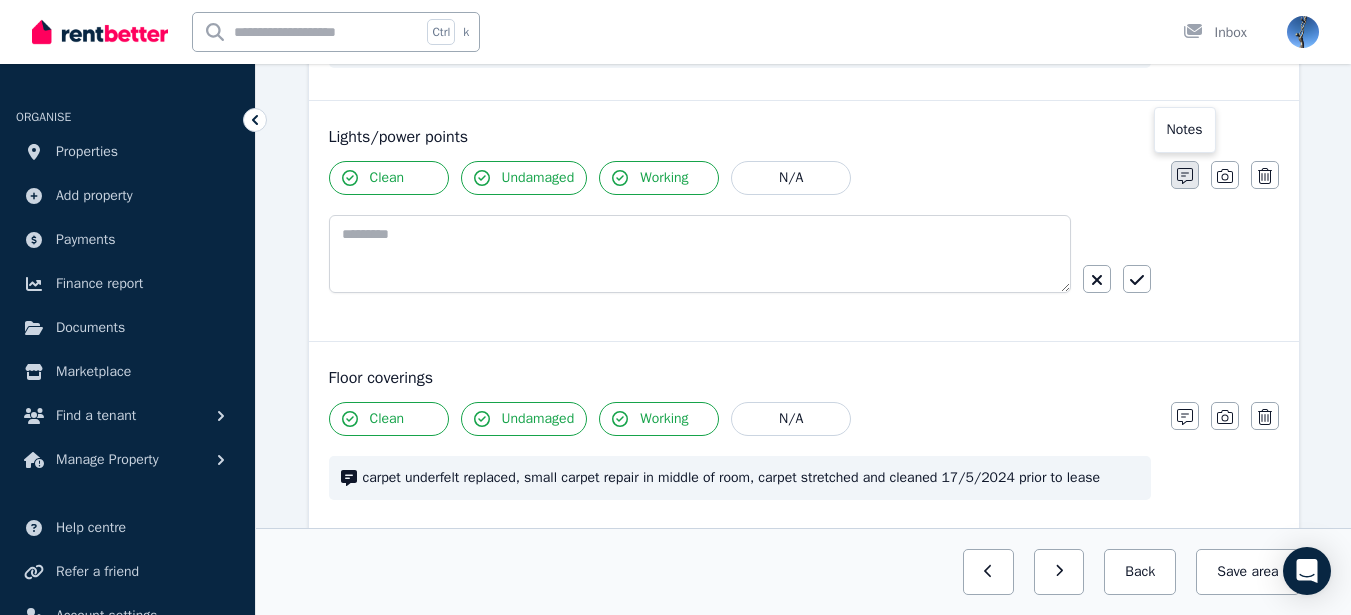 scroll, scrollTop: 1172, scrollLeft: 0, axis: vertical 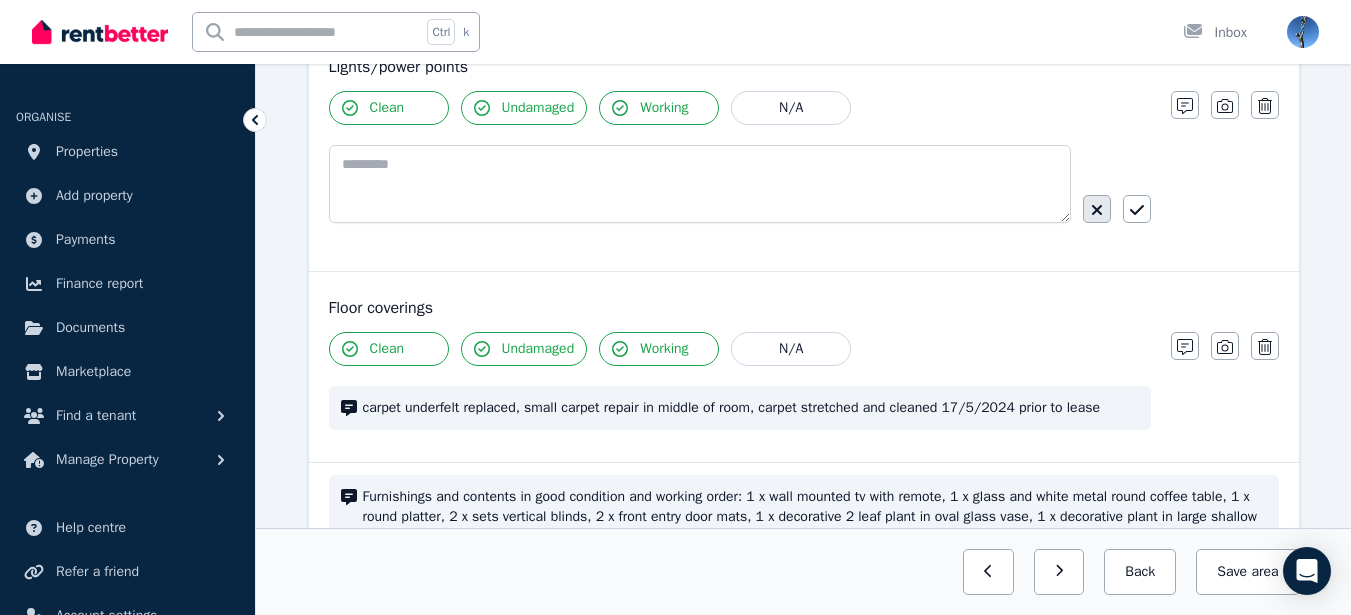 click 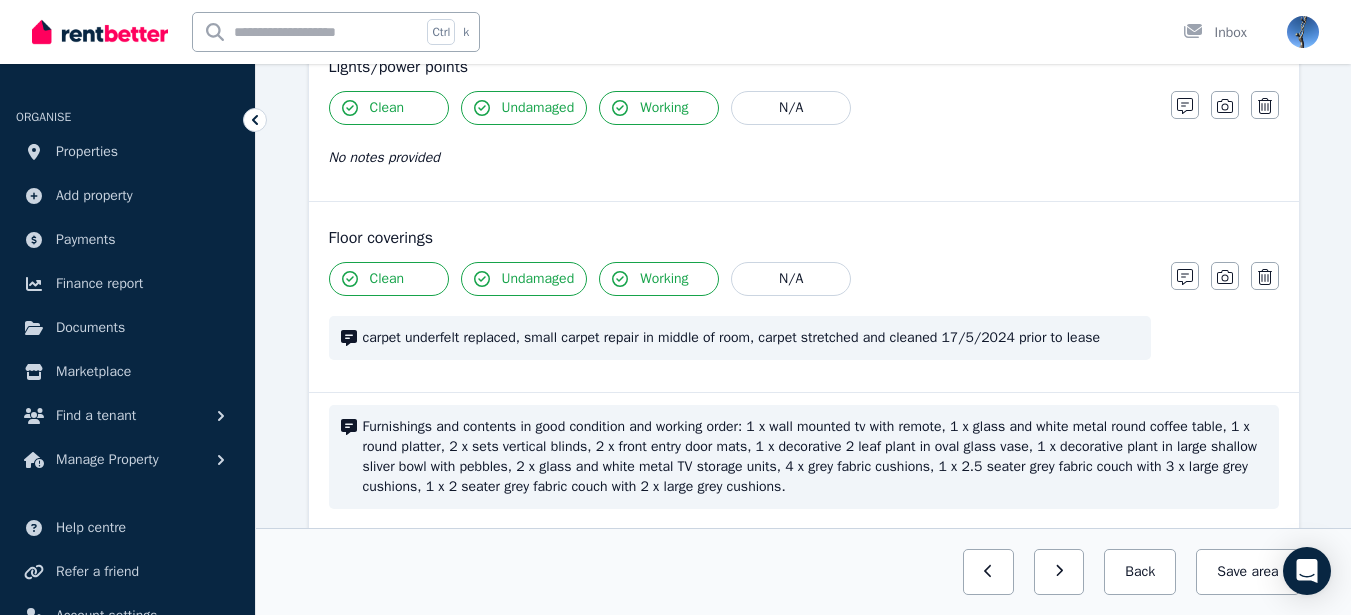scroll, scrollTop: 1102, scrollLeft: 0, axis: vertical 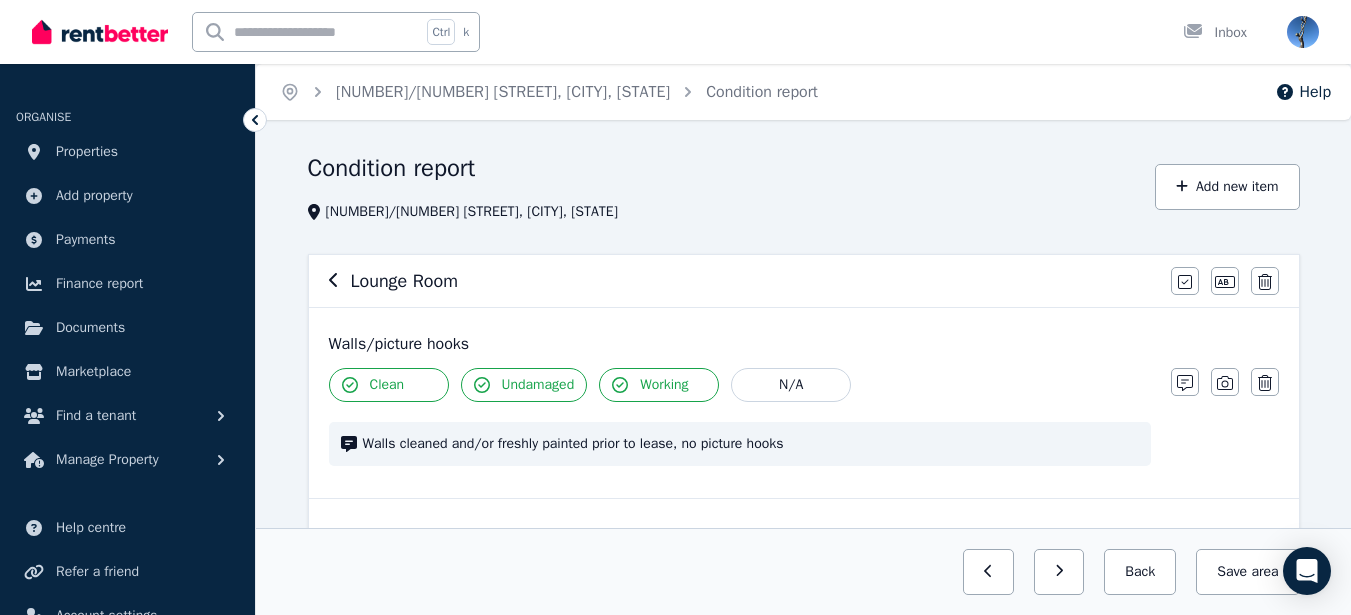 click 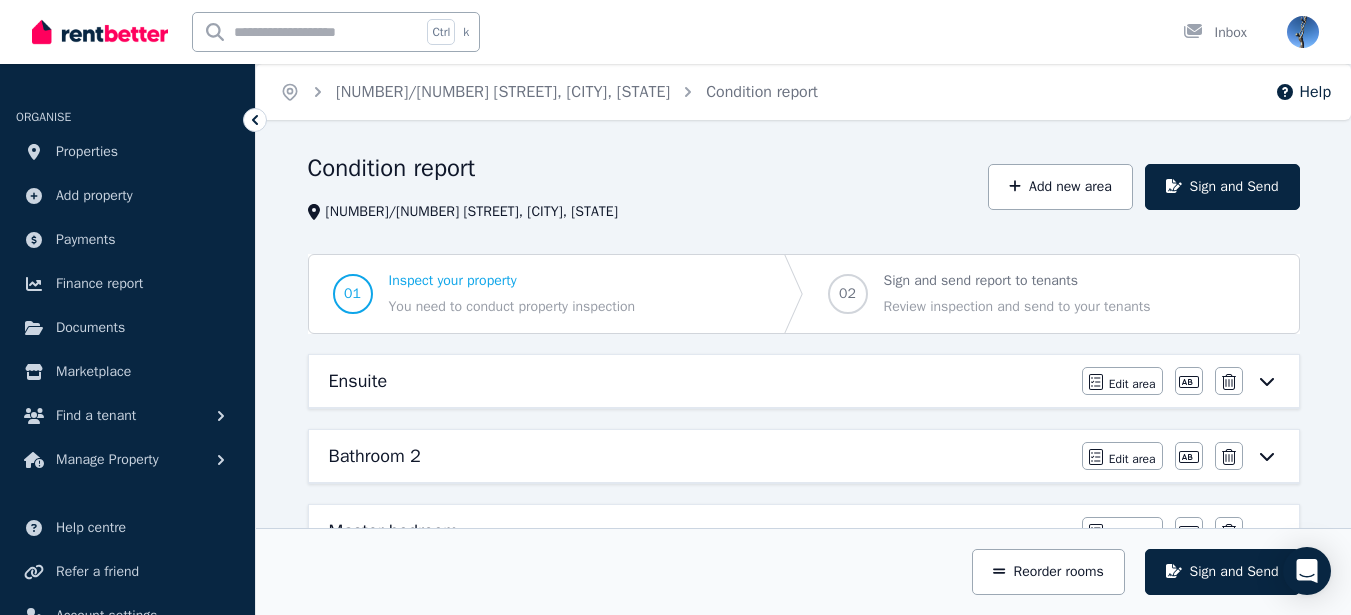 scroll, scrollTop: 55, scrollLeft: 0, axis: vertical 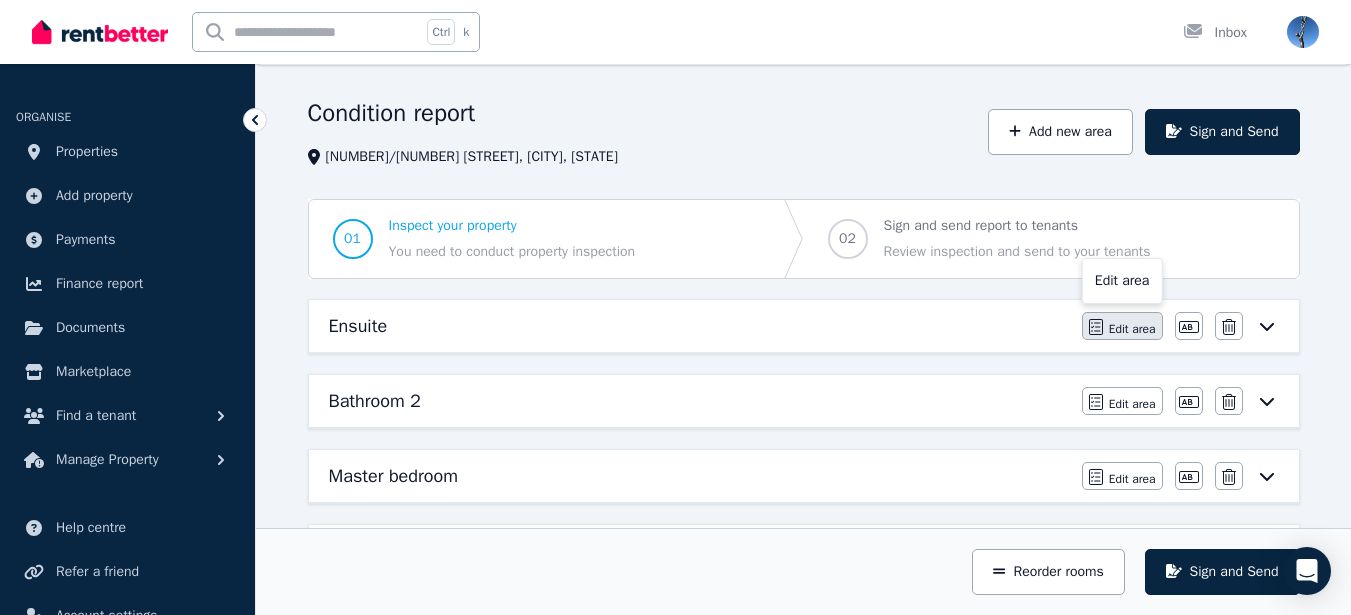 click on "Edit area" at bounding box center [1132, 329] 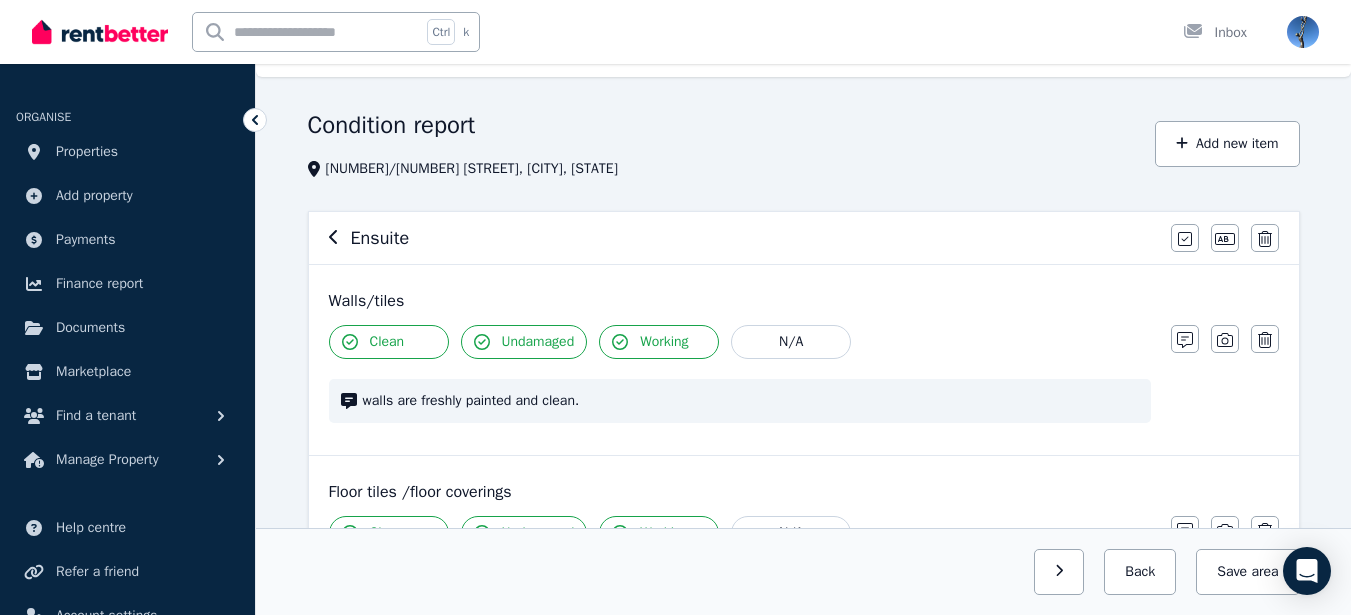 scroll, scrollTop: 0, scrollLeft: 0, axis: both 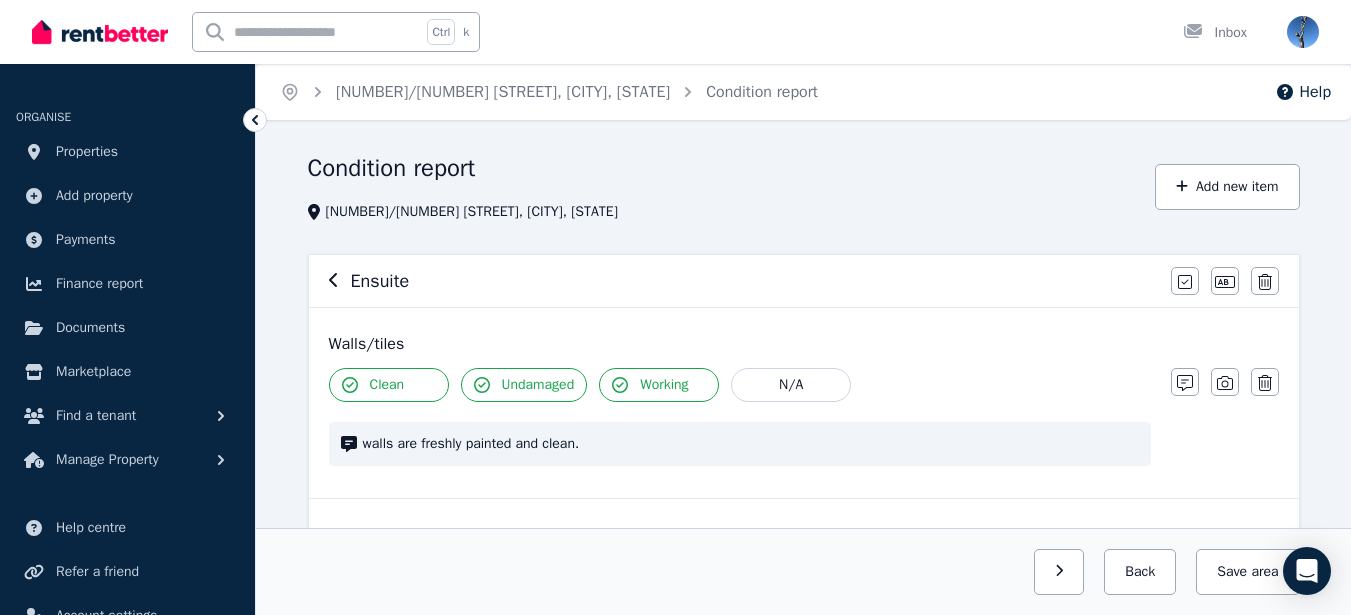 click 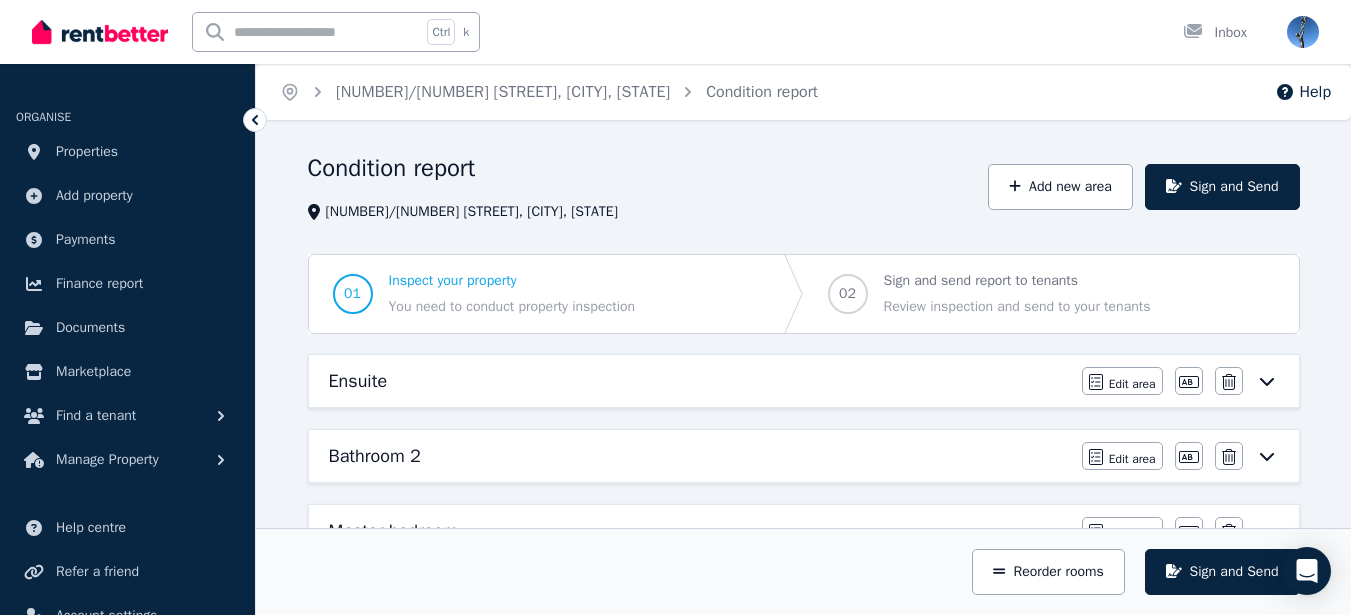 click 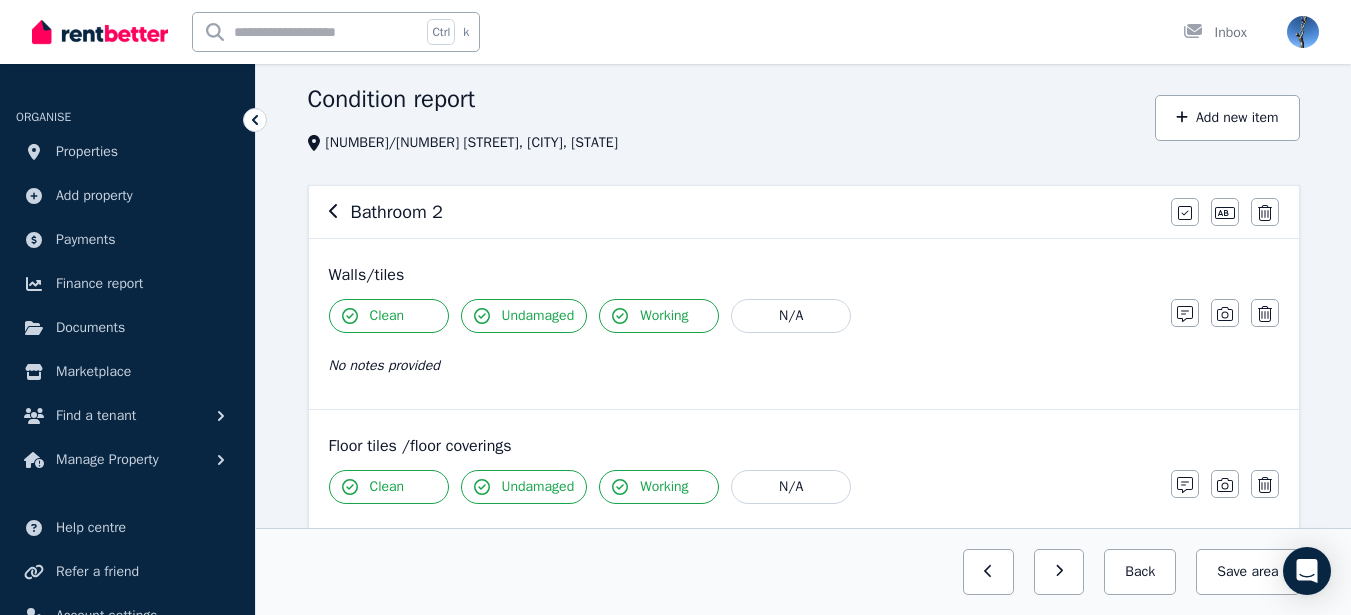 scroll, scrollTop: 35, scrollLeft: 0, axis: vertical 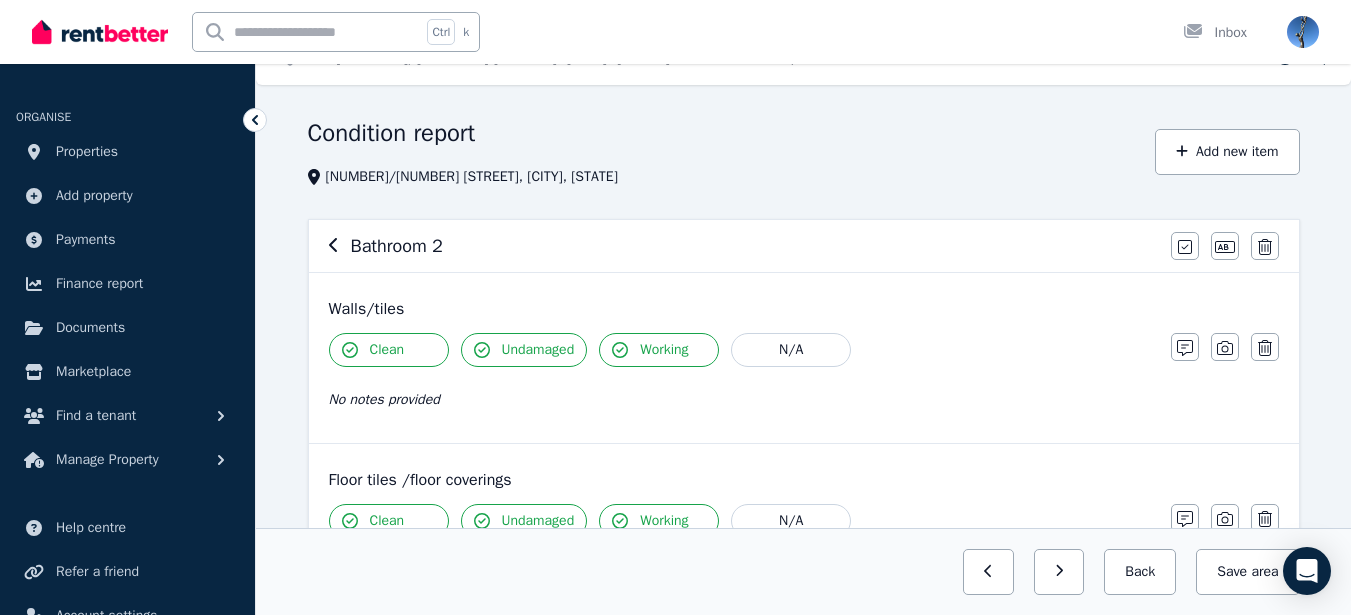 click 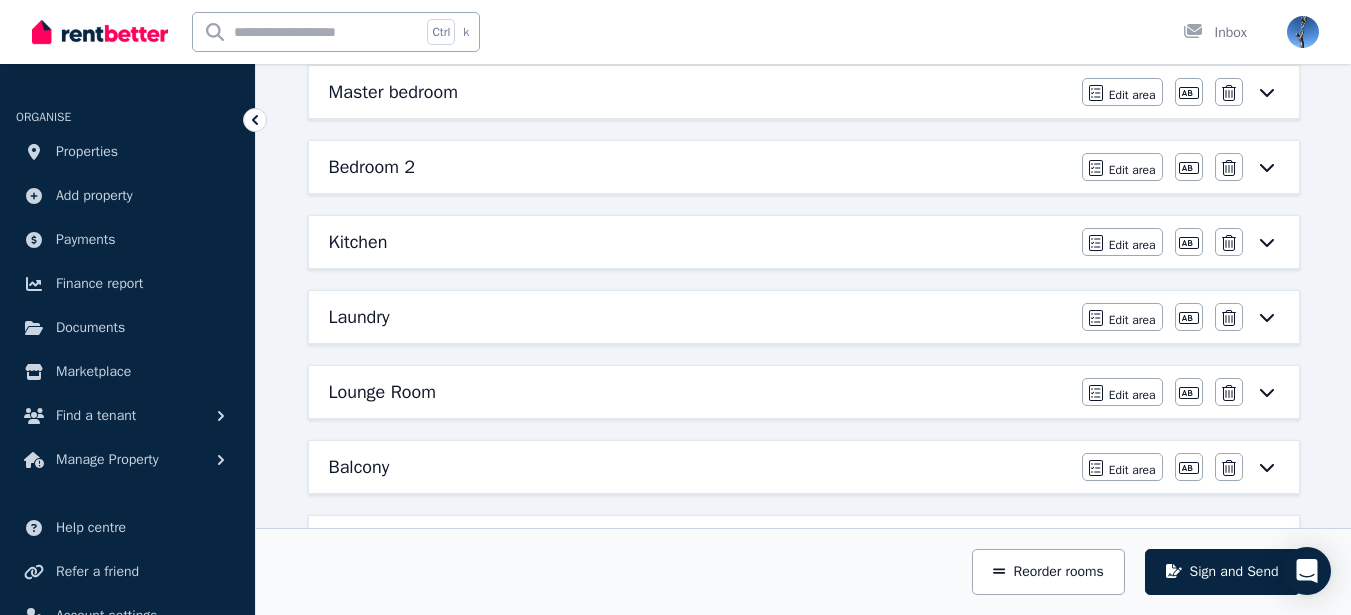 scroll, scrollTop: 436, scrollLeft: 0, axis: vertical 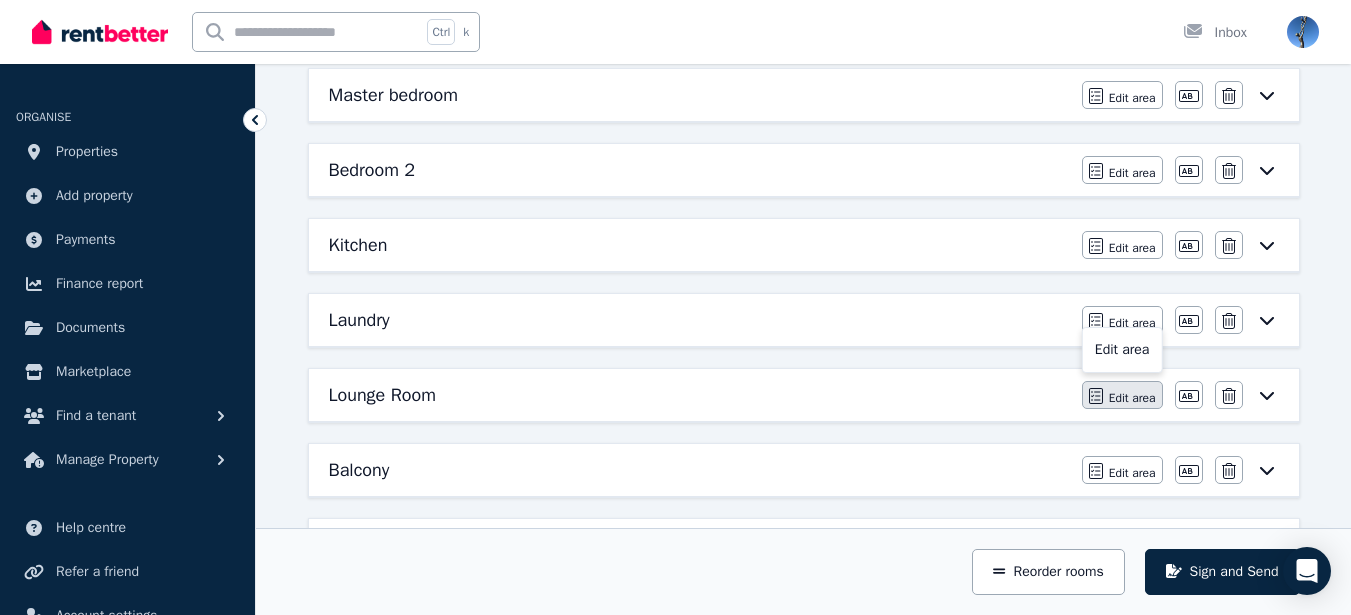 click on "Edit area" at bounding box center (1132, 398) 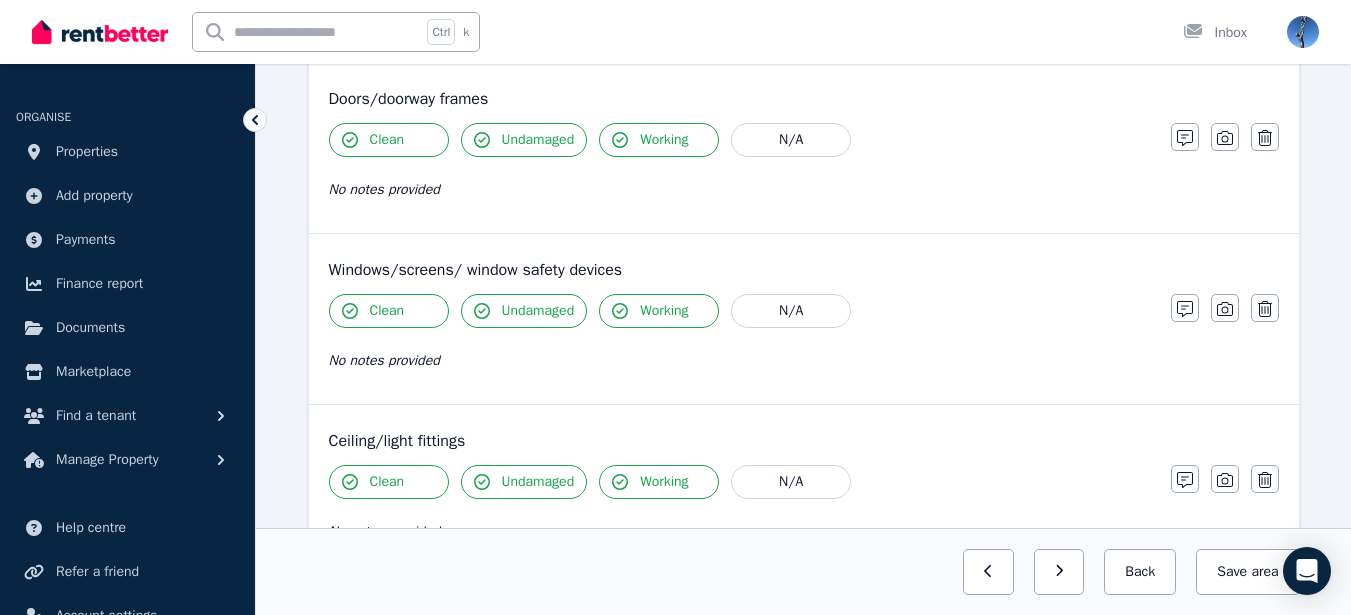 scroll, scrollTop: 417, scrollLeft: 0, axis: vertical 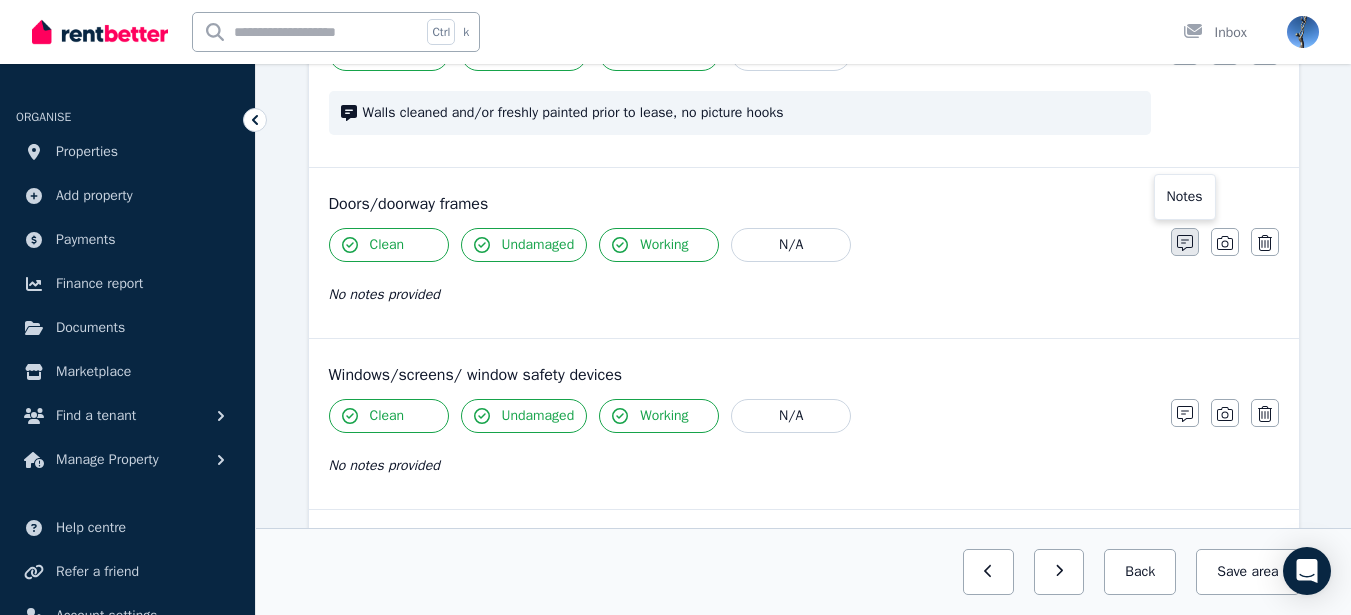 click 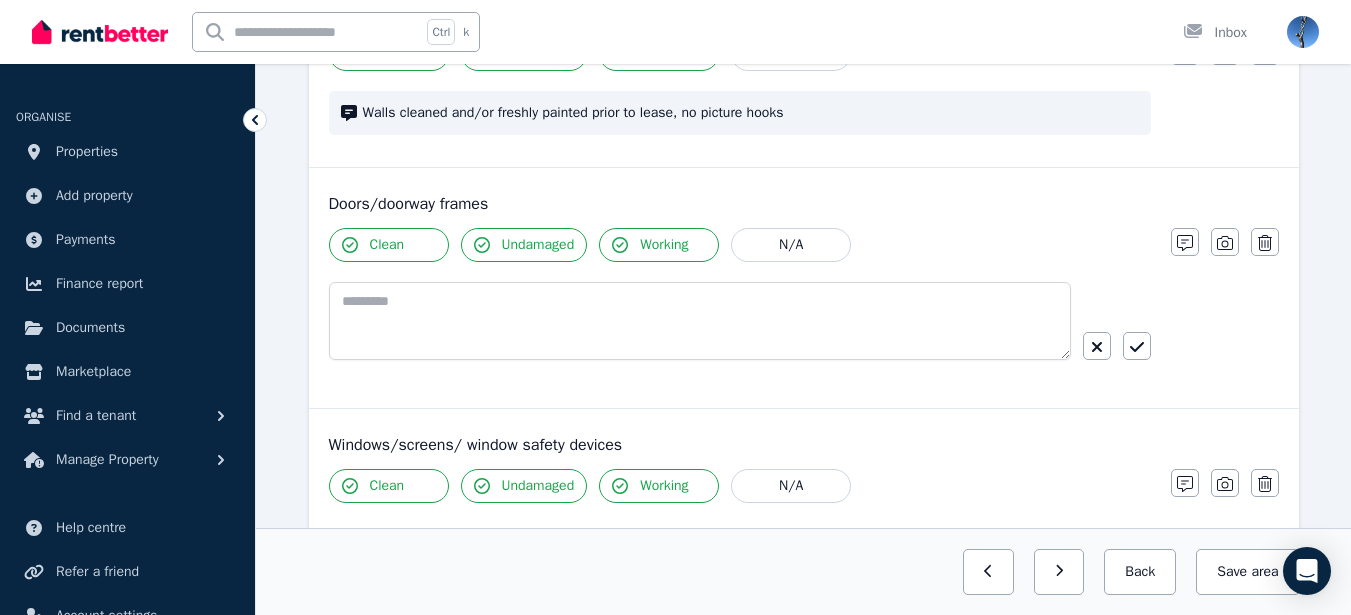 type 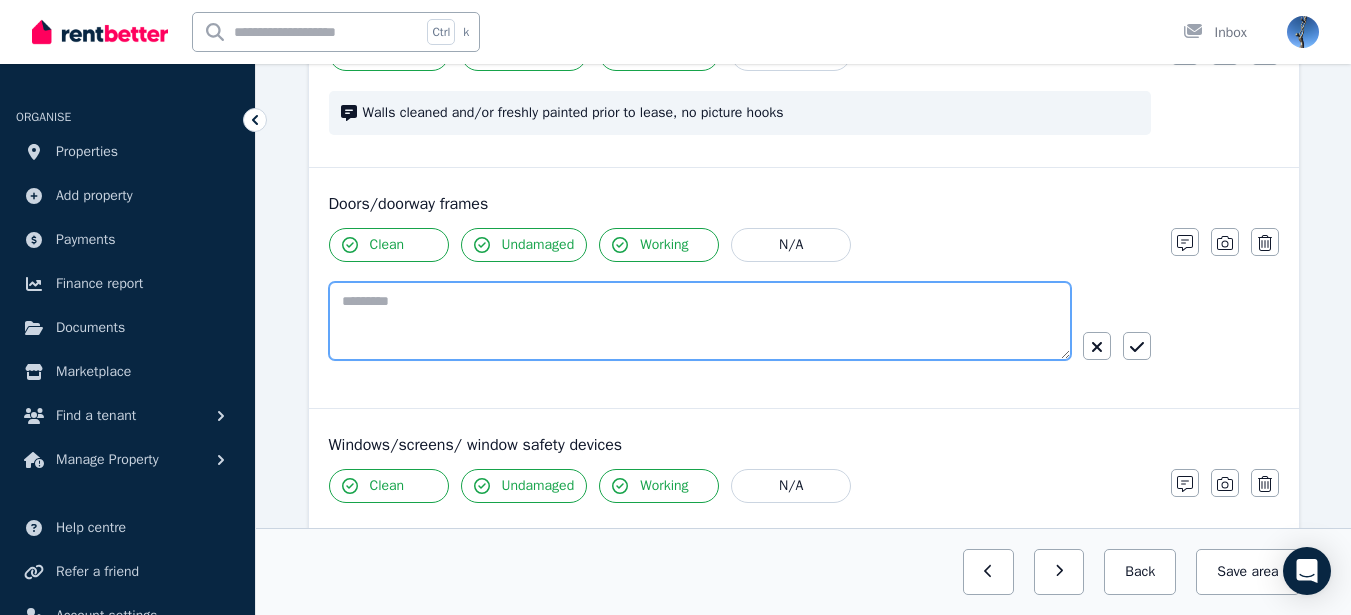 click at bounding box center (700, 321) 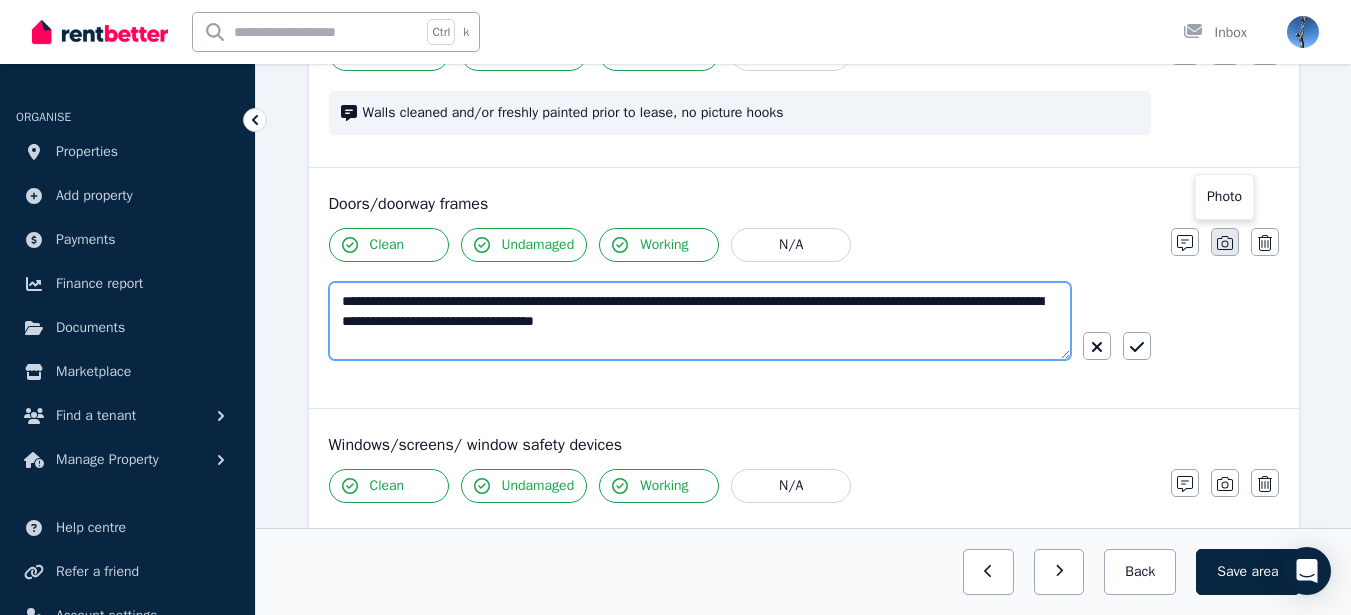 type on "**********" 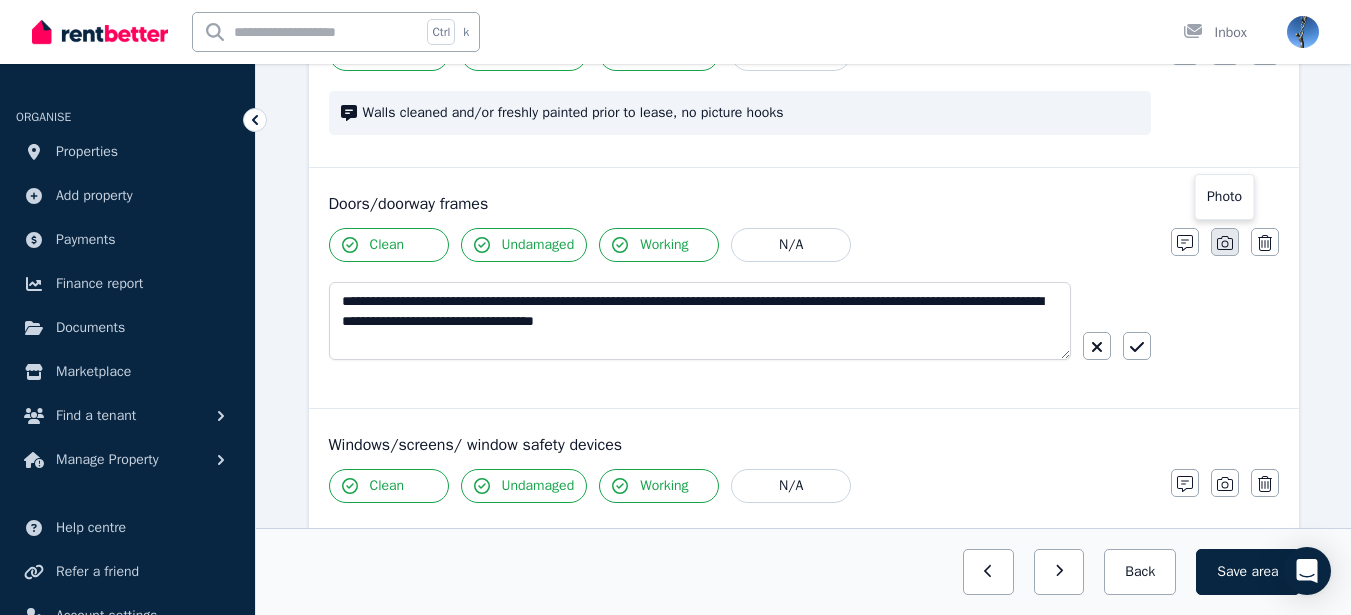 click 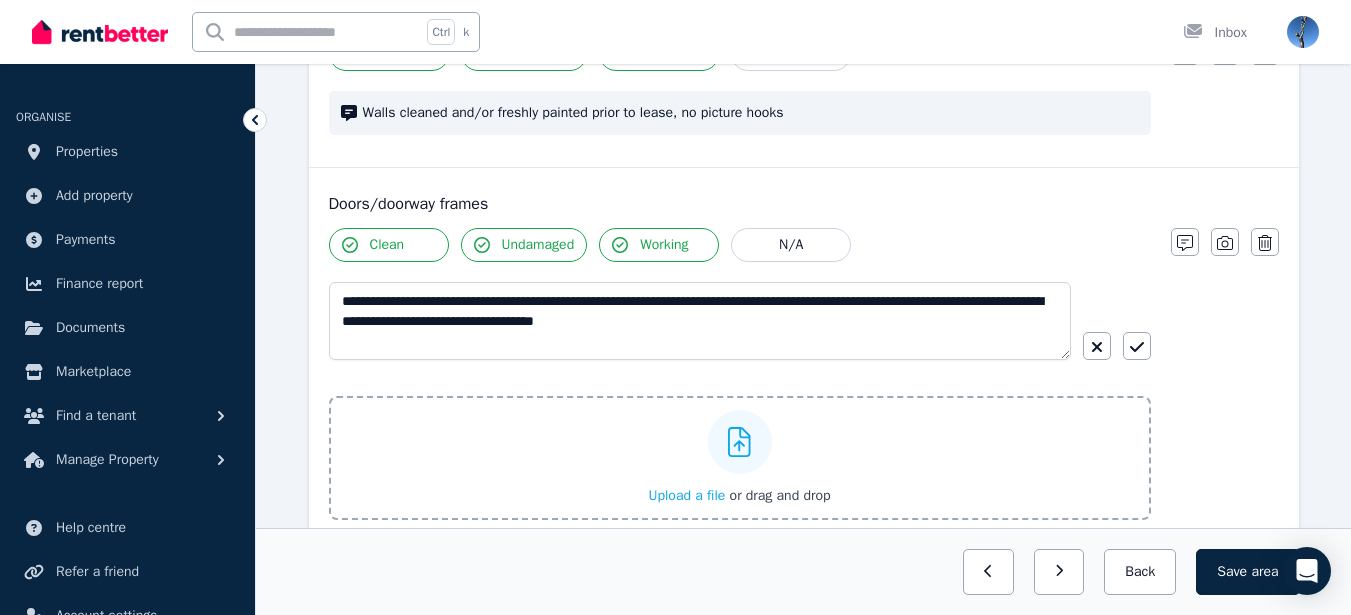 click on "Upload a file" at bounding box center (686, 495) 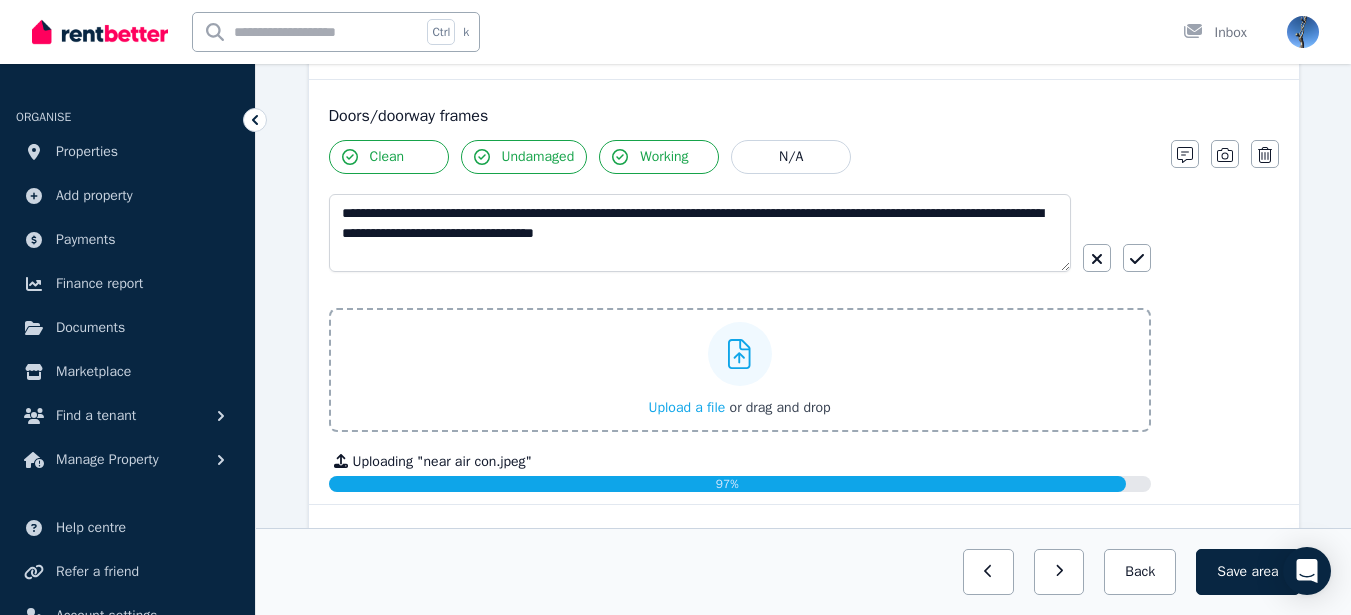 scroll, scrollTop: 460, scrollLeft: 0, axis: vertical 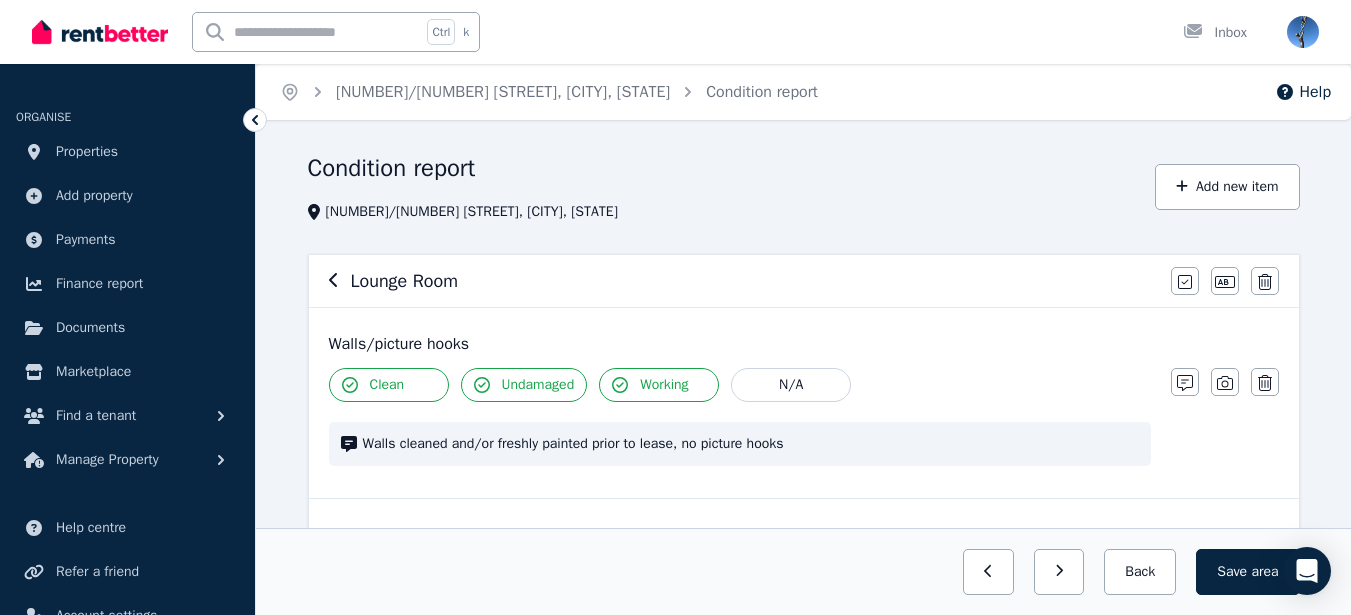 click 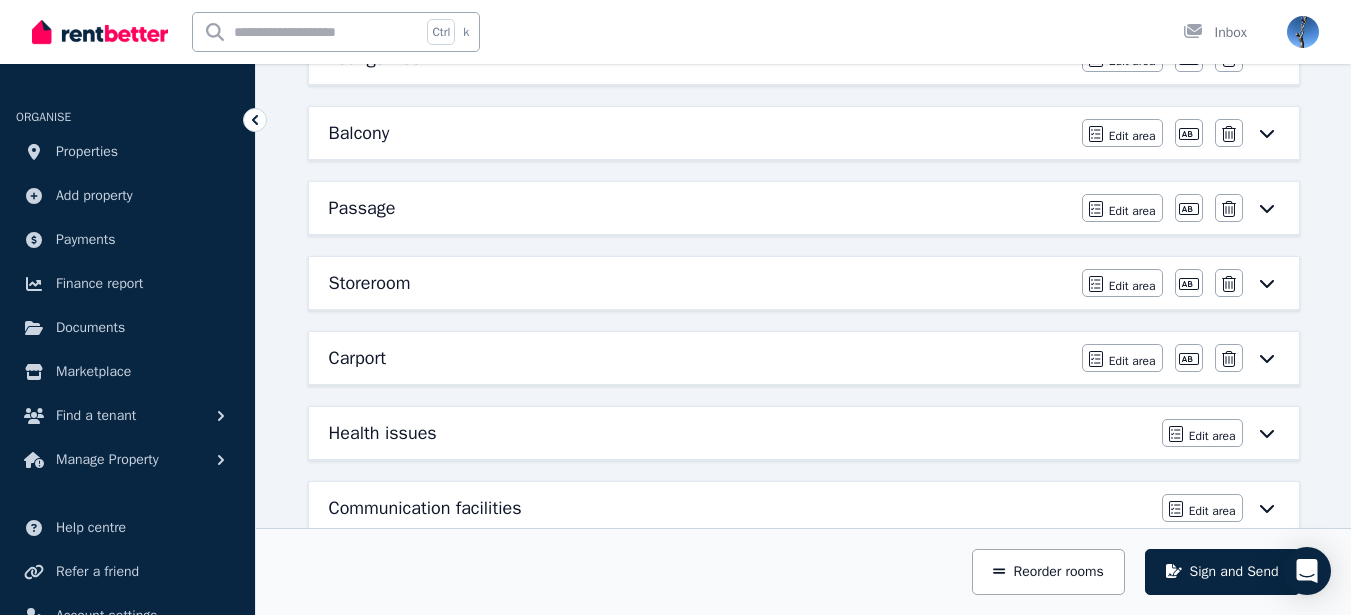 scroll, scrollTop: 776, scrollLeft: 0, axis: vertical 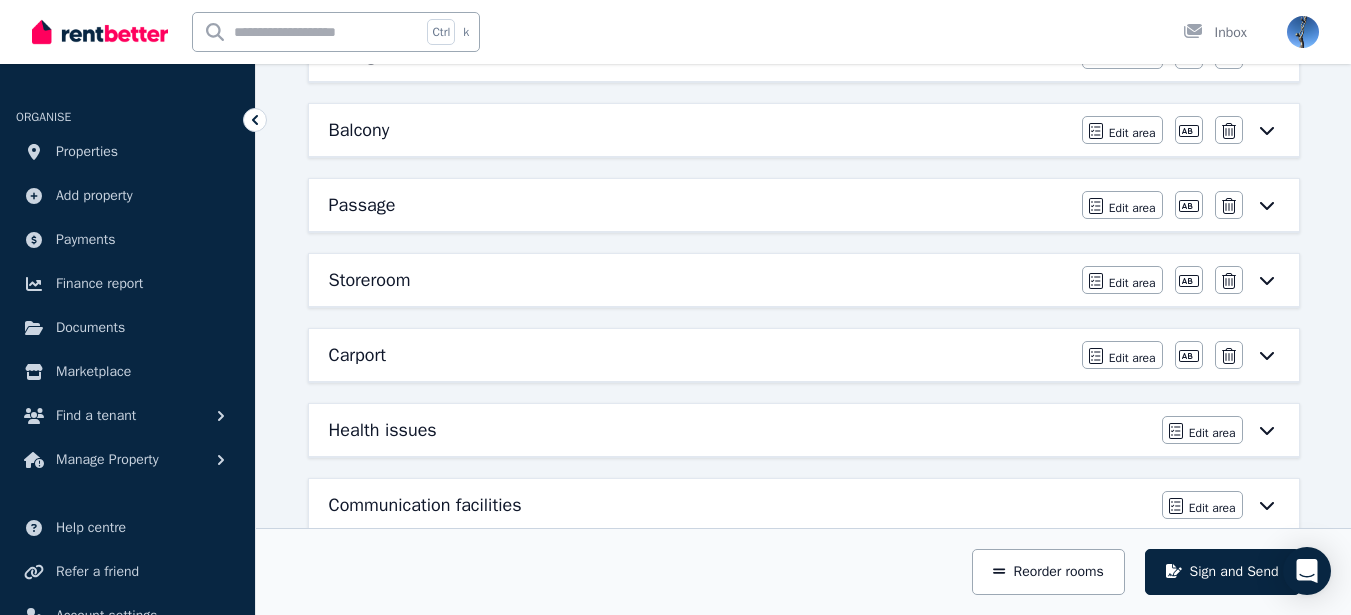 click on "Condition report [NUMBER]/[NUMBER] [STREET], [CITY] Add new area Sign and Send 01 Inspect your property You need to conduct property inspection 02 Sign and send report to tenants Review inspection and send to your tenants Ensuite Edit area Edit area Edit name Delete Bathroom 2 Edit area Edit area Edit name Delete Master bedroom Edit area Edit area Edit name Delete Bedroom 2 Edit area Edit area Edit name Delete Kitchen Edit area Edit area Edit name Delete Laundry Edit area Edit area Edit name Delete Lounge Room Edit area Edit area Edit name Delete Balcony Edit area Edit area Edit name Delete Passage Edit area Edit area Edit name Delete Storeroom Edit area Edit area Edit name Delete Carport Edit area Edit area Edit name Delete Health issues Edit area Edit area Communication facilities Edit area Edit area Water efficiency devices Edit area Edit area Additional property condition Edit area Edit area Reorder rooms Sign and Send" at bounding box center [803, 91] 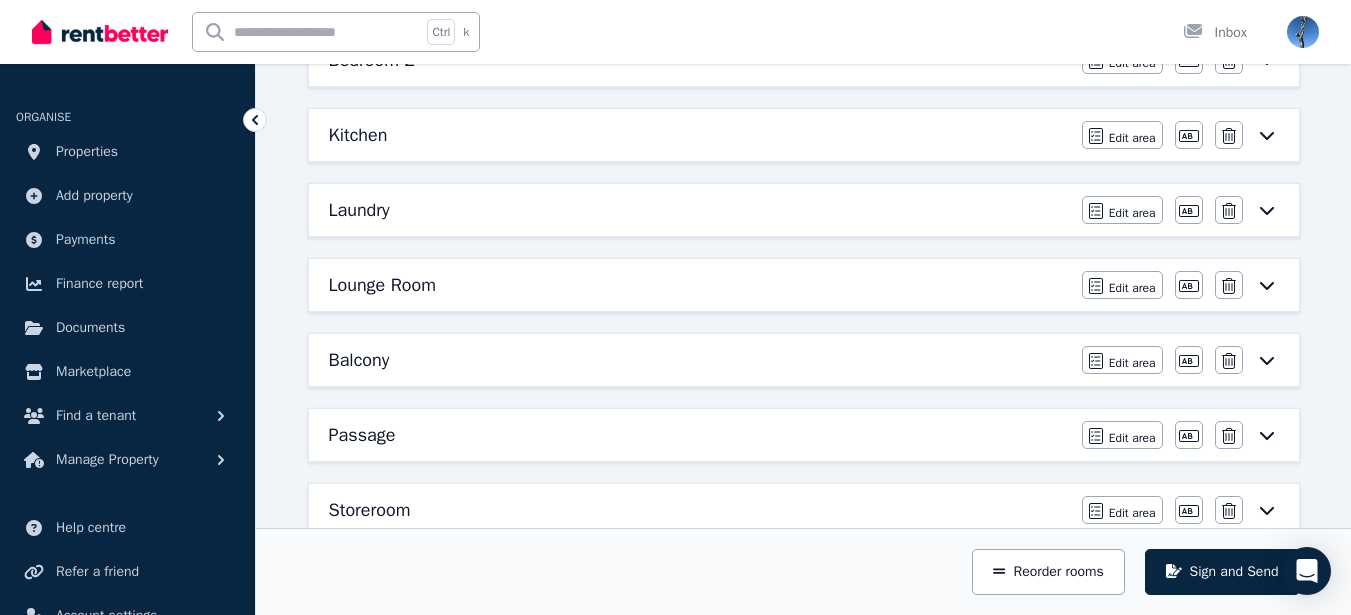 scroll, scrollTop: 527, scrollLeft: 0, axis: vertical 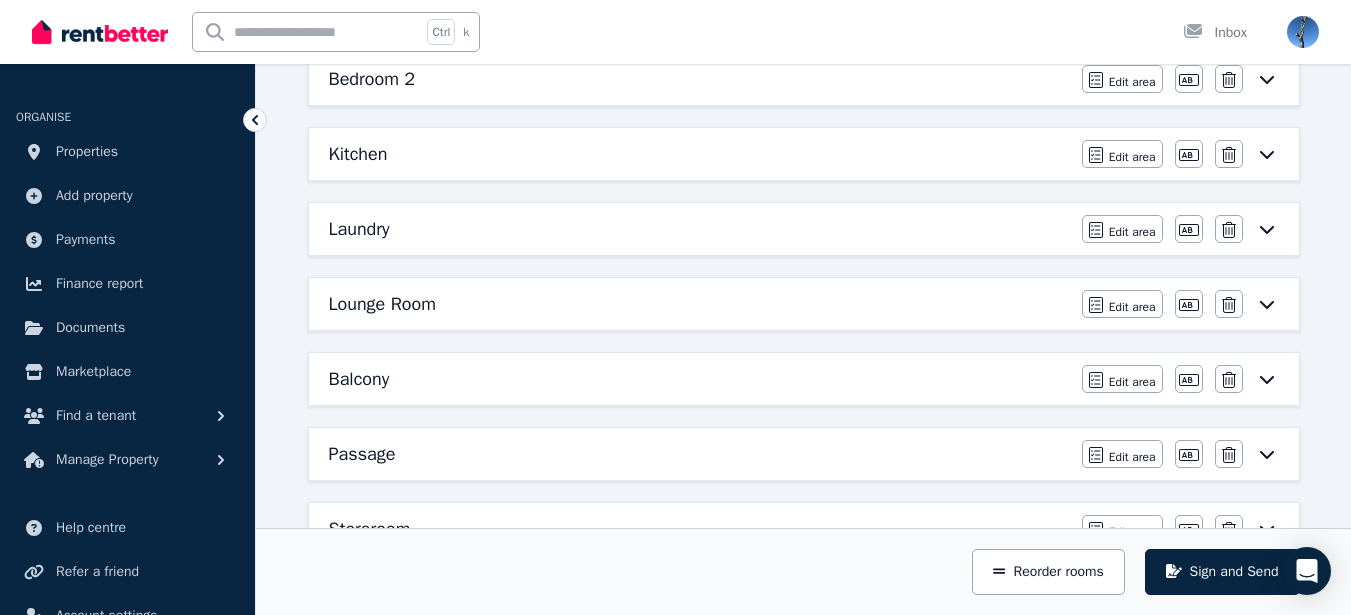 click on "Condition report [NUMBER]/[NUMBER] [STREET], [CITY] Add new area Sign and Send 01 Inspect your property You need to conduct property inspection 02 Sign and send report to tenants Review inspection and send to your tenants Ensuite Edit area Edit area Edit name Delete Bathroom 2 Edit area Edit area Edit name Delete Master bedroom Edit area Edit area Edit name Delete Bedroom 2 Edit area Edit area Edit name Delete Kitchen Edit area Edit area Edit name Delete Laundry Edit area Edit area Edit name Delete Lounge Room Edit area Edit area Edit name Delete Balcony Edit area Edit area Edit name Delete Passage Edit area Edit area Edit name Delete Storeroom Edit area Edit area Edit name Delete Carport Edit area Edit area Edit name Delete Health issues Edit area Edit area Communication facilities Edit area Edit area Water efficiency devices Edit area Edit area Additional property condition Edit area Edit area Reorder rooms Sign and Send" at bounding box center [803, 340] 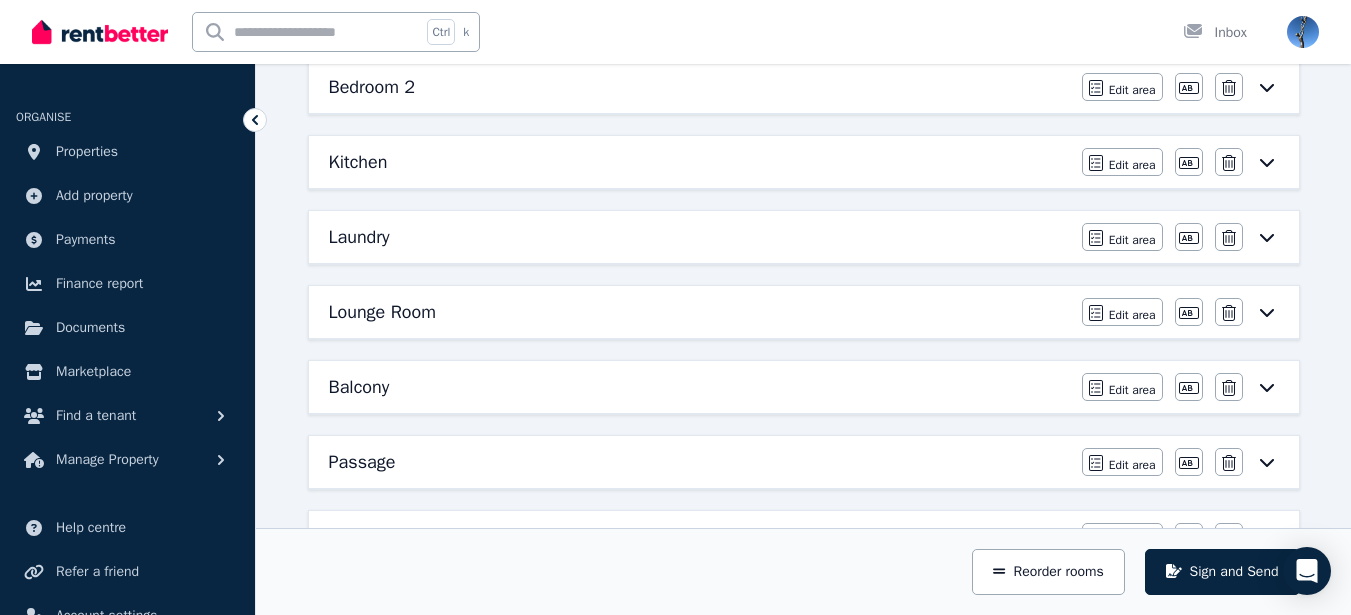 scroll, scrollTop: 582, scrollLeft: 0, axis: vertical 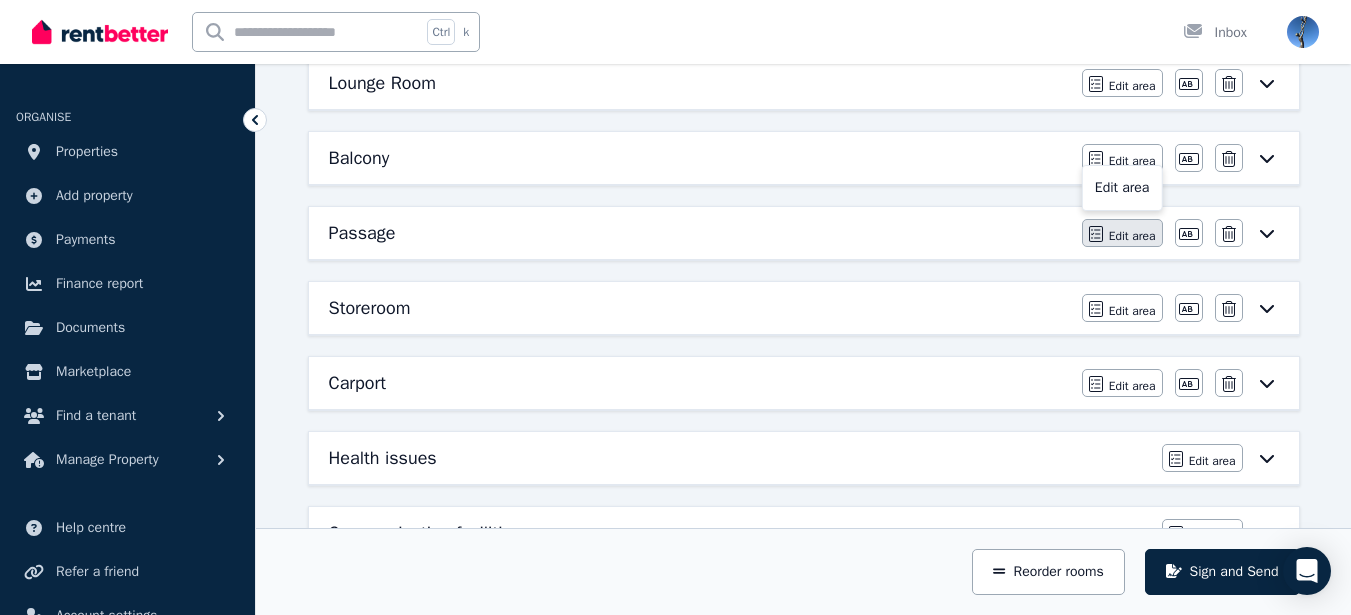 click on "Edit area" at bounding box center (1132, 236) 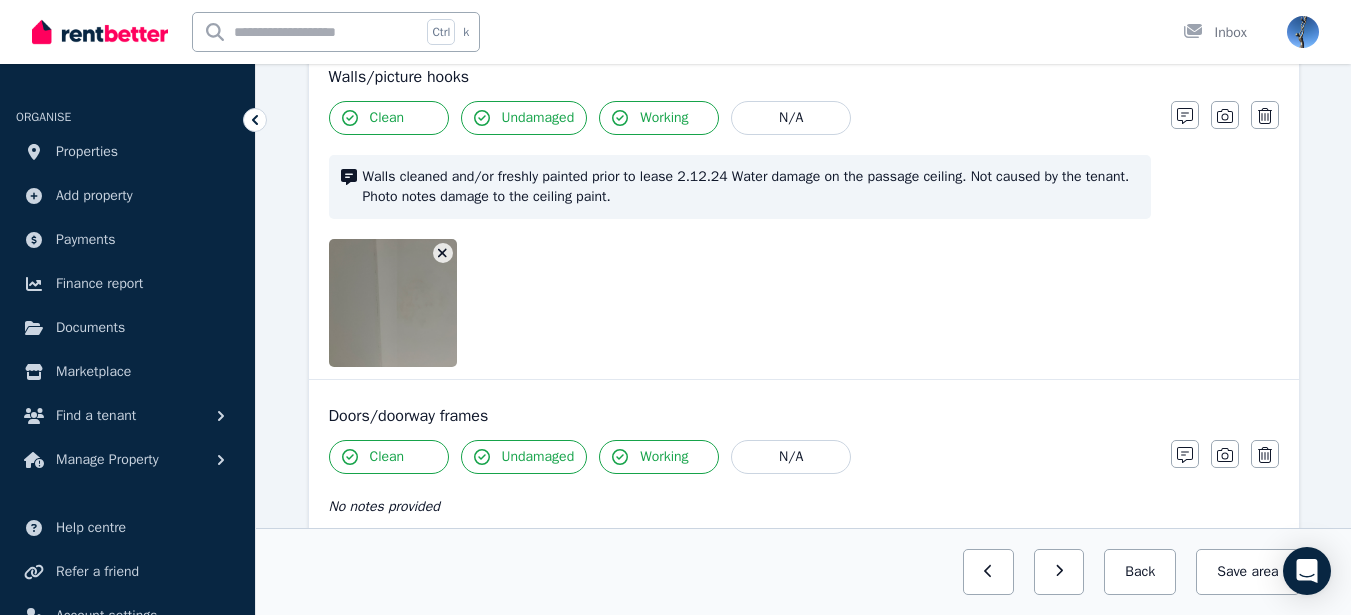click on "Walls cleaned and/or freshly painted prior to lease   2.12.24 Water damage on the passage ceiling.  Not caused by the tenant. Photo notes damage to the ceiling paint." at bounding box center (751, 187) 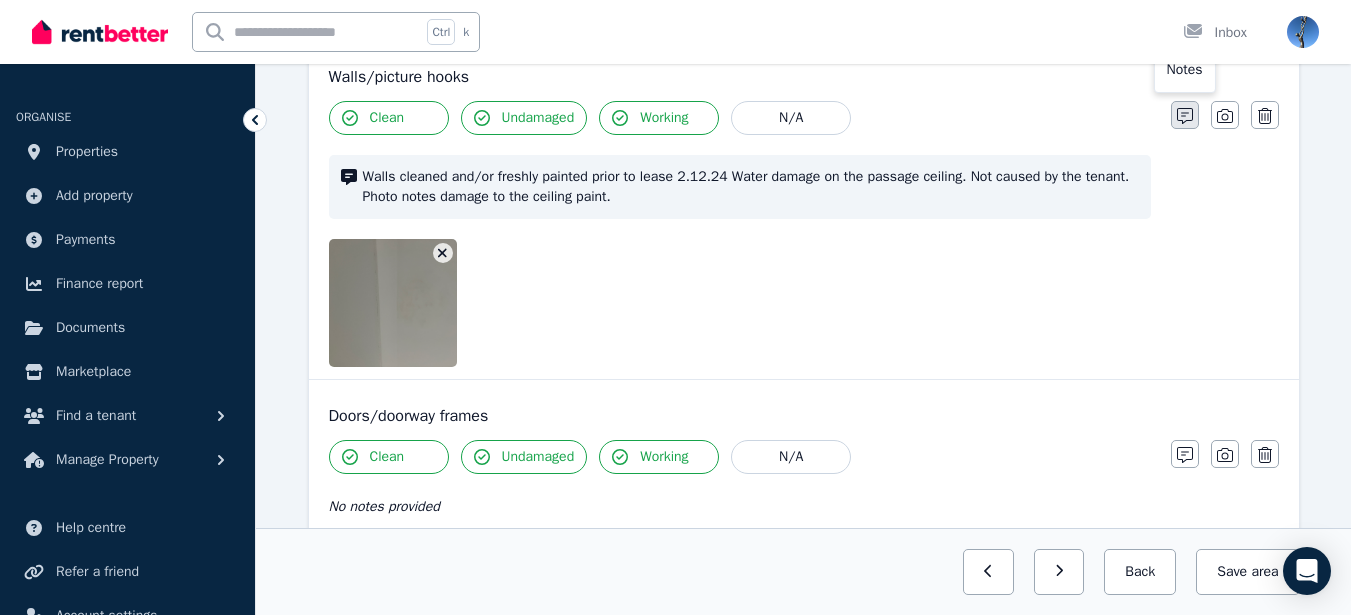 click 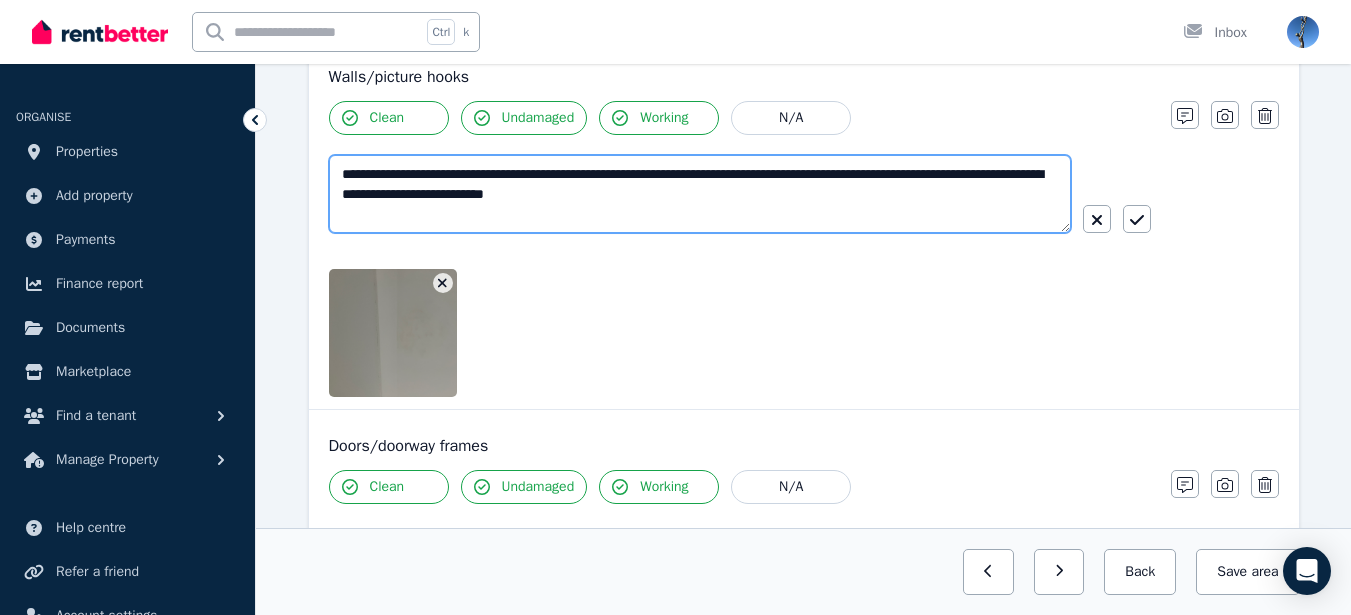 click on "**********" at bounding box center (700, 194) 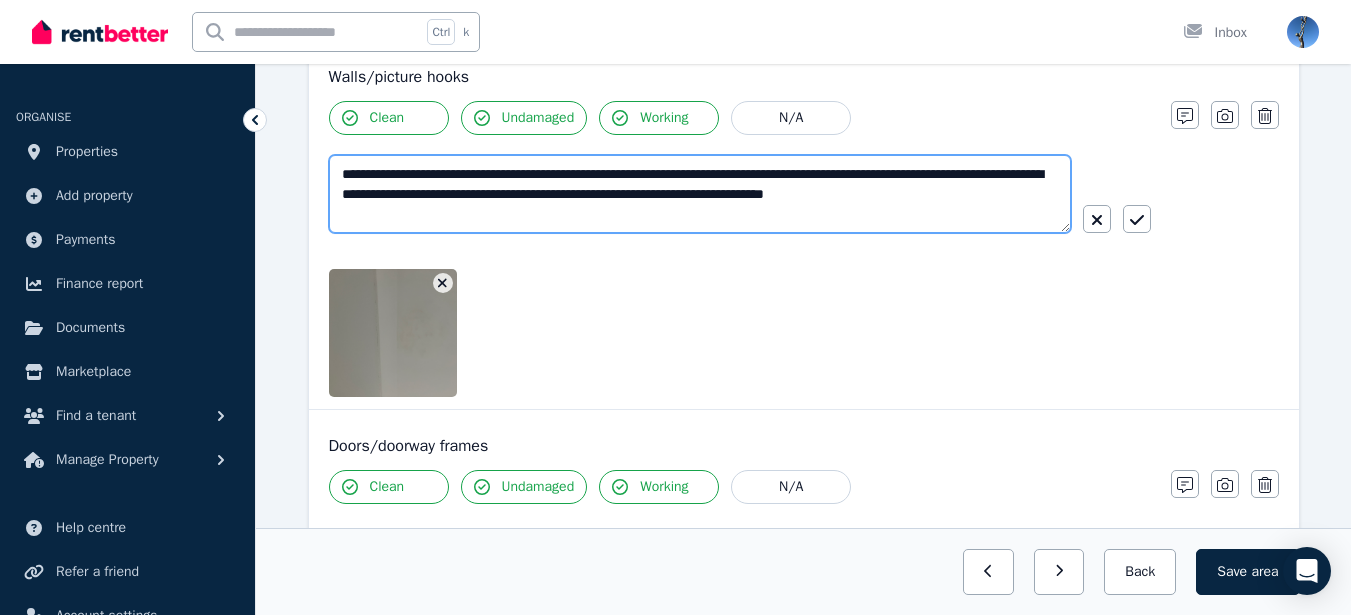 type on "**********" 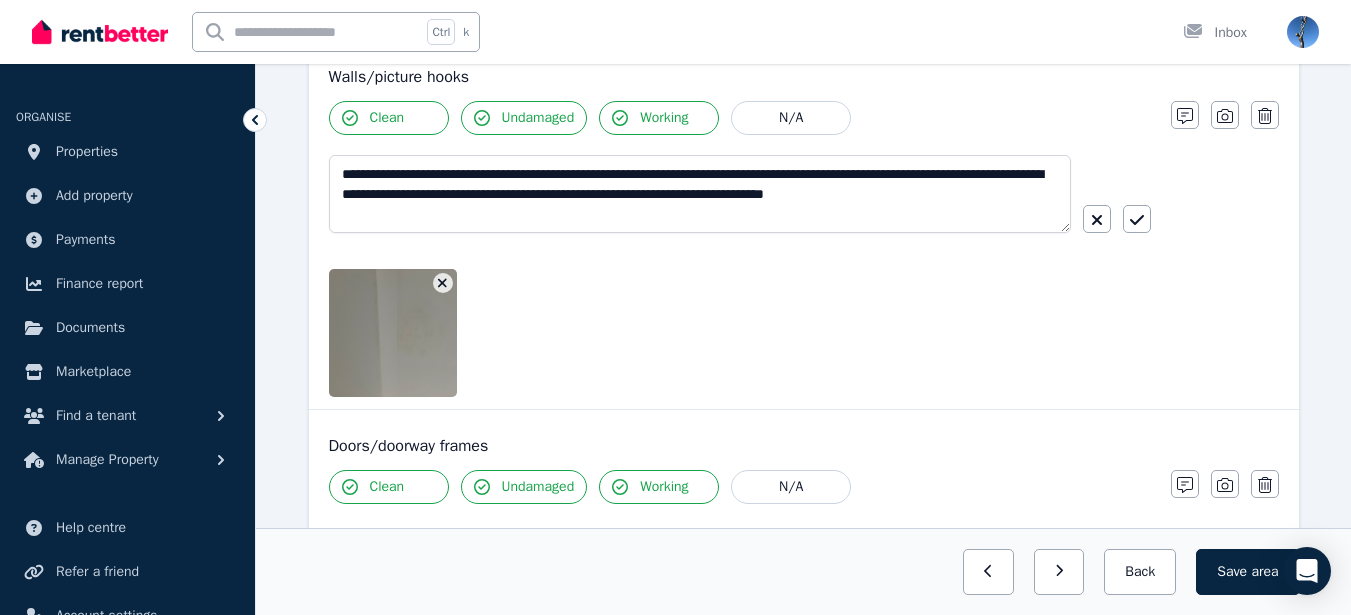 click at bounding box center [740, 333] 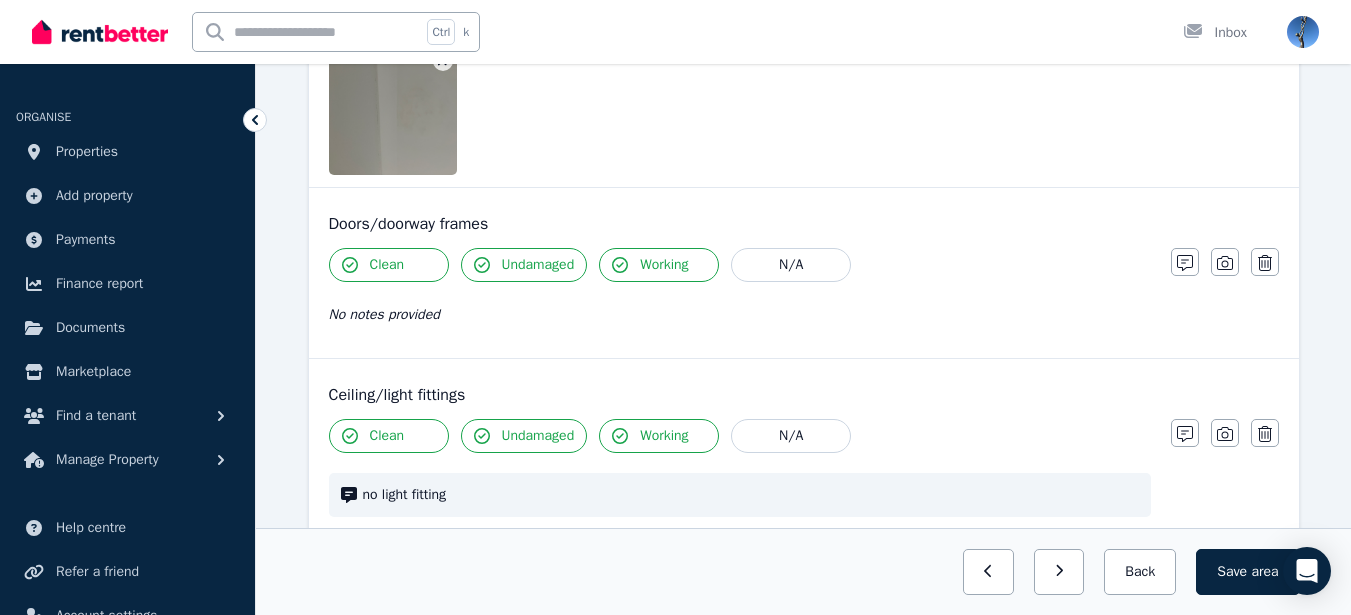 scroll, scrollTop: 521, scrollLeft: 0, axis: vertical 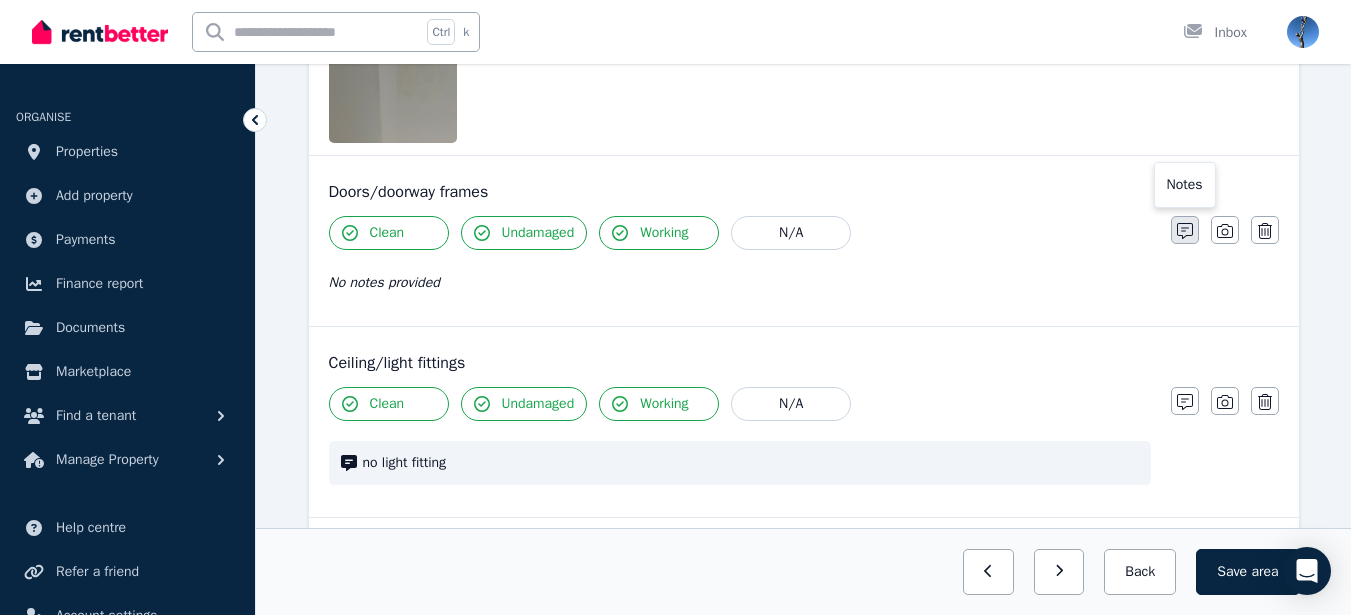 click 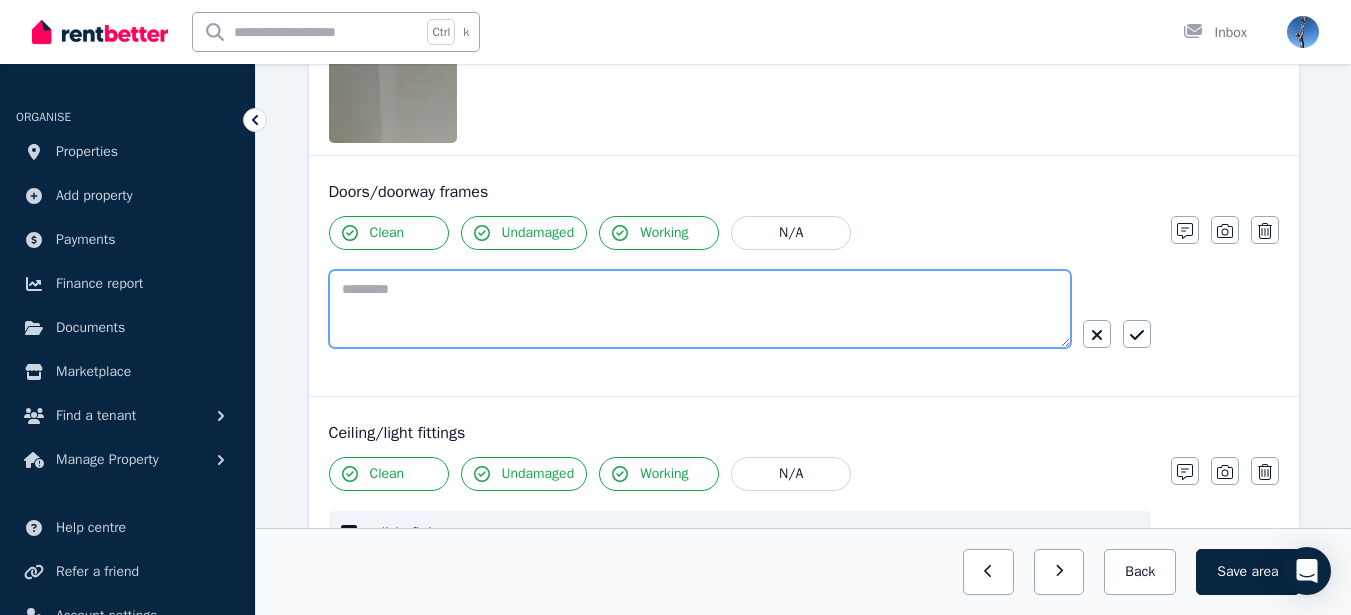 click at bounding box center [700, 309] 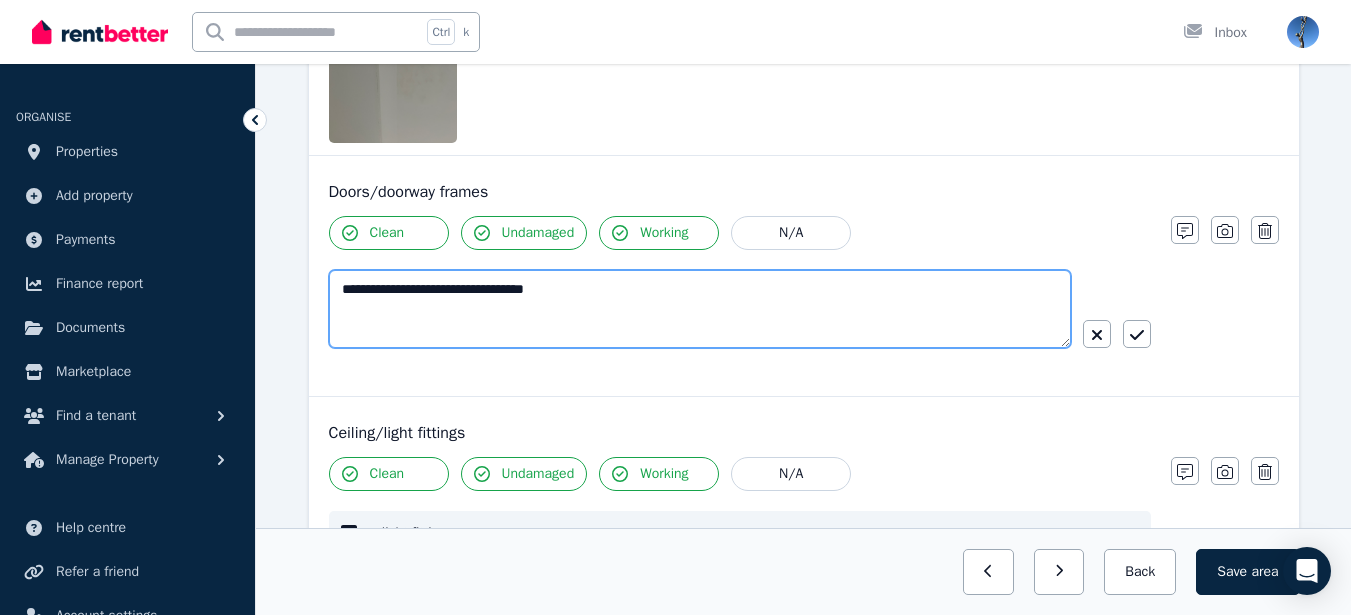 click on "**********" at bounding box center [700, 309] 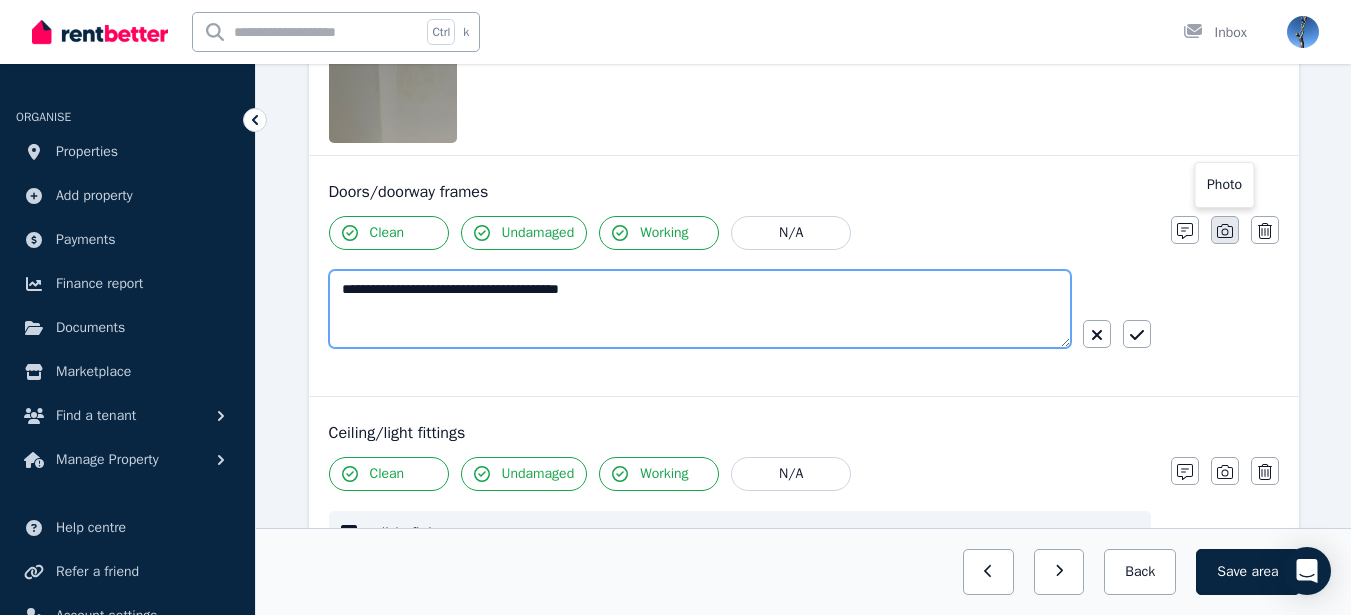 type on "**********" 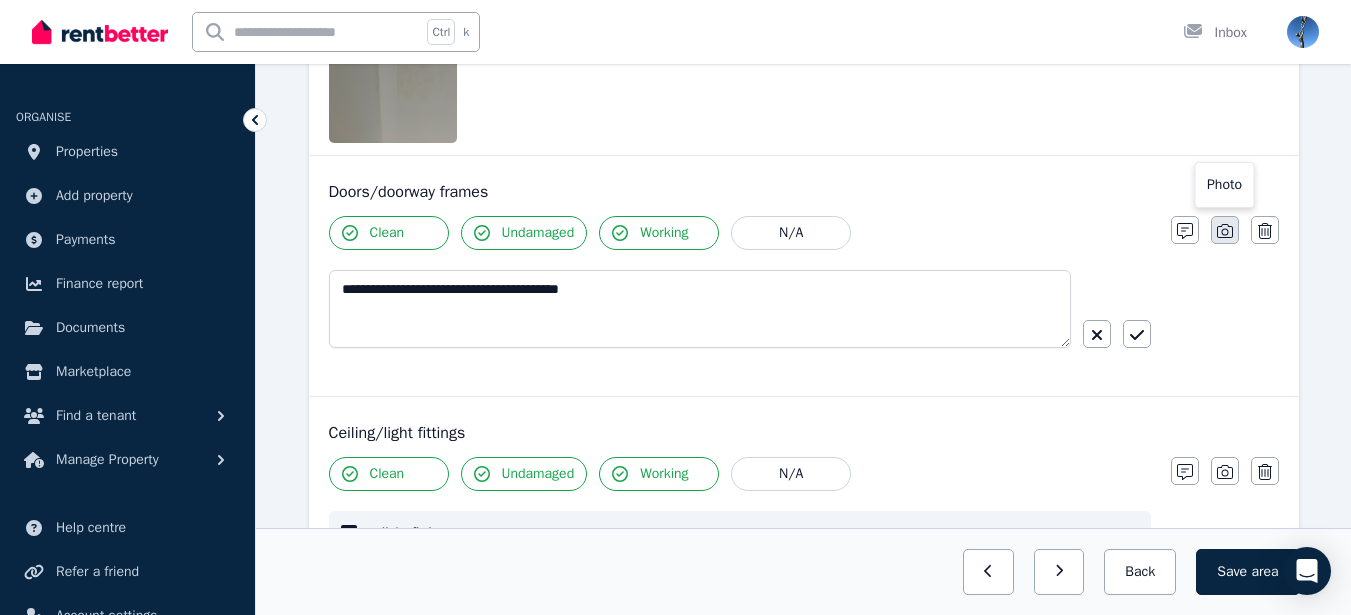 click 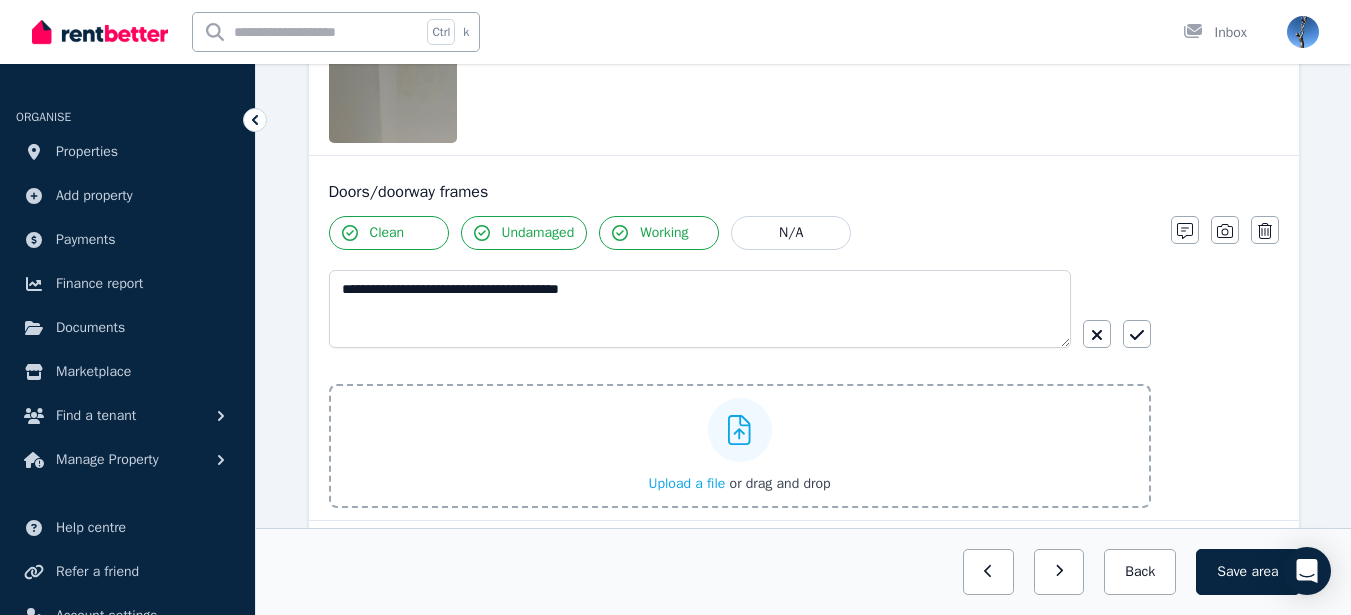 click on "Upload a file" at bounding box center (686, 483) 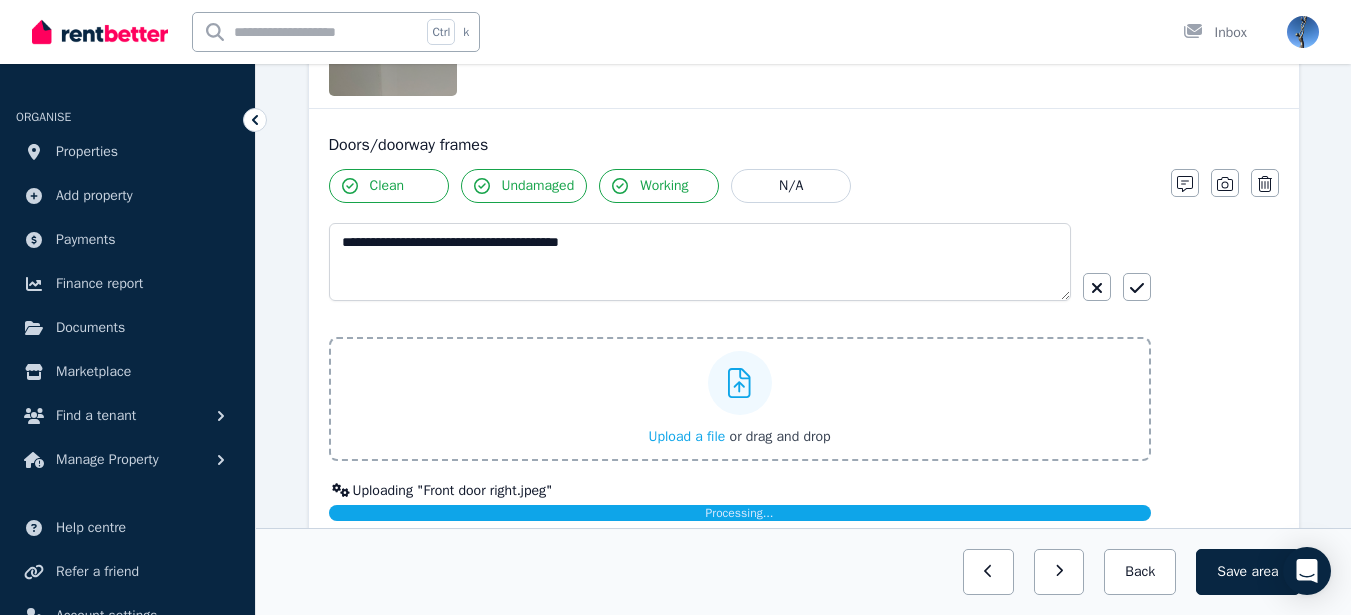 scroll, scrollTop: 669, scrollLeft: 0, axis: vertical 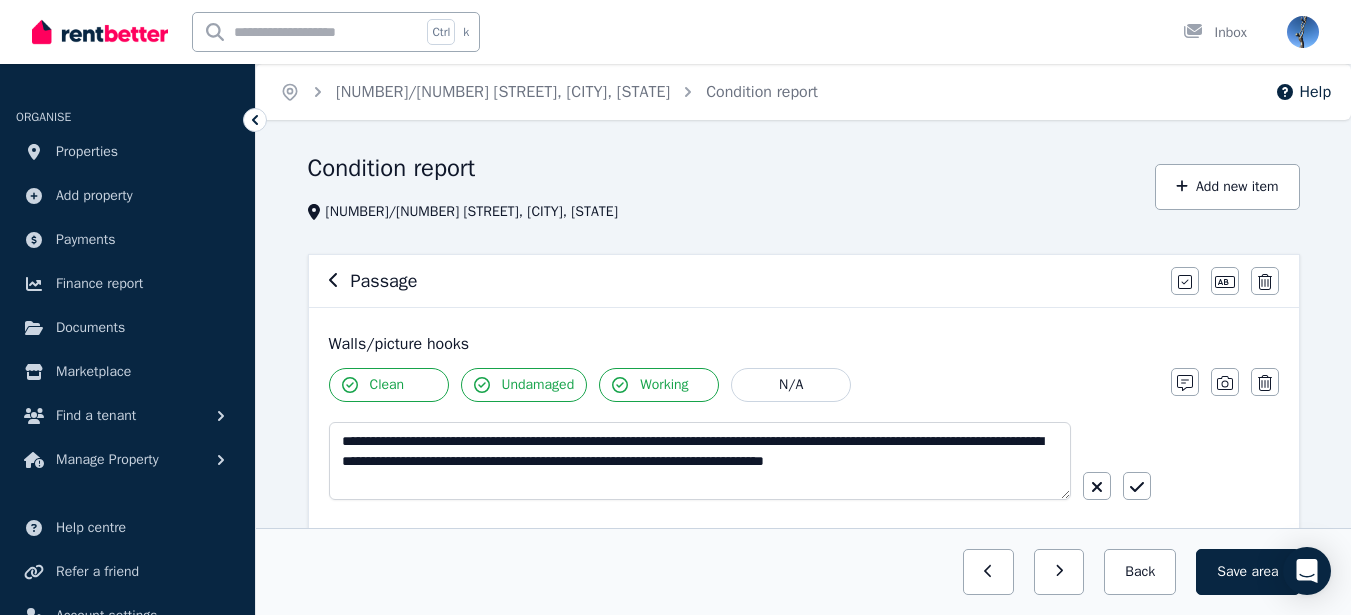 click 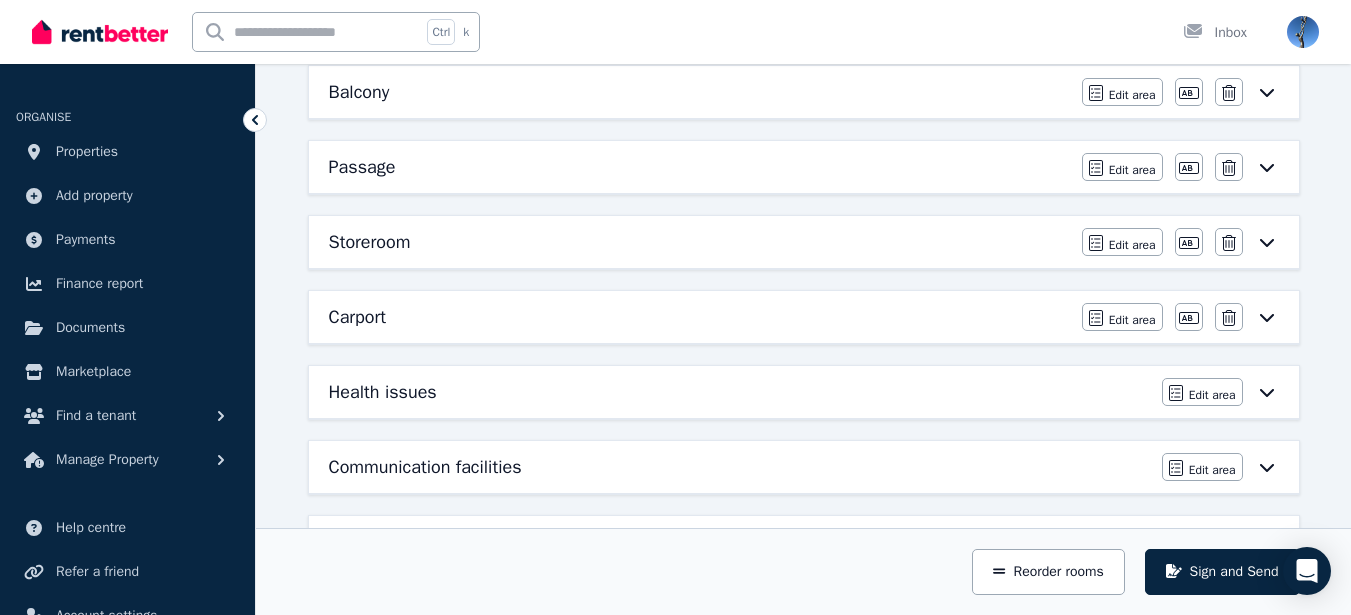 scroll, scrollTop: 847, scrollLeft: 0, axis: vertical 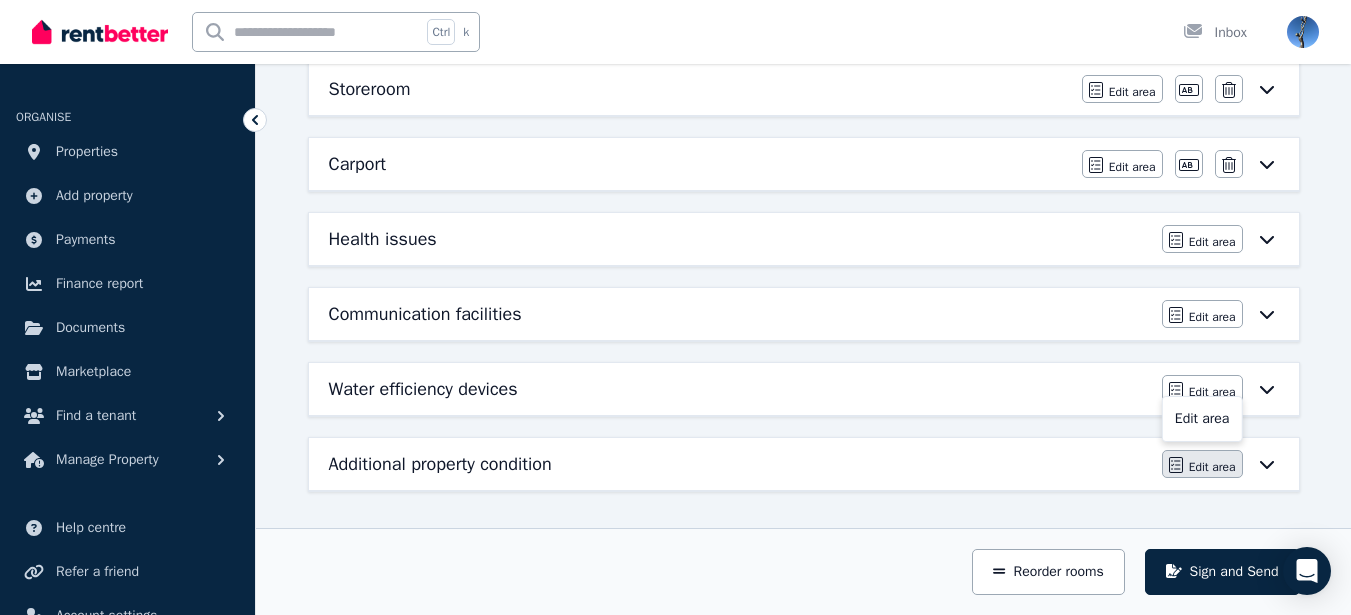 click 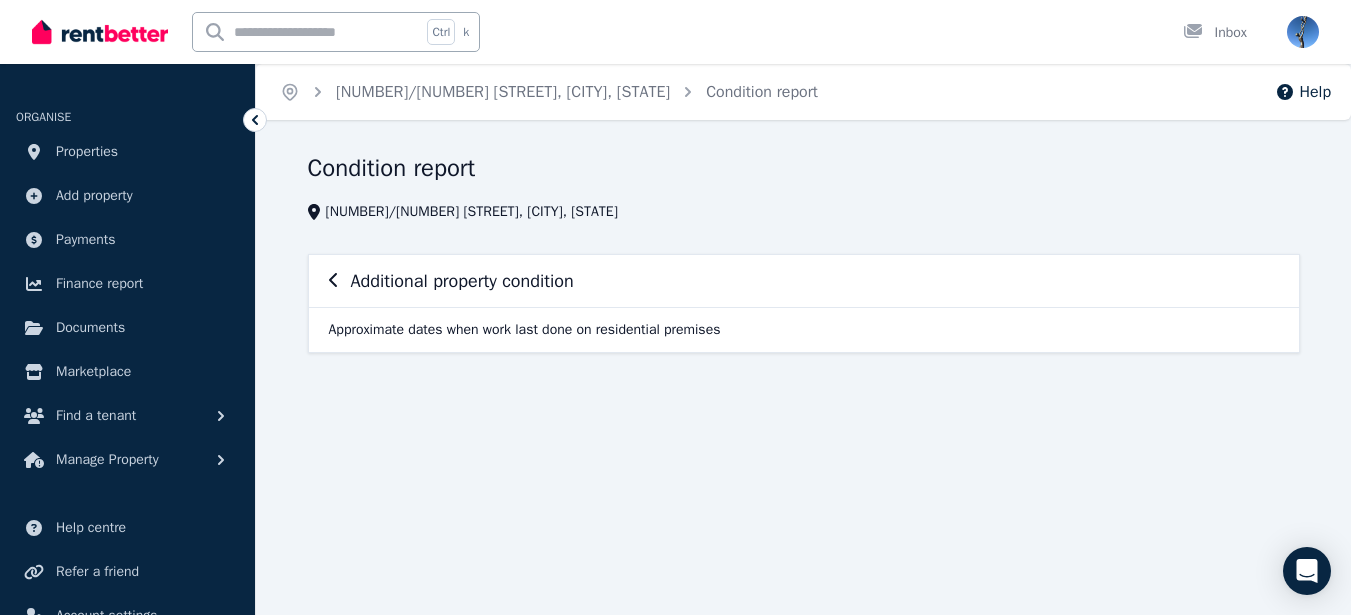 scroll, scrollTop: 0, scrollLeft: 0, axis: both 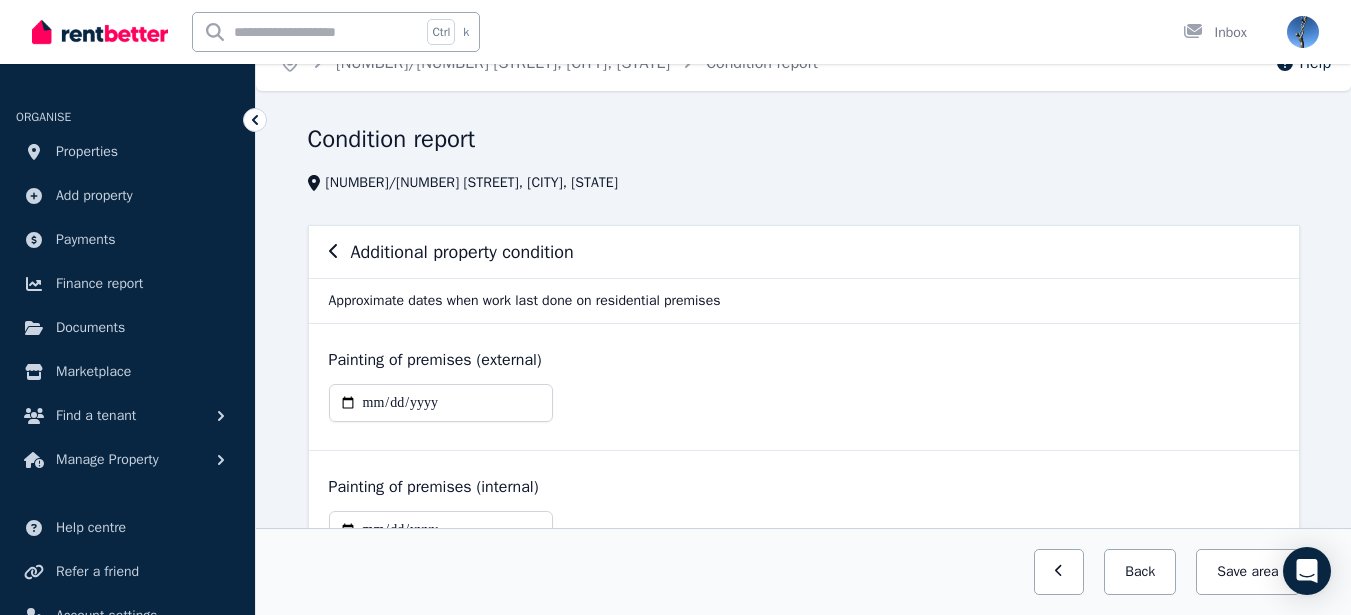 click 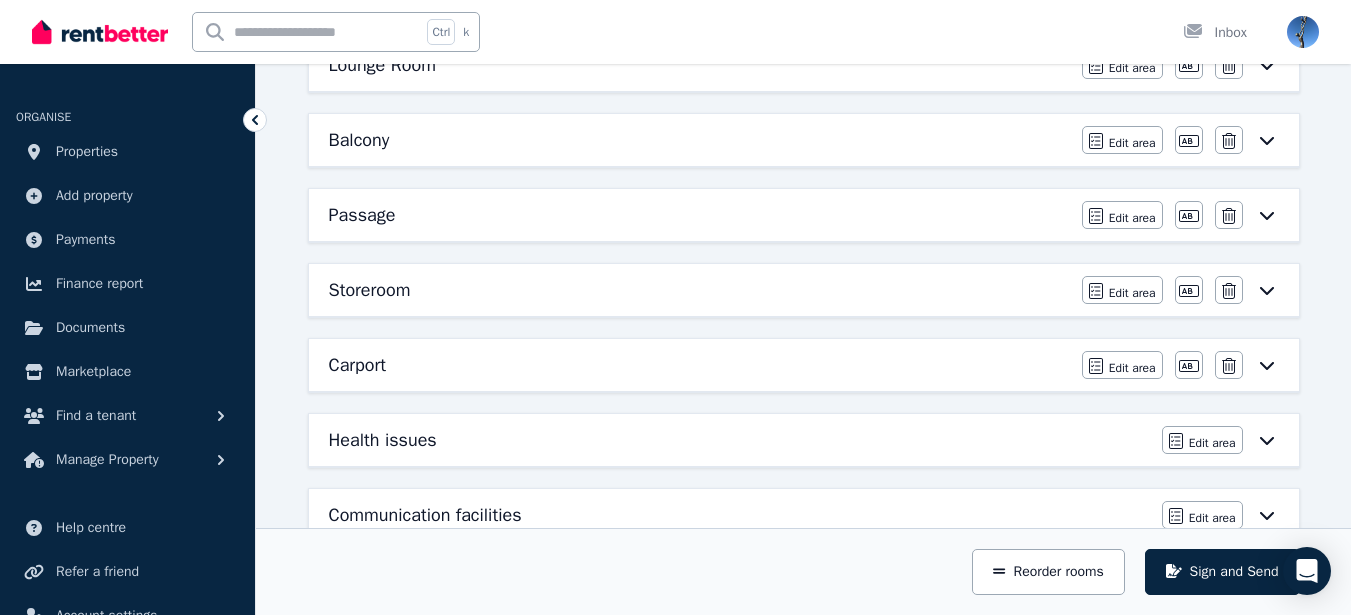 scroll, scrollTop: 807, scrollLeft: 0, axis: vertical 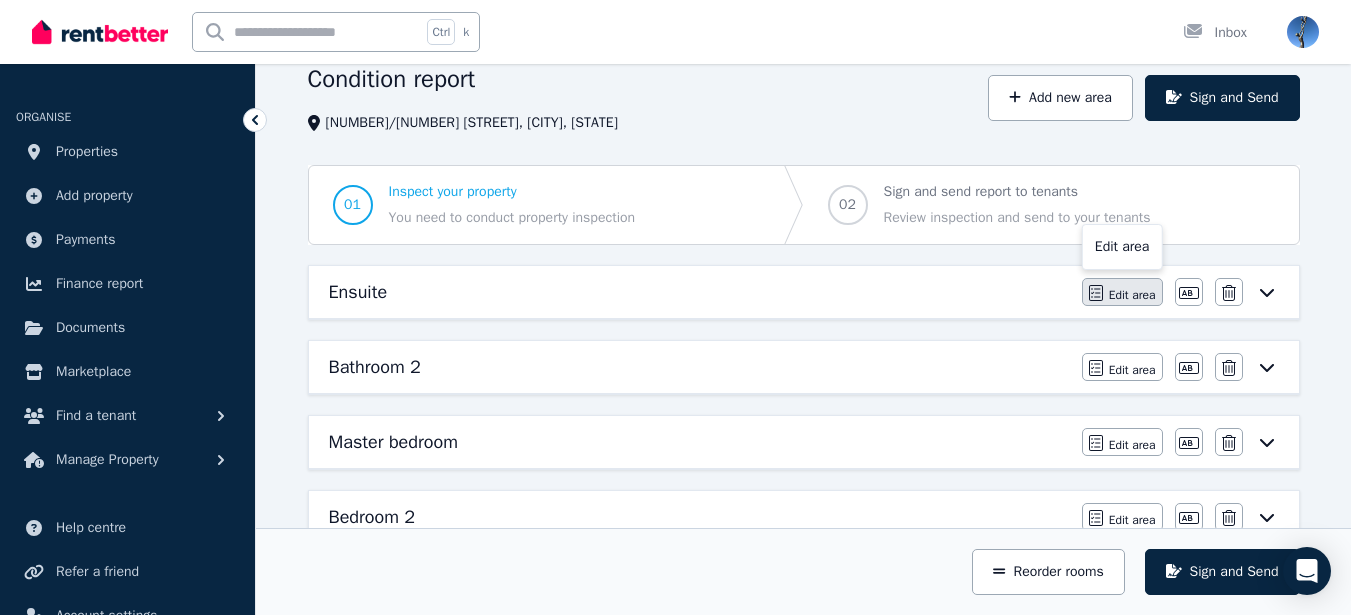 click on "Edit area" at bounding box center [1132, 295] 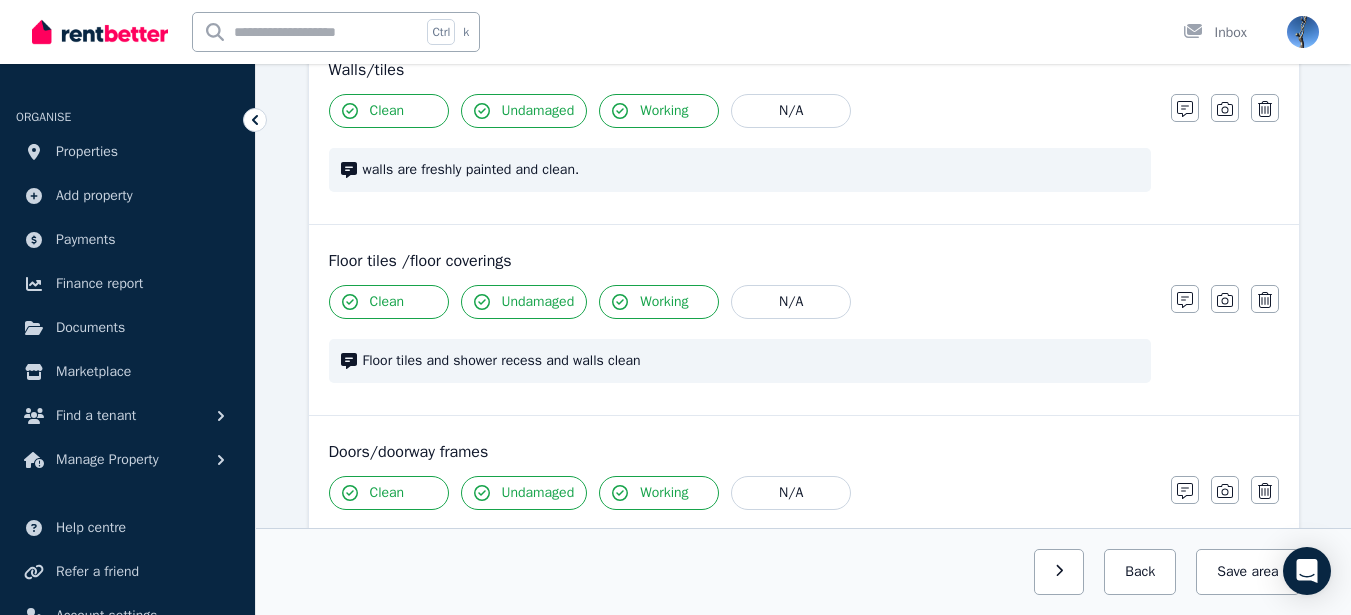 scroll, scrollTop: 199, scrollLeft: 0, axis: vertical 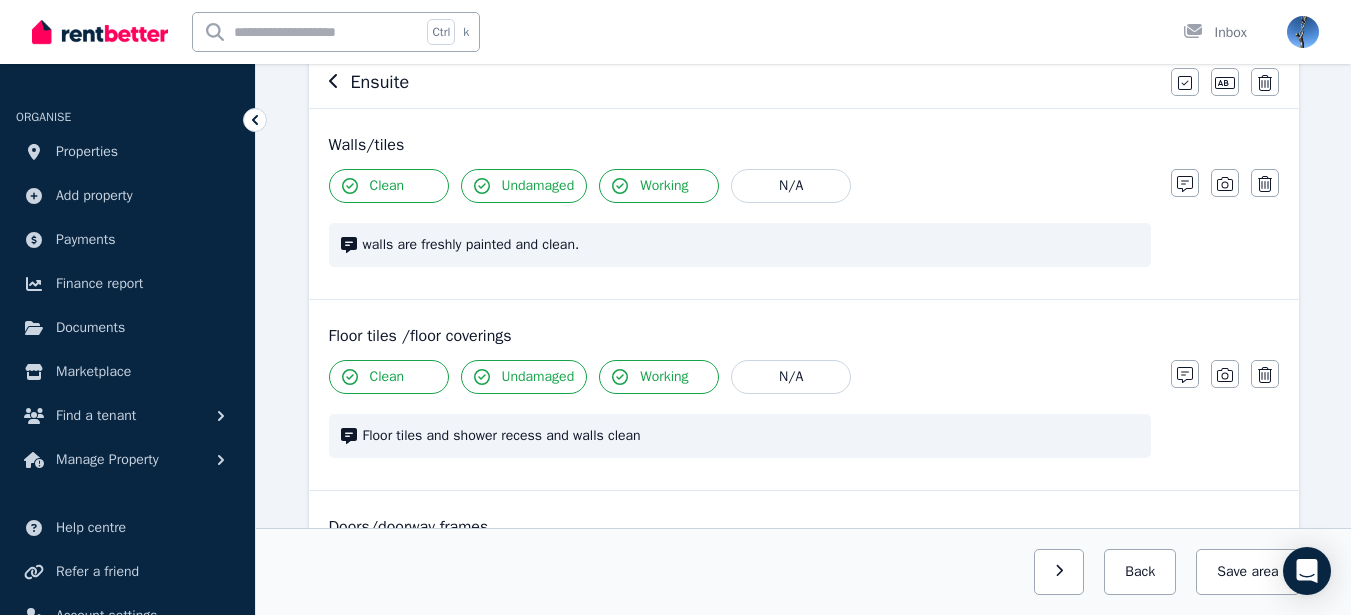 click on "Floor tiles and shower recess and walls clean" at bounding box center [751, 436] 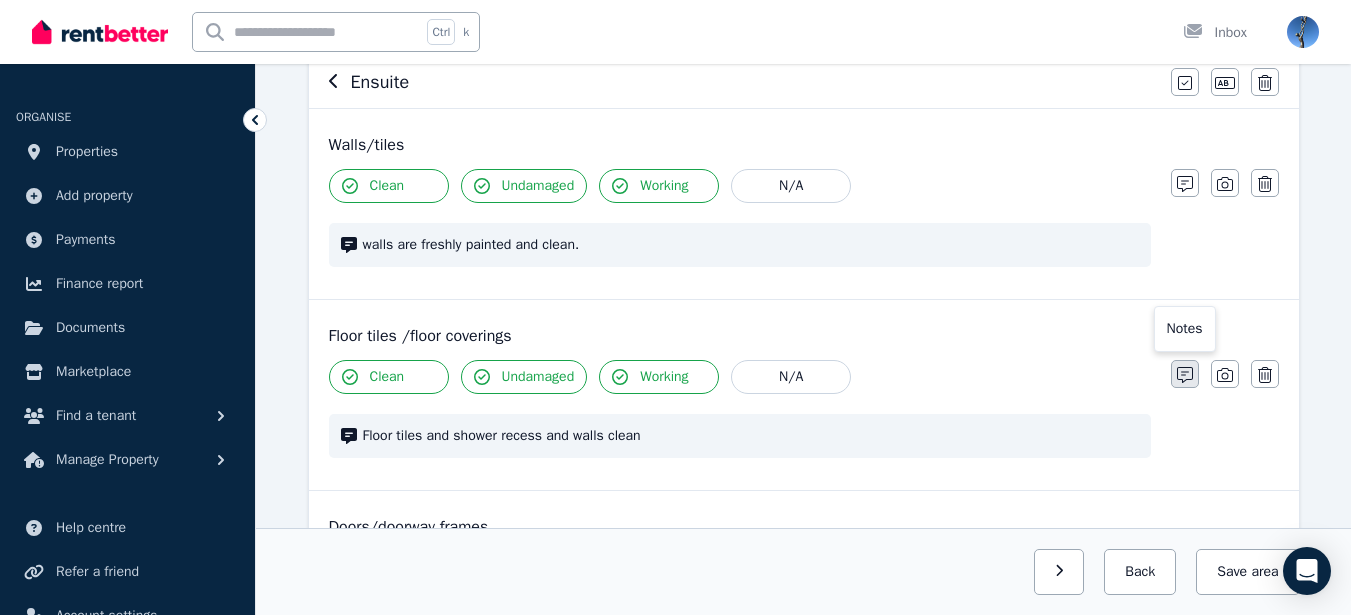 click 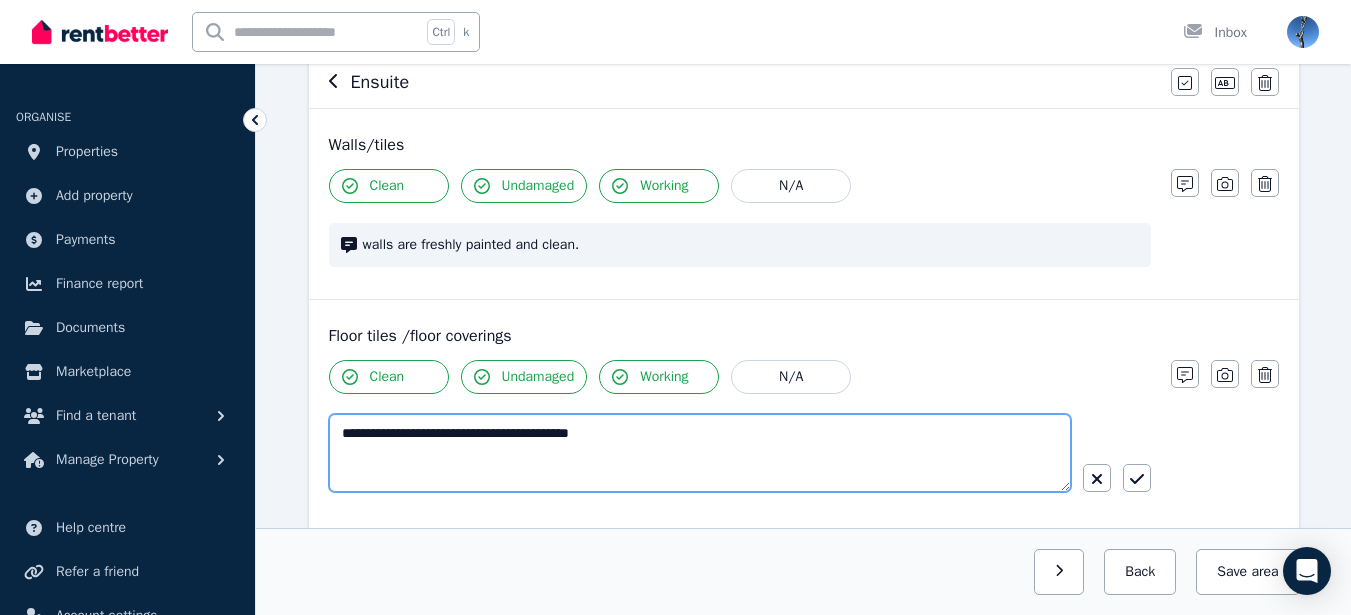 click on "**********" at bounding box center [700, 453] 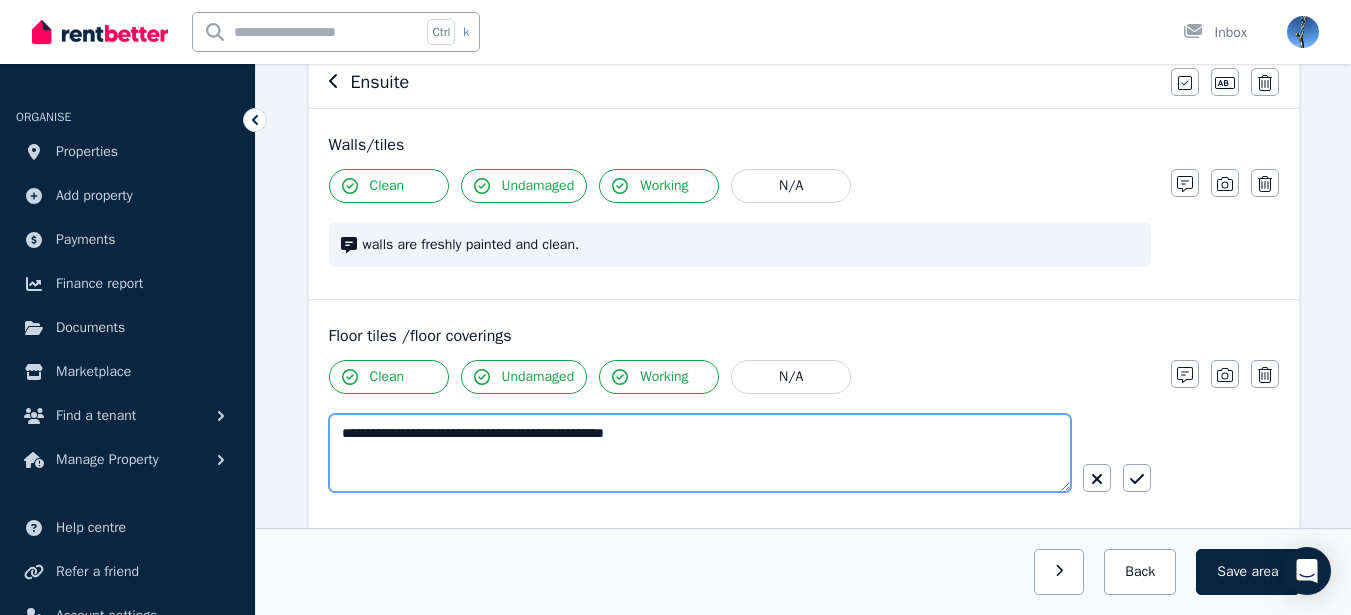 drag, startPoint x: 474, startPoint y: 439, endPoint x: 448, endPoint y: 432, distance: 26.925823 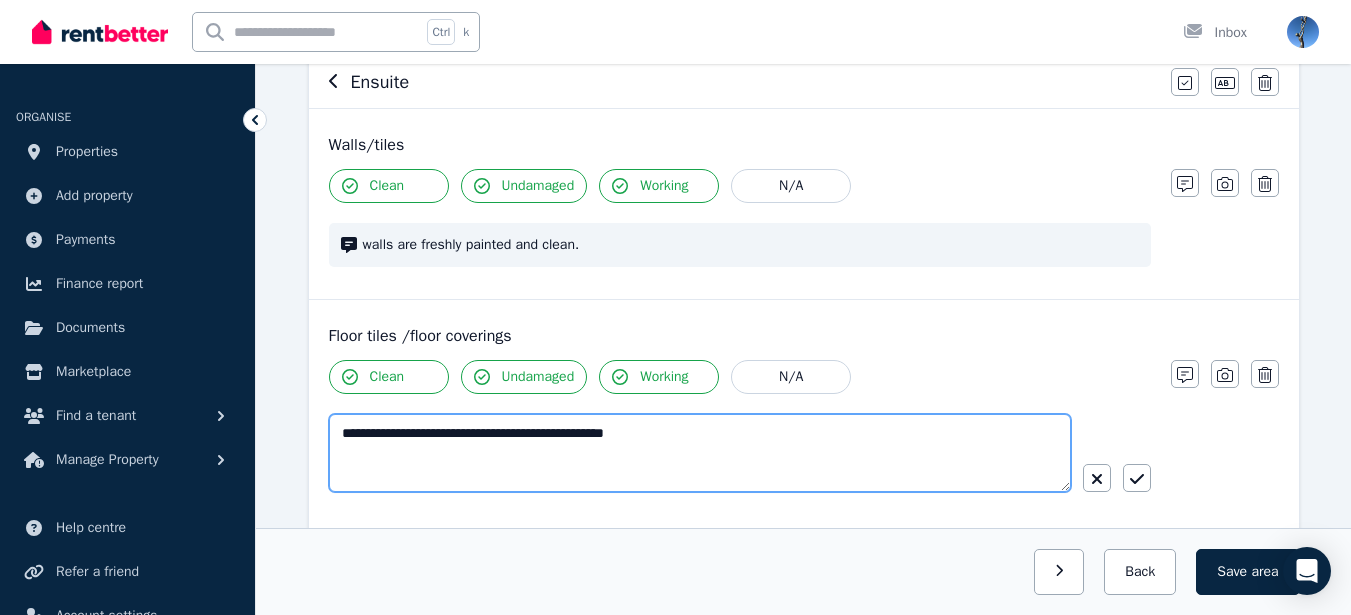 click on "**********" at bounding box center (700, 453) 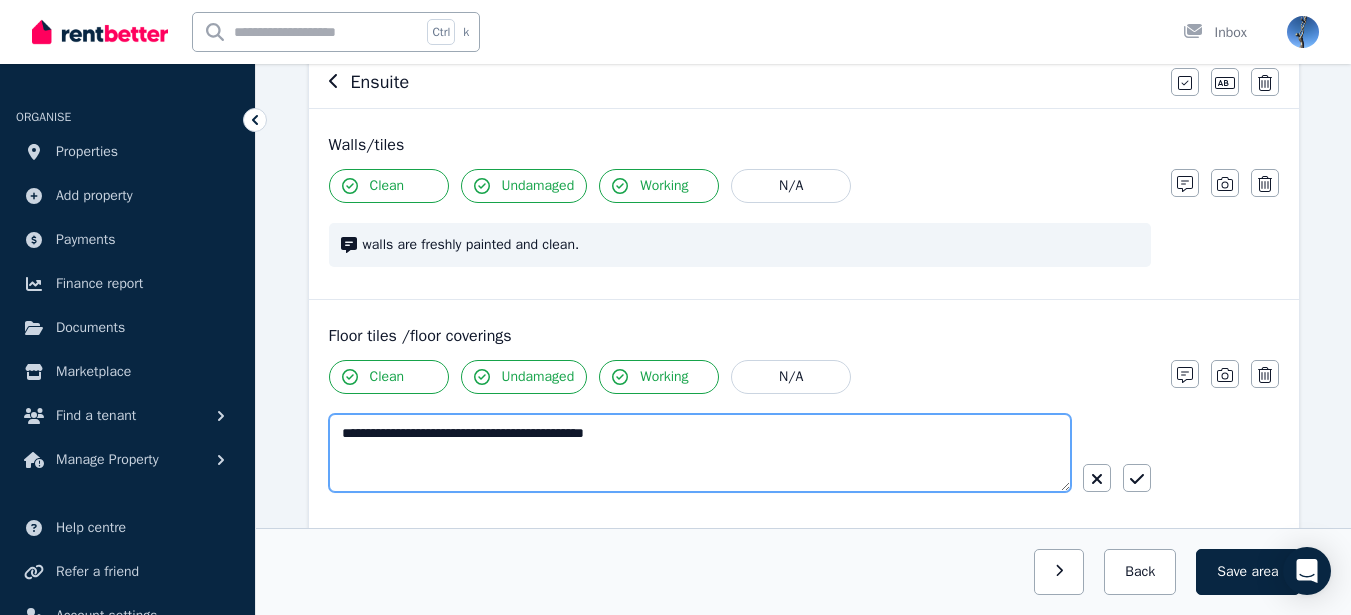 click on "**********" at bounding box center [700, 453] 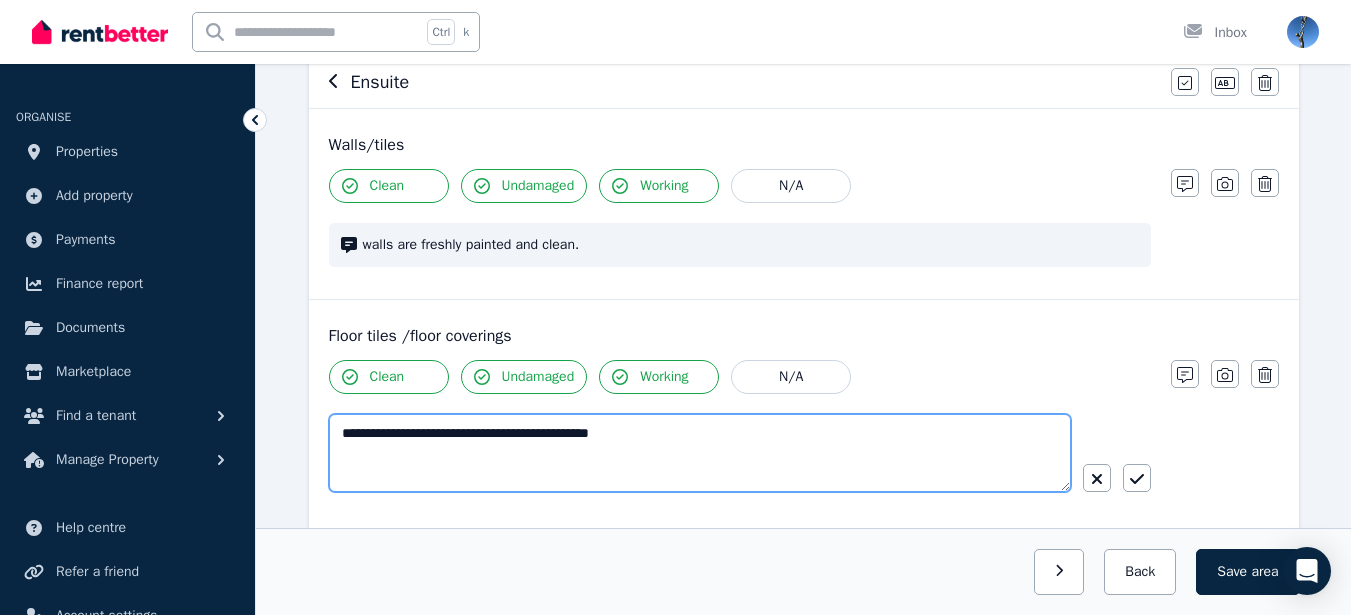 type on "**********" 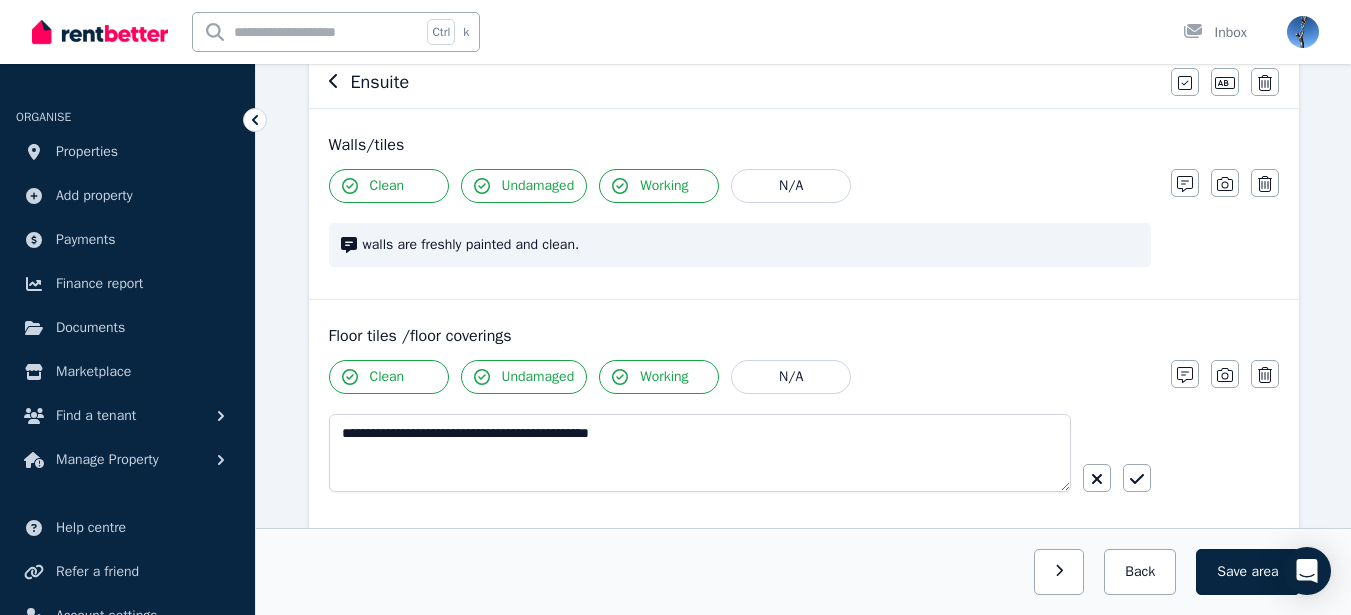 drag, startPoint x: 1186, startPoint y: 460, endPoint x: 1207, endPoint y: 377, distance: 85.61542 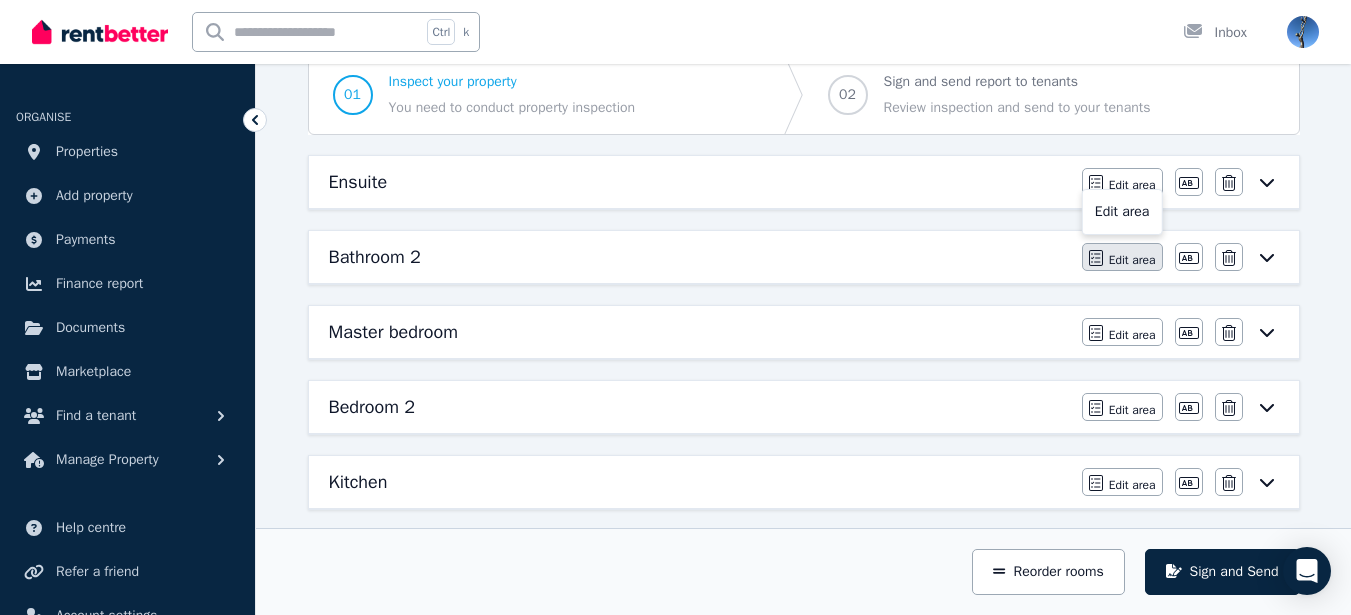 click on "Edit area" at bounding box center [1132, 260] 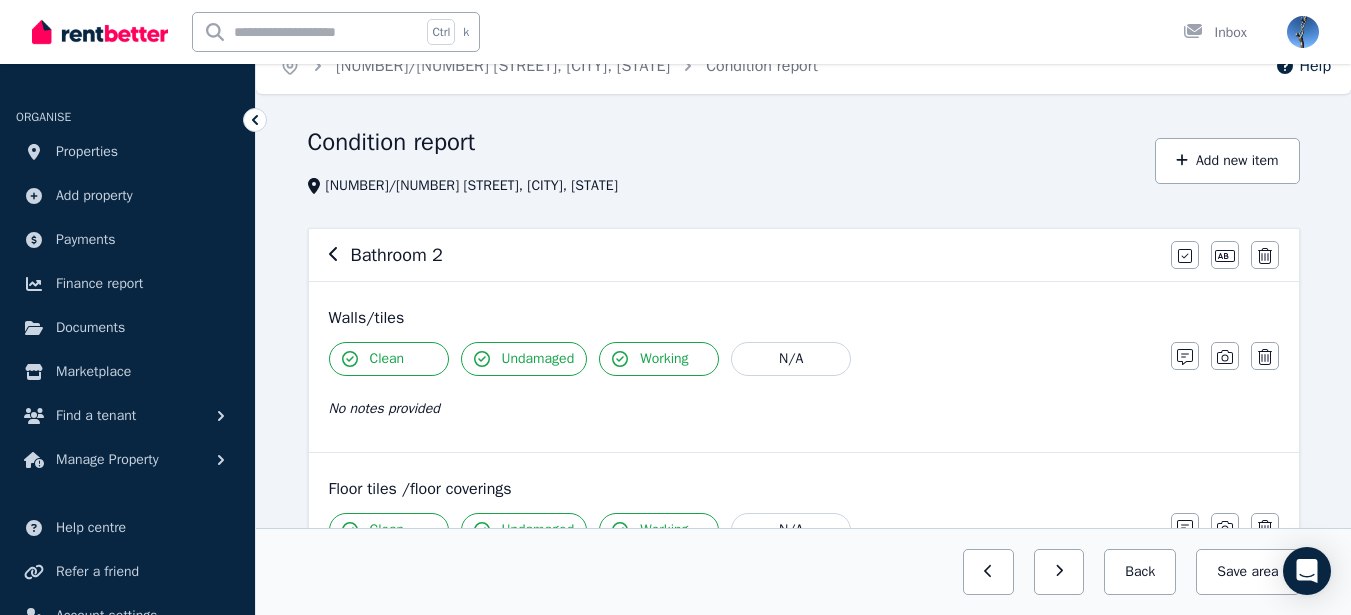 scroll, scrollTop: 9, scrollLeft: 0, axis: vertical 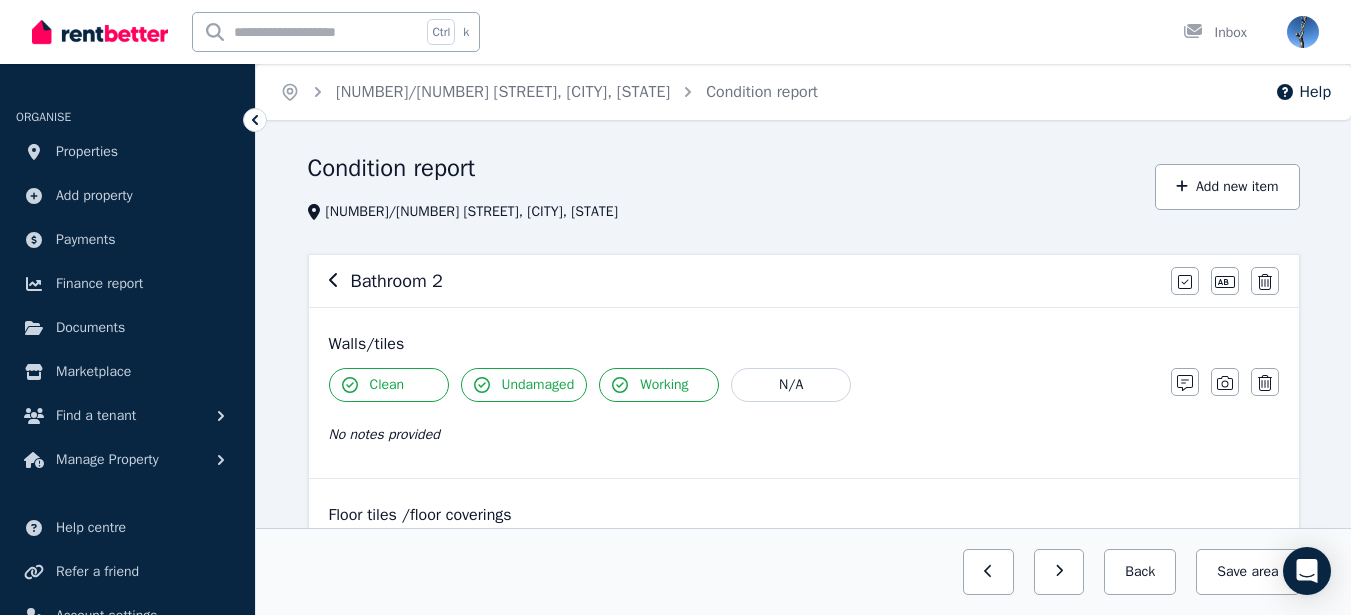 click 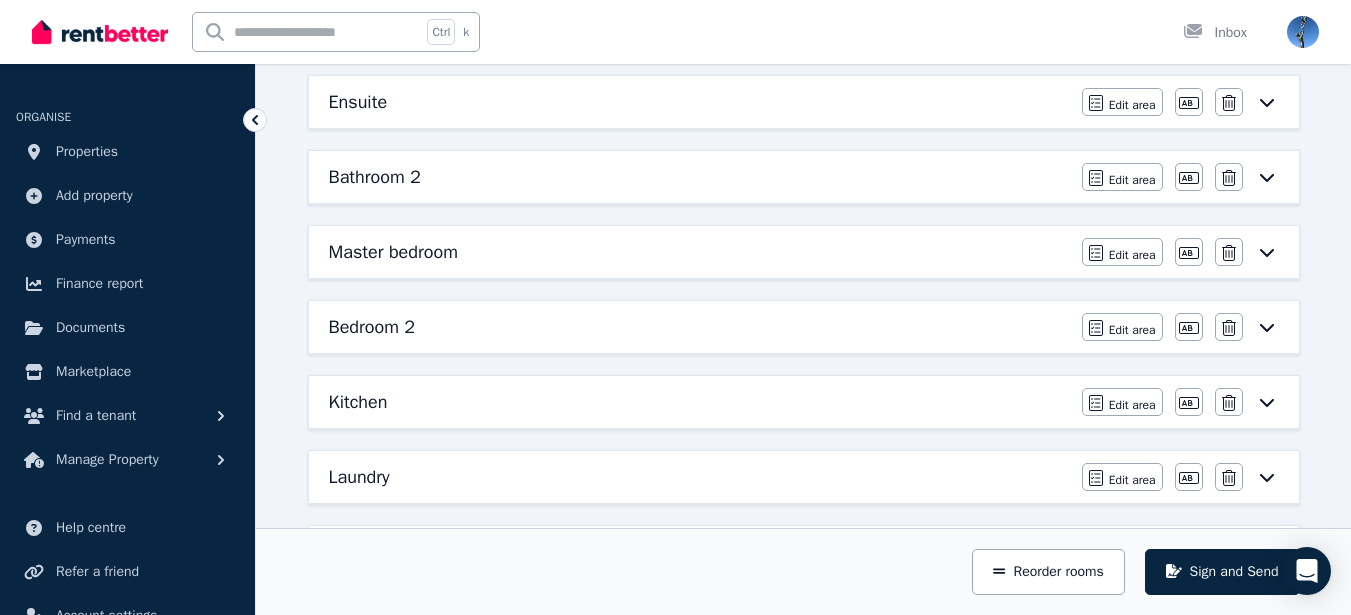 scroll, scrollTop: 393, scrollLeft: 0, axis: vertical 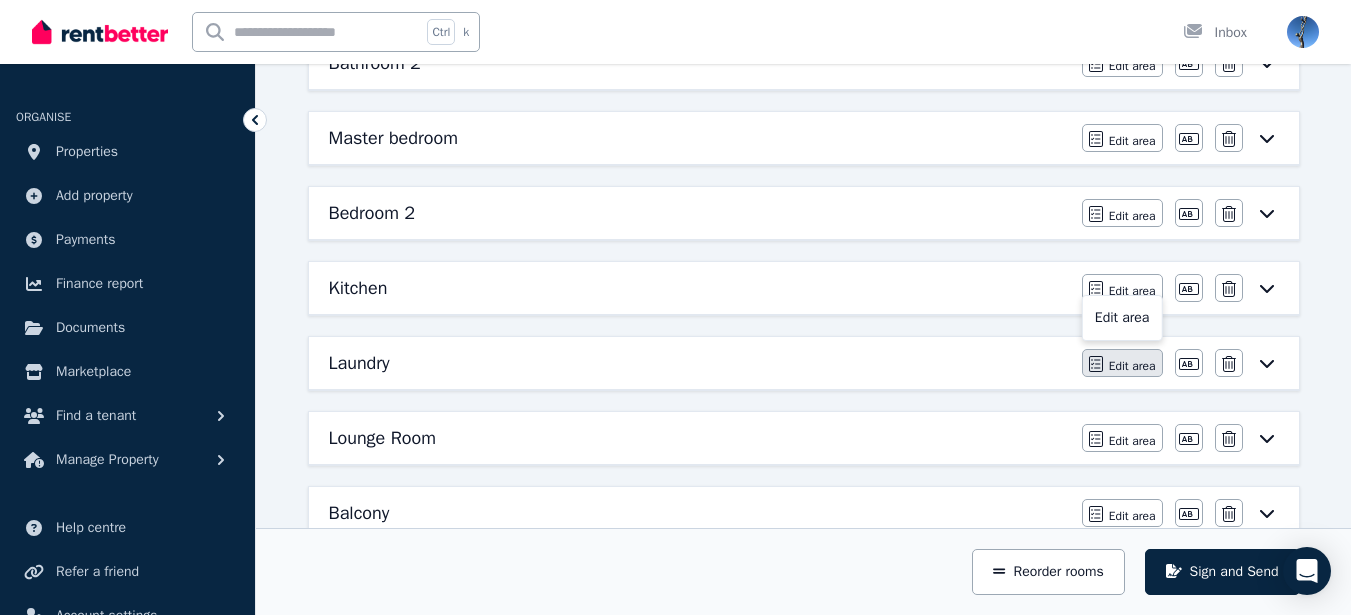 click on "Edit area" at bounding box center [1132, 366] 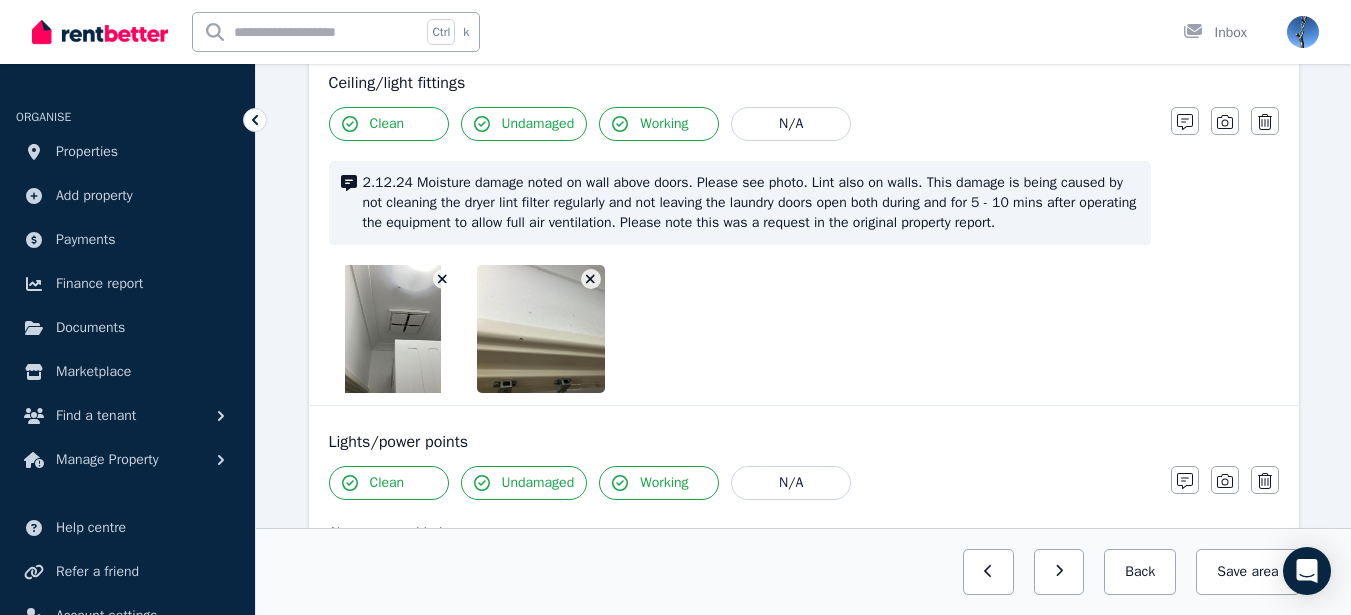scroll, scrollTop: 885, scrollLeft: 0, axis: vertical 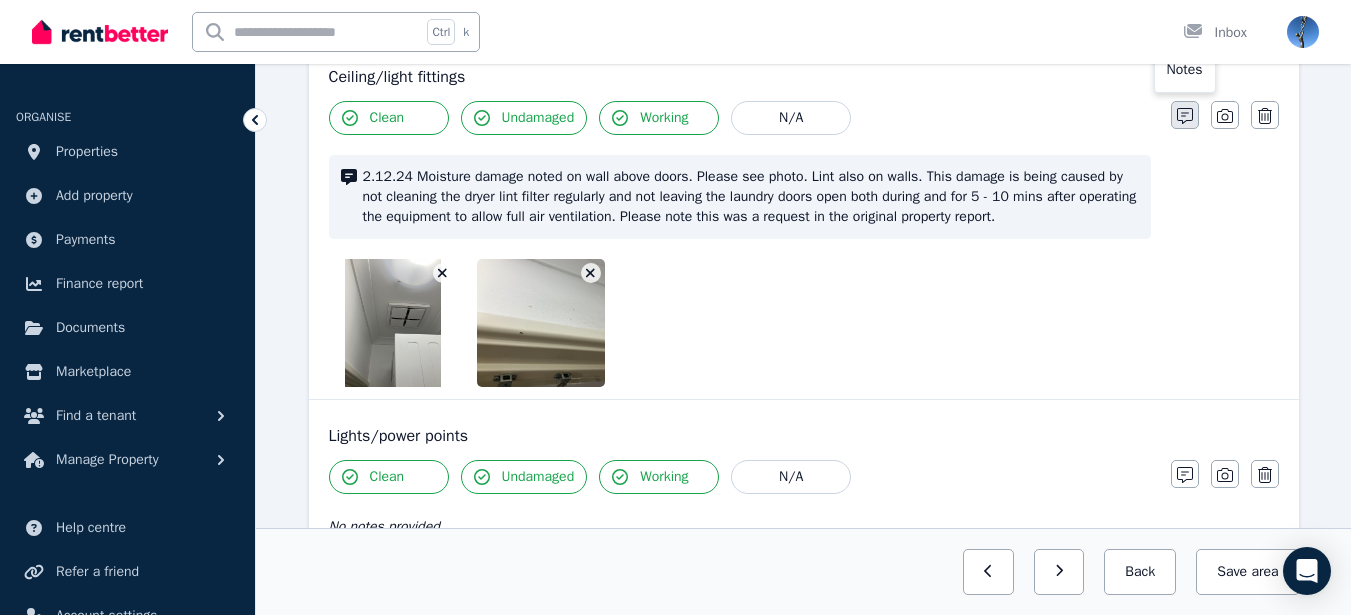 click 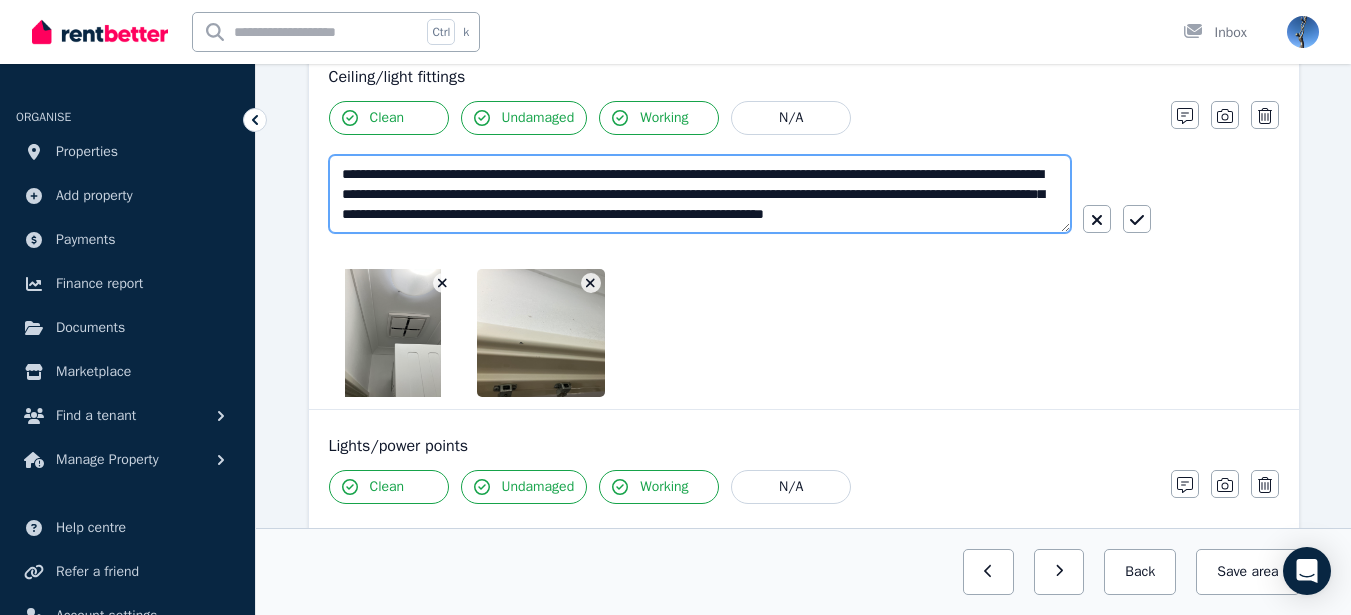 scroll, scrollTop: 20, scrollLeft: 0, axis: vertical 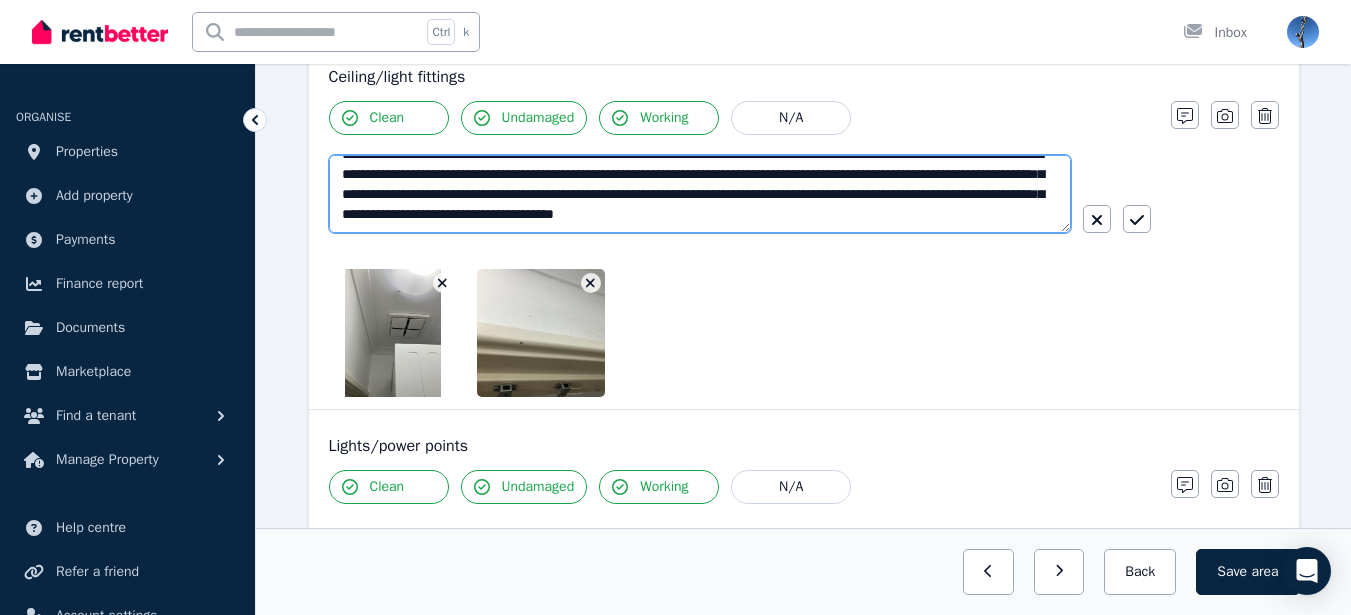 click on "**********" at bounding box center (700, 194) 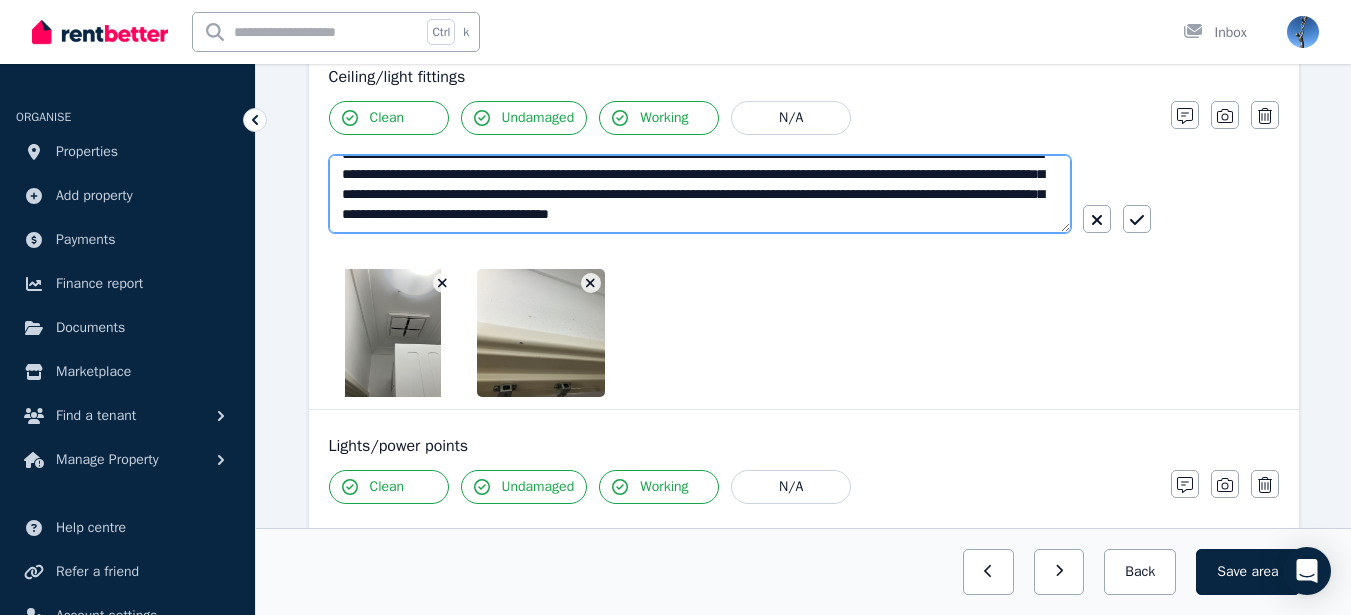 type on "**********" 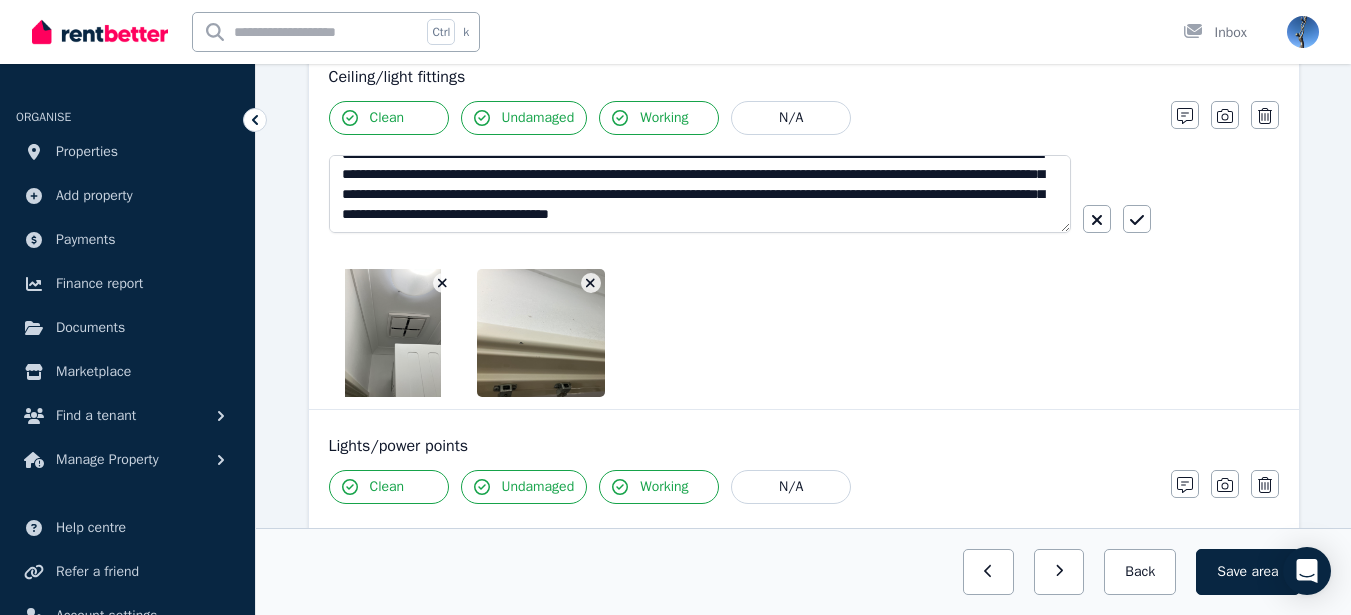 drag, startPoint x: 1182, startPoint y: 295, endPoint x: 1298, endPoint y: 264, distance: 120.070816 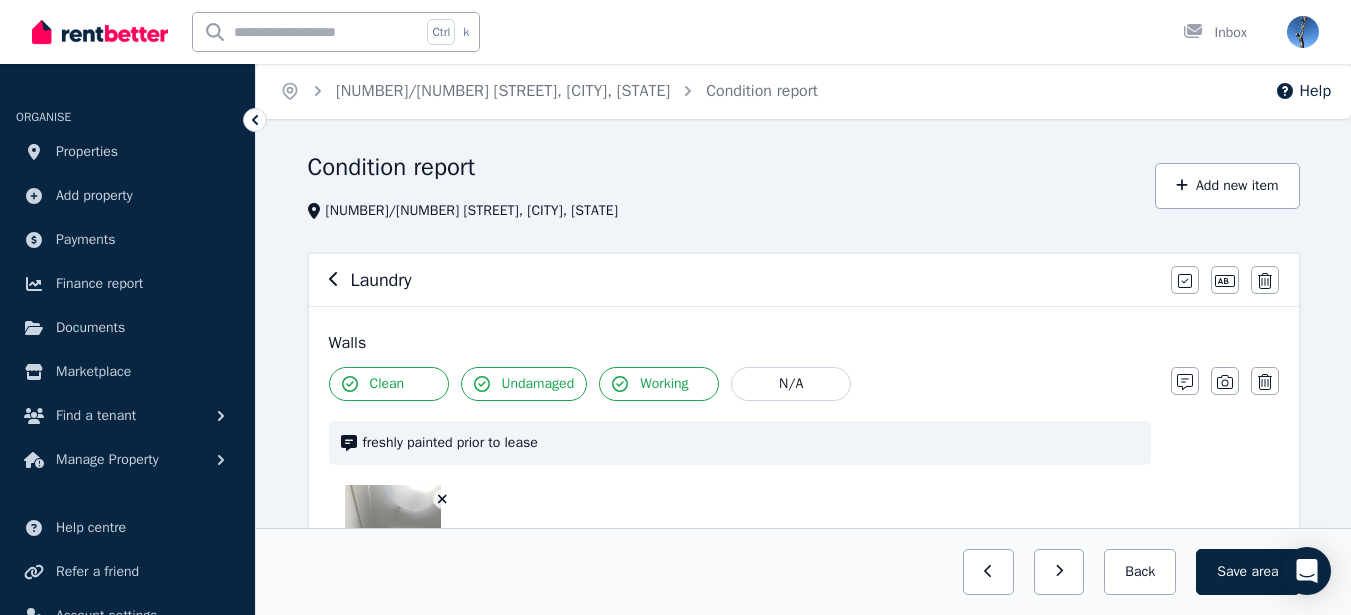 scroll, scrollTop: 0, scrollLeft: 0, axis: both 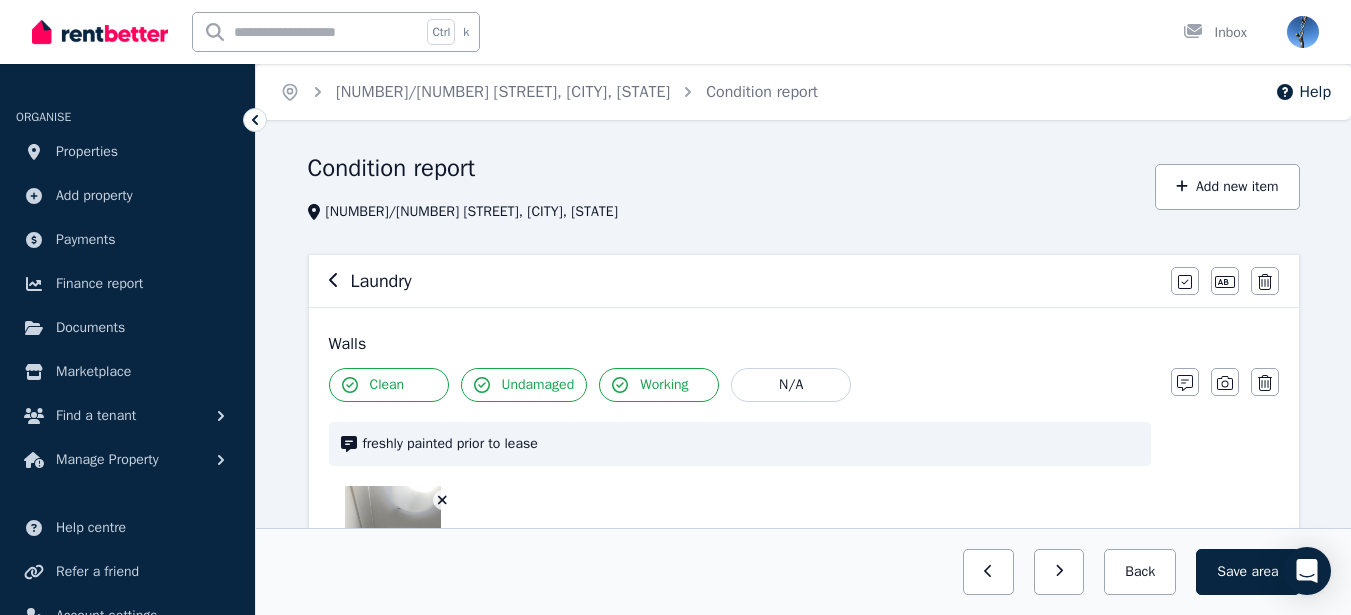 click 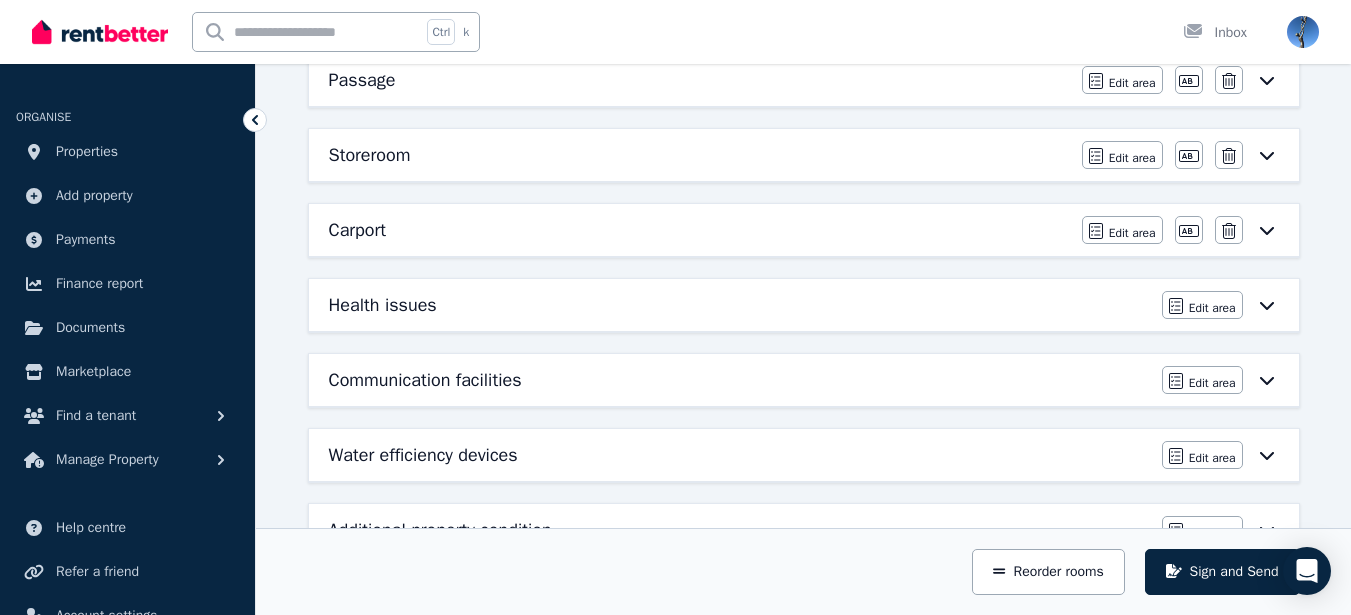 scroll, scrollTop: 967, scrollLeft: 0, axis: vertical 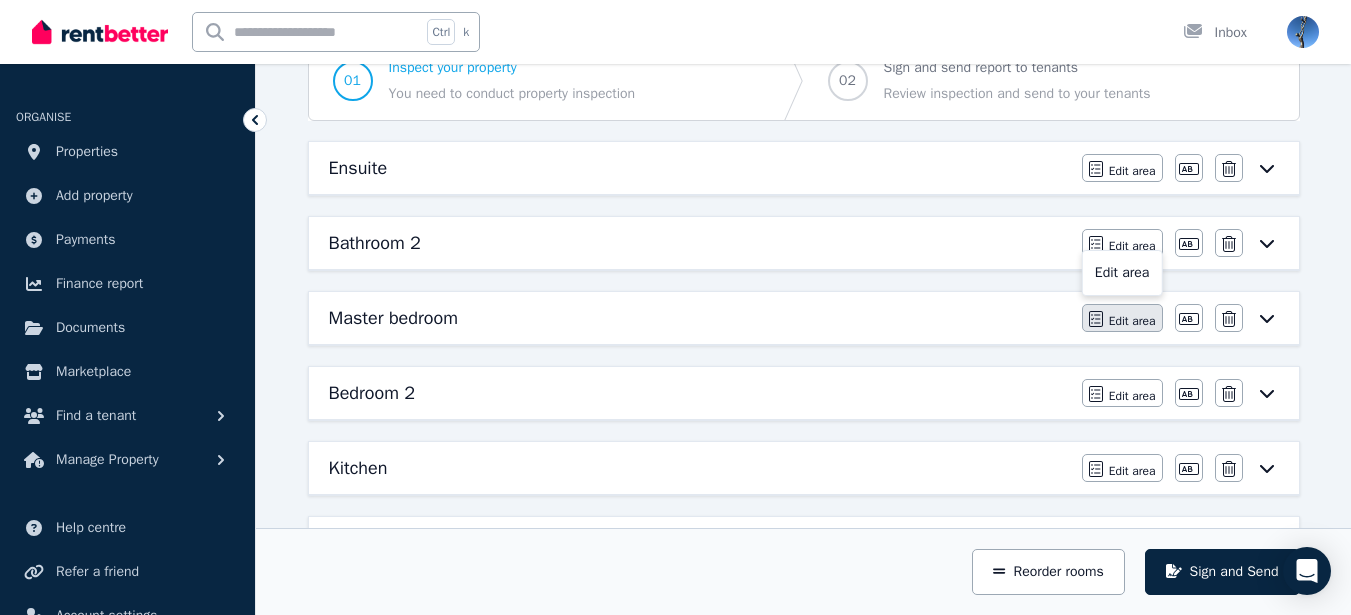 click on "Edit area" at bounding box center (1122, 318) 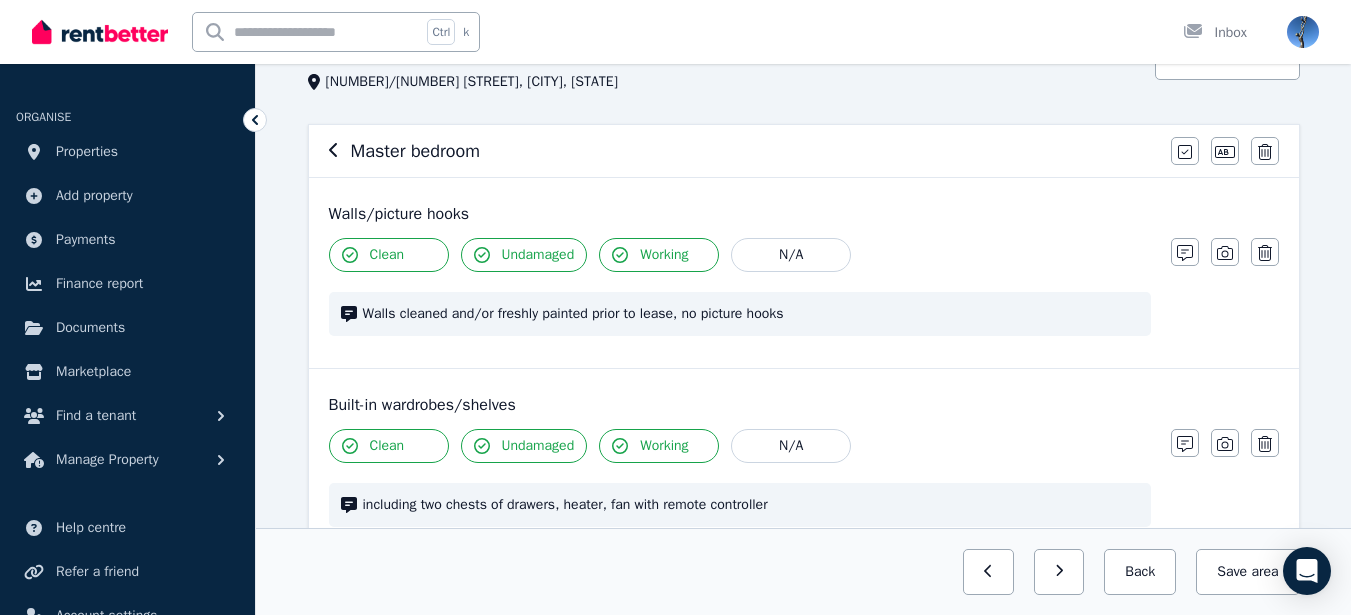 scroll, scrollTop: 0, scrollLeft: 0, axis: both 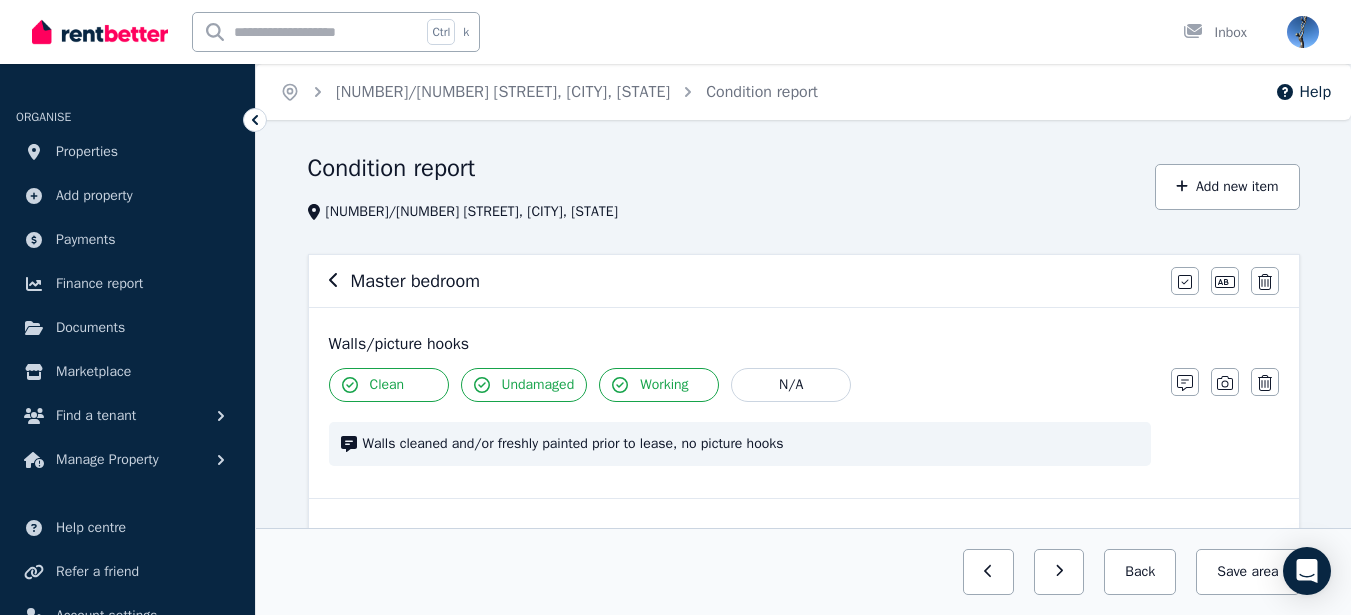 click on "Master bedroom Mark all items as good Edit name Delete" at bounding box center [804, 281] 